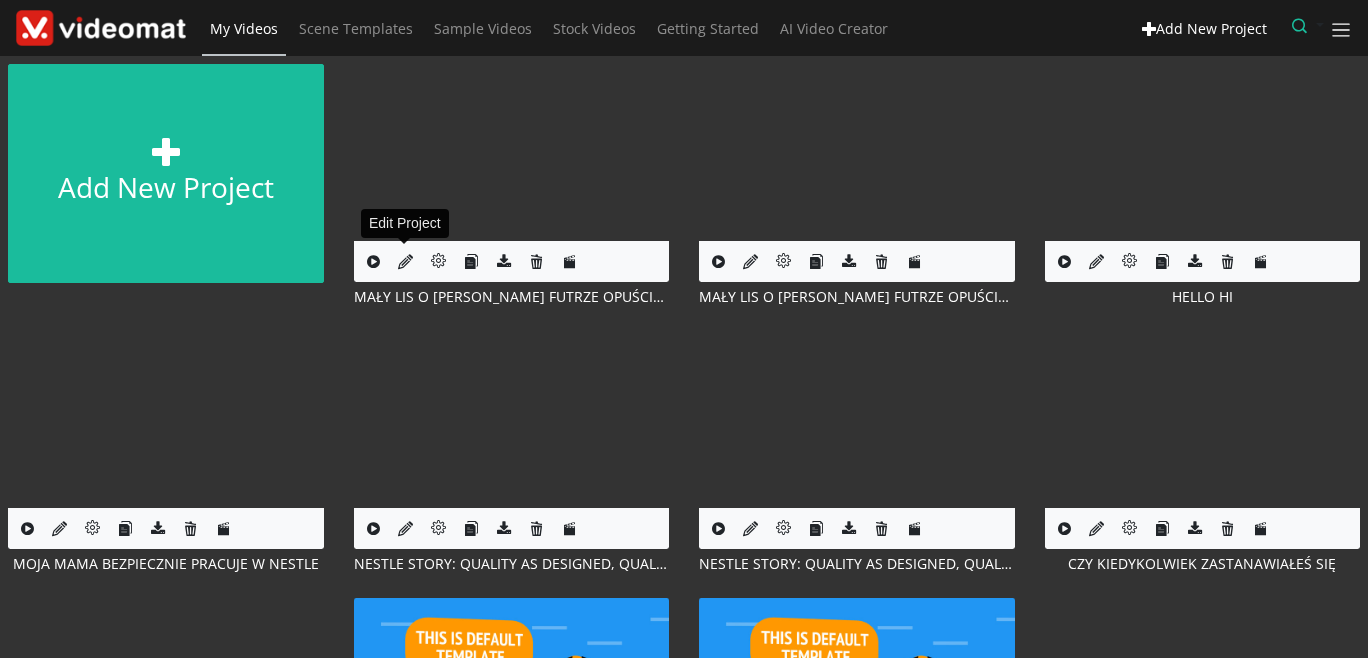 scroll, scrollTop: 0, scrollLeft: 0, axis: both 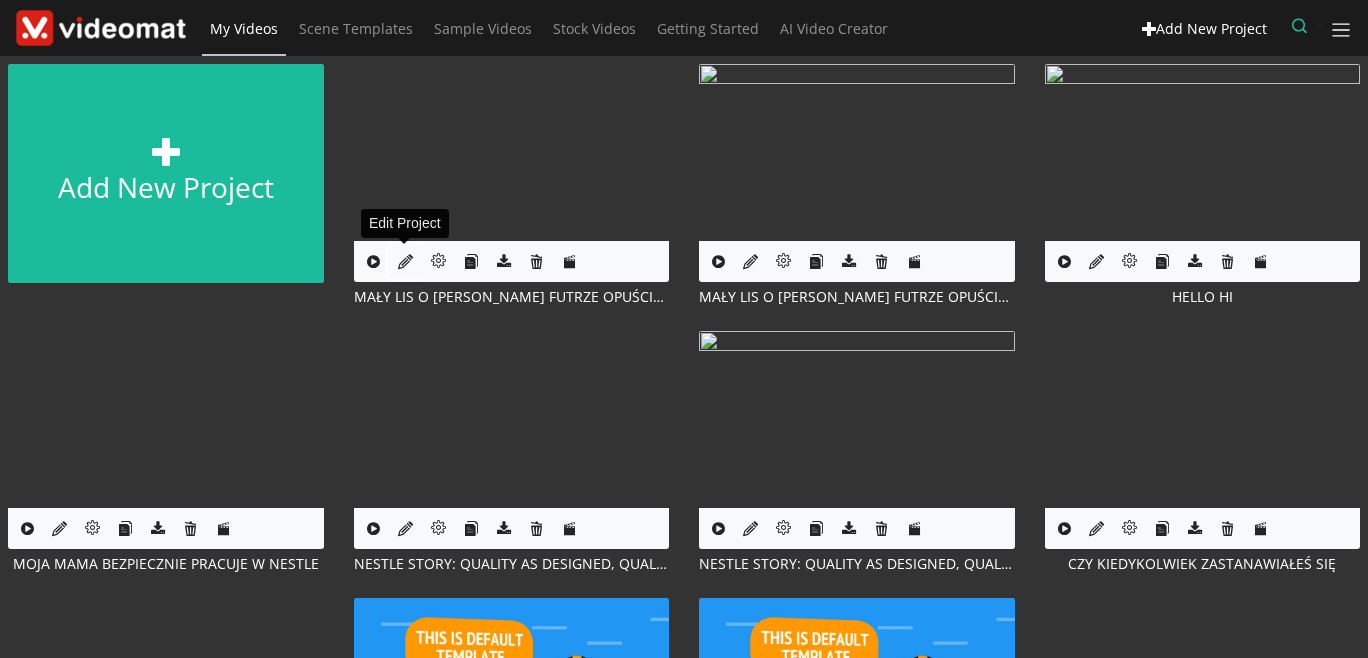 click at bounding box center (405, 261) 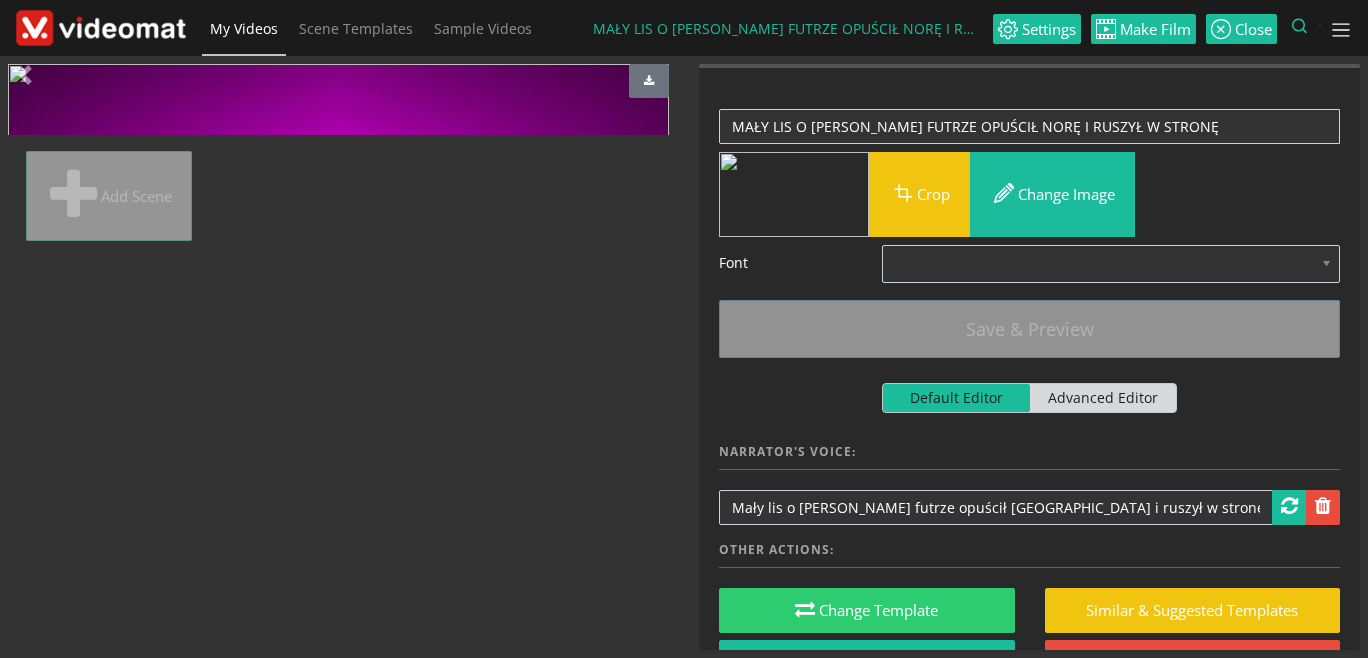 scroll, scrollTop: 0, scrollLeft: 0, axis: both 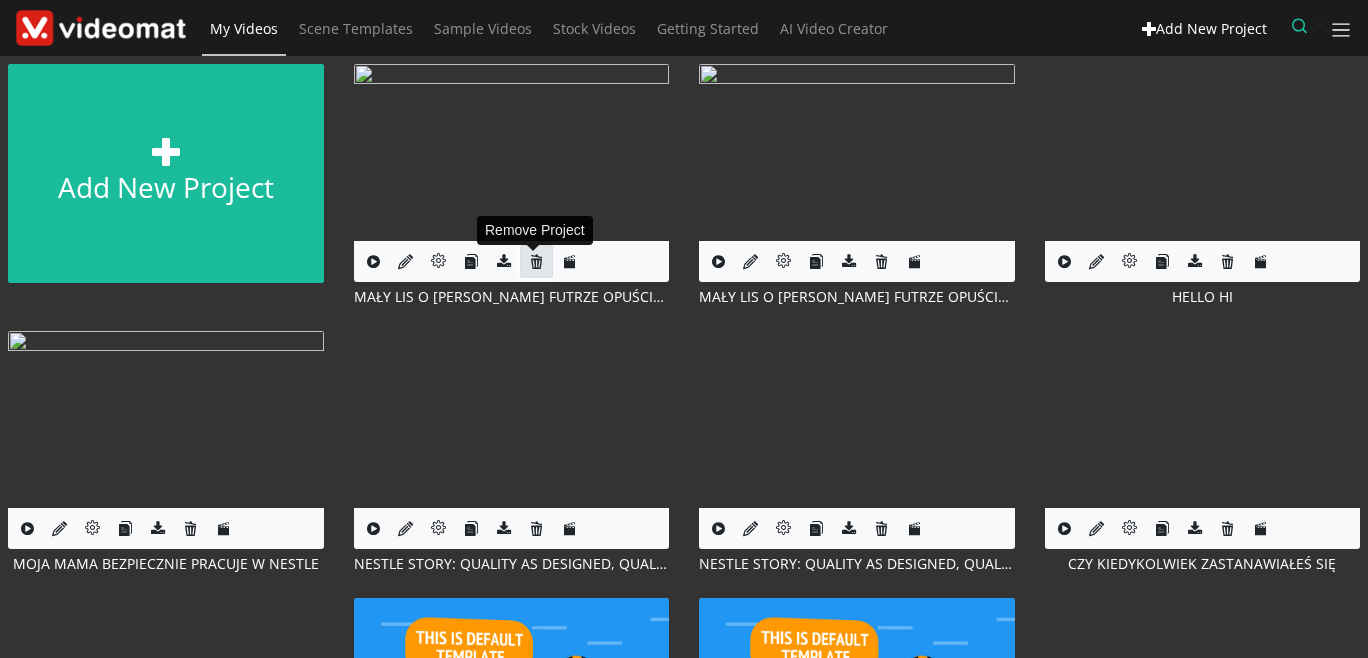 click at bounding box center [536, 261] 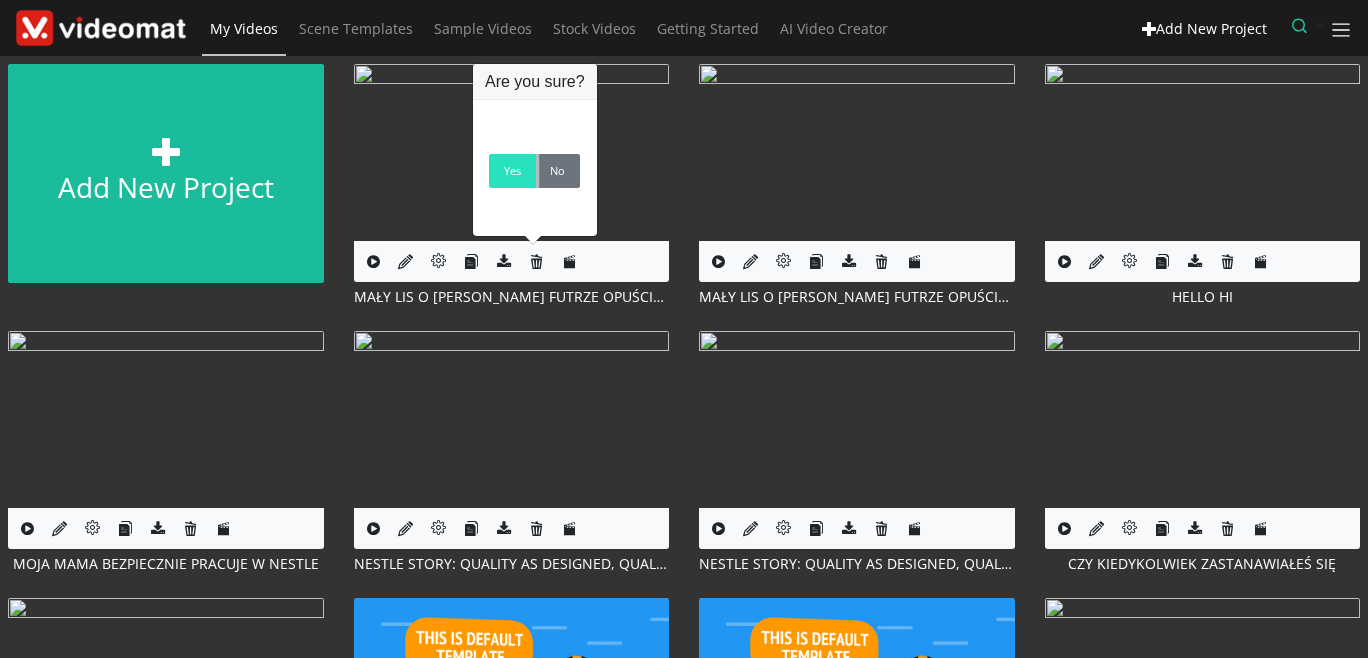 click on "Yes" at bounding box center [512, 171] 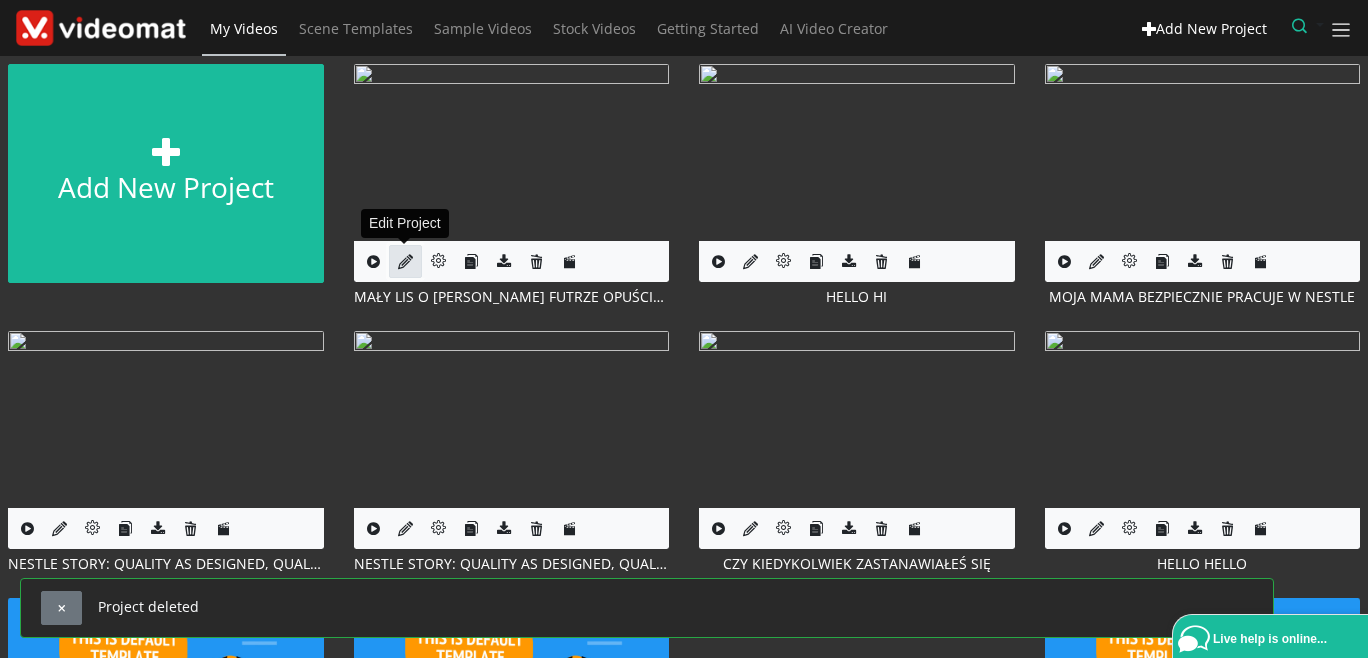 click at bounding box center [405, 261] 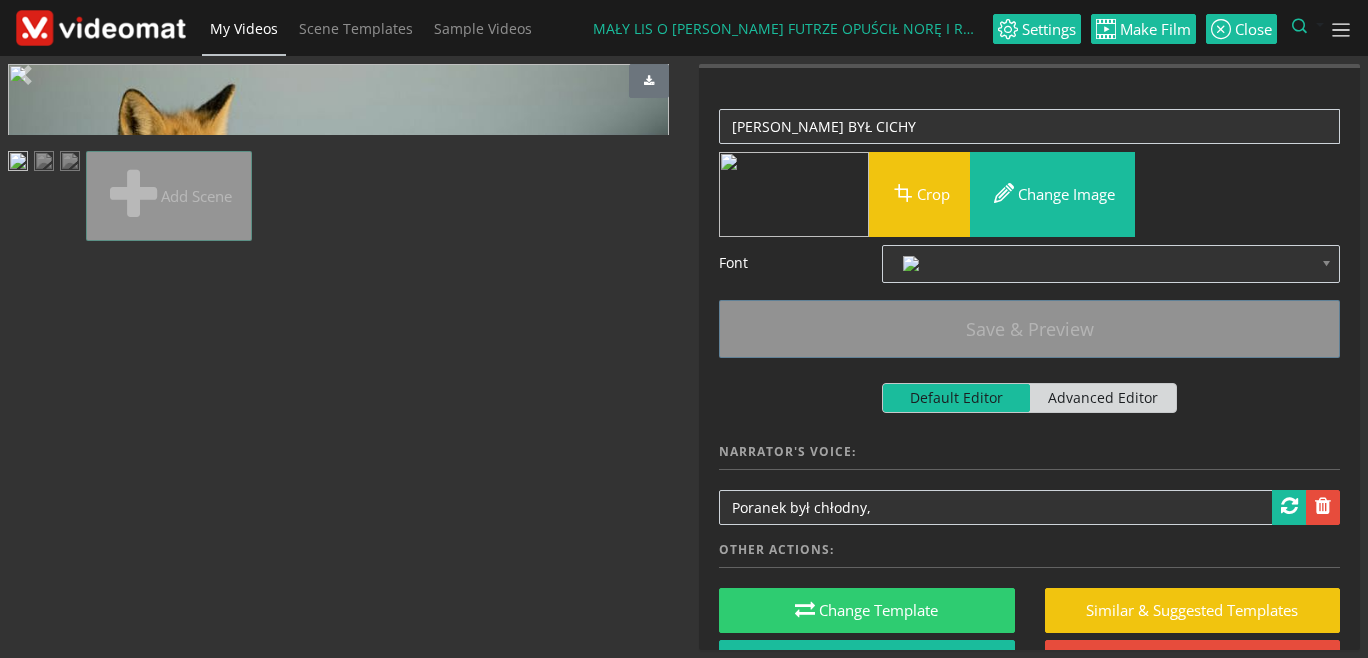 scroll, scrollTop: 0, scrollLeft: 0, axis: both 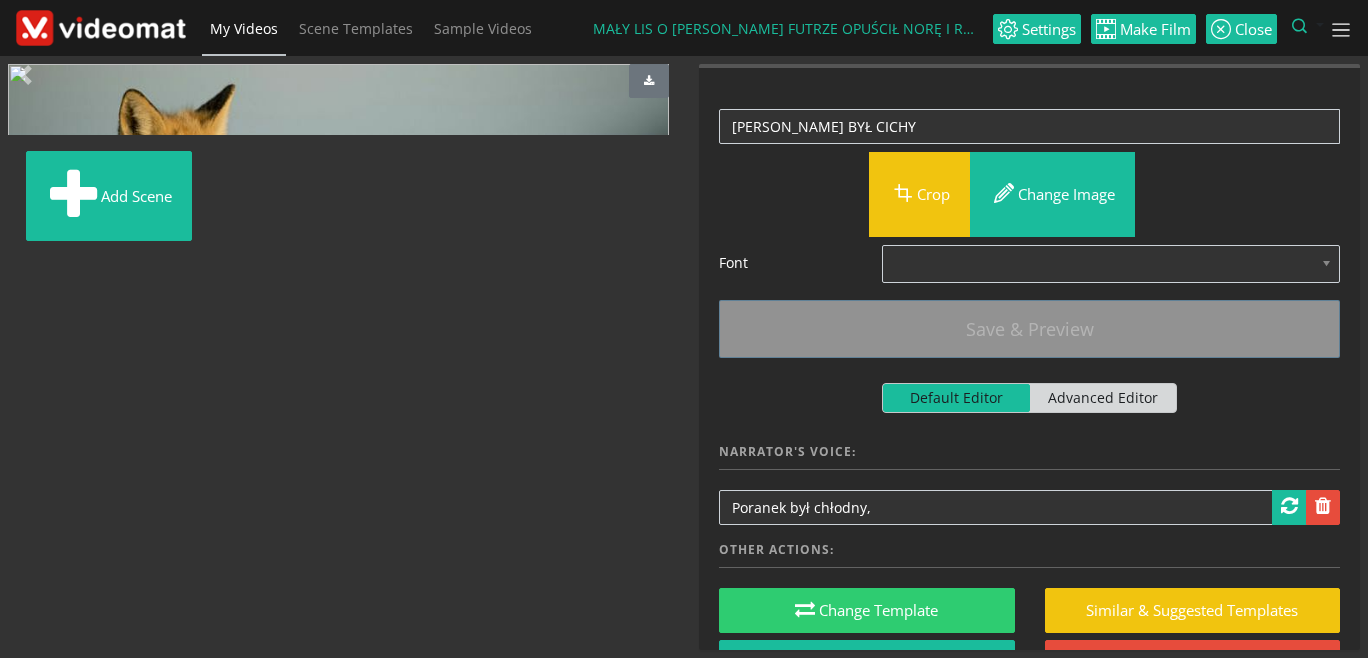 click at bounding box center [14, 163] 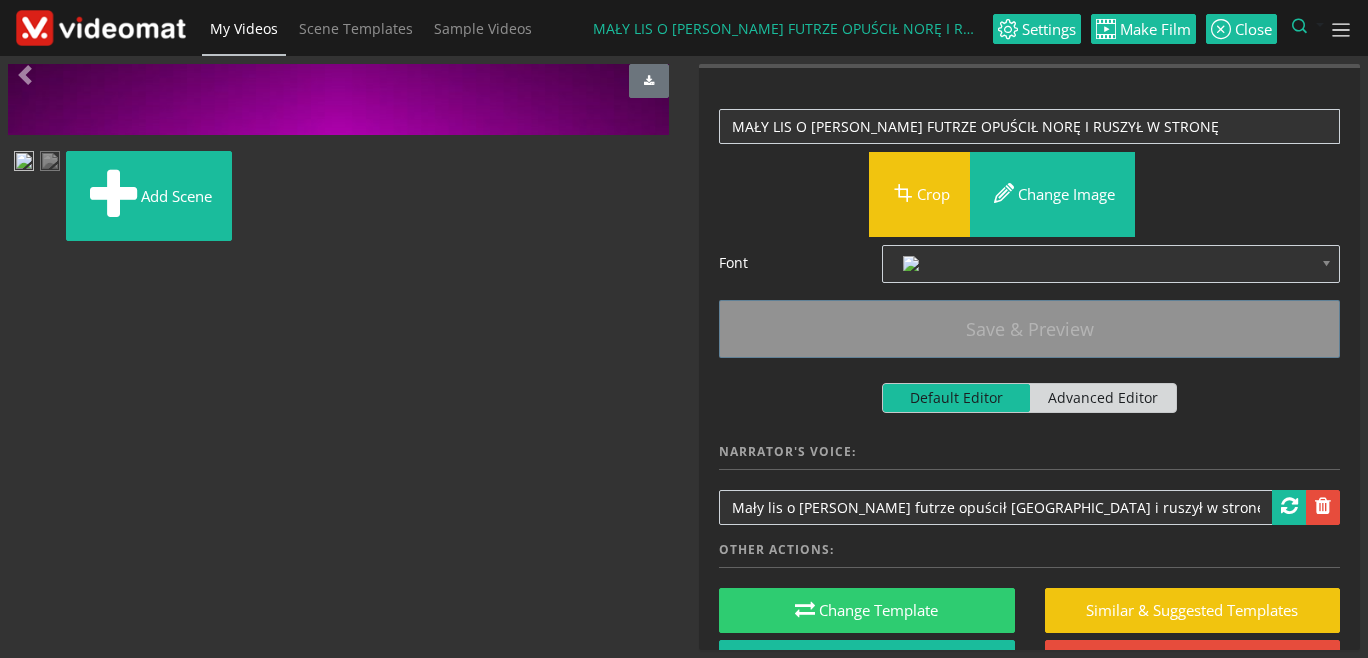 click at bounding box center [101, 28] 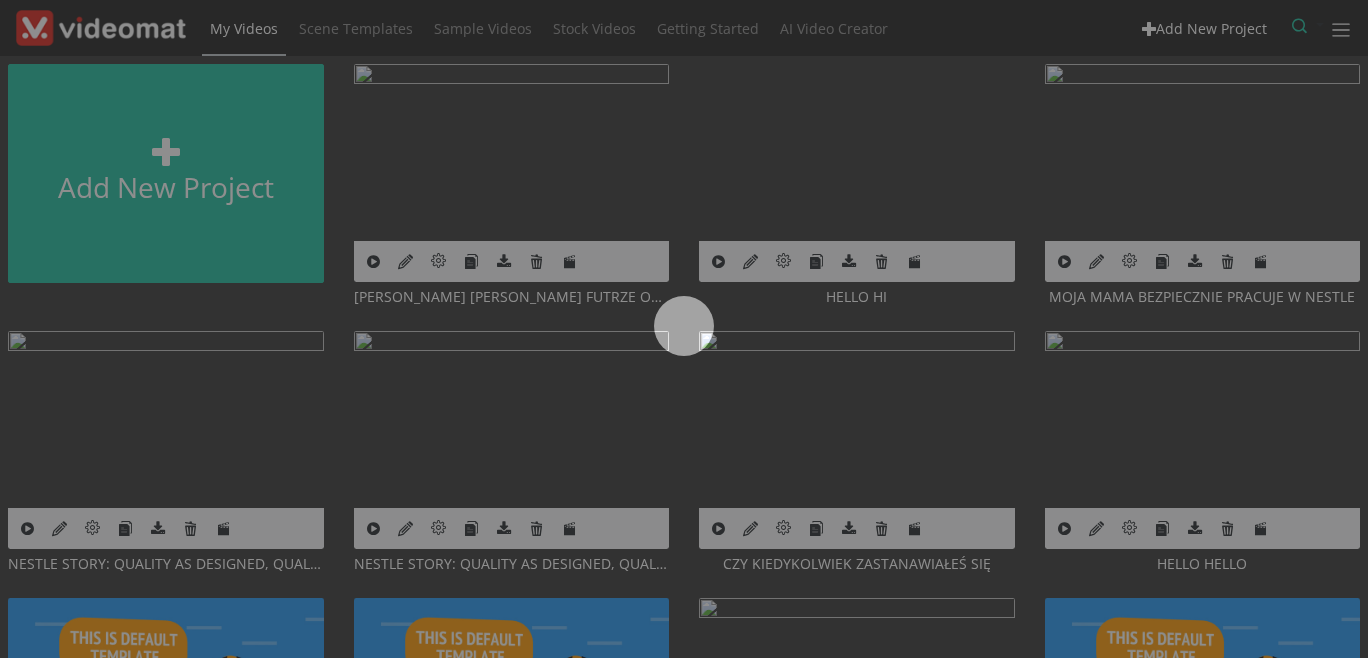 scroll, scrollTop: 0, scrollLeft: 0, axis: both 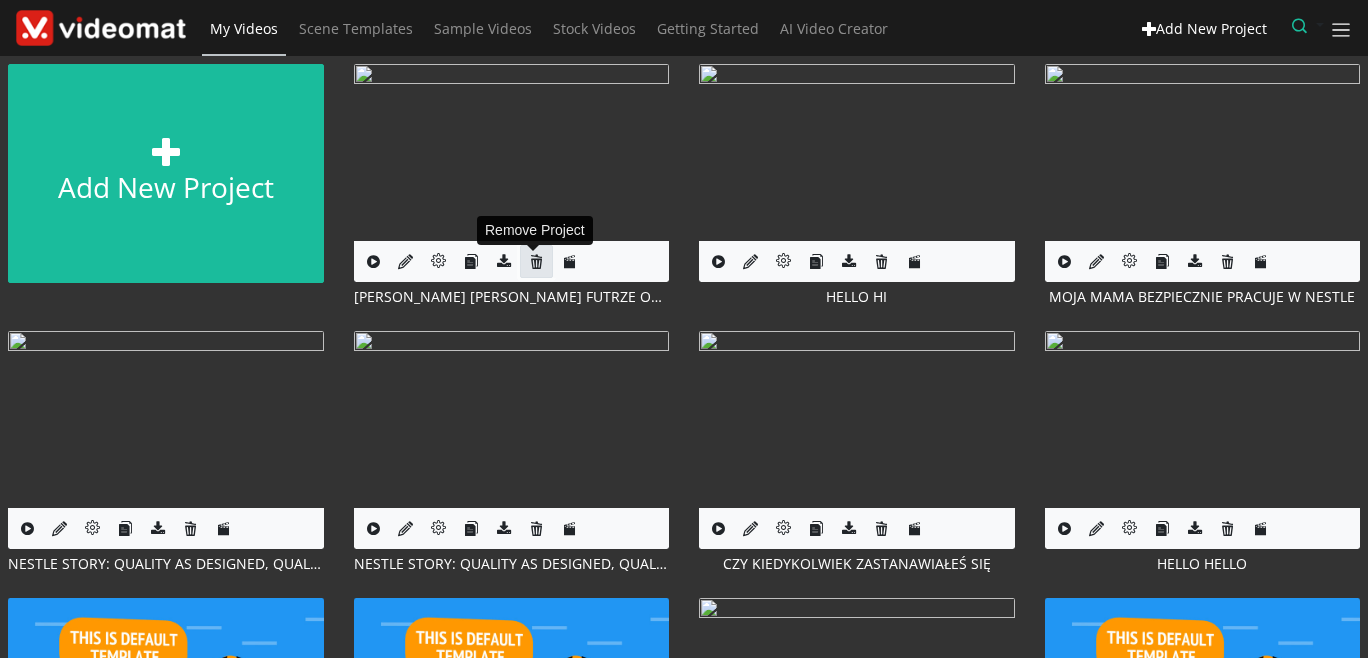 click at bounding box center (536, 261) 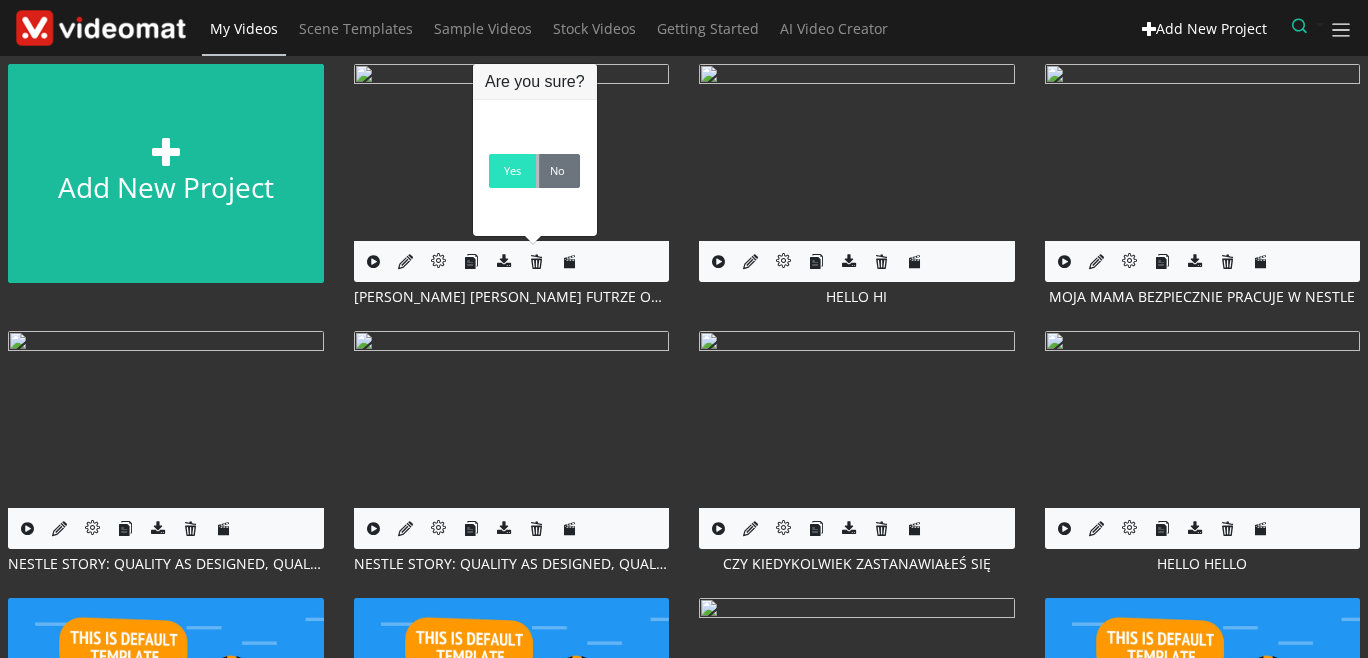 click on "Yes" at bounding box center (512, 171) 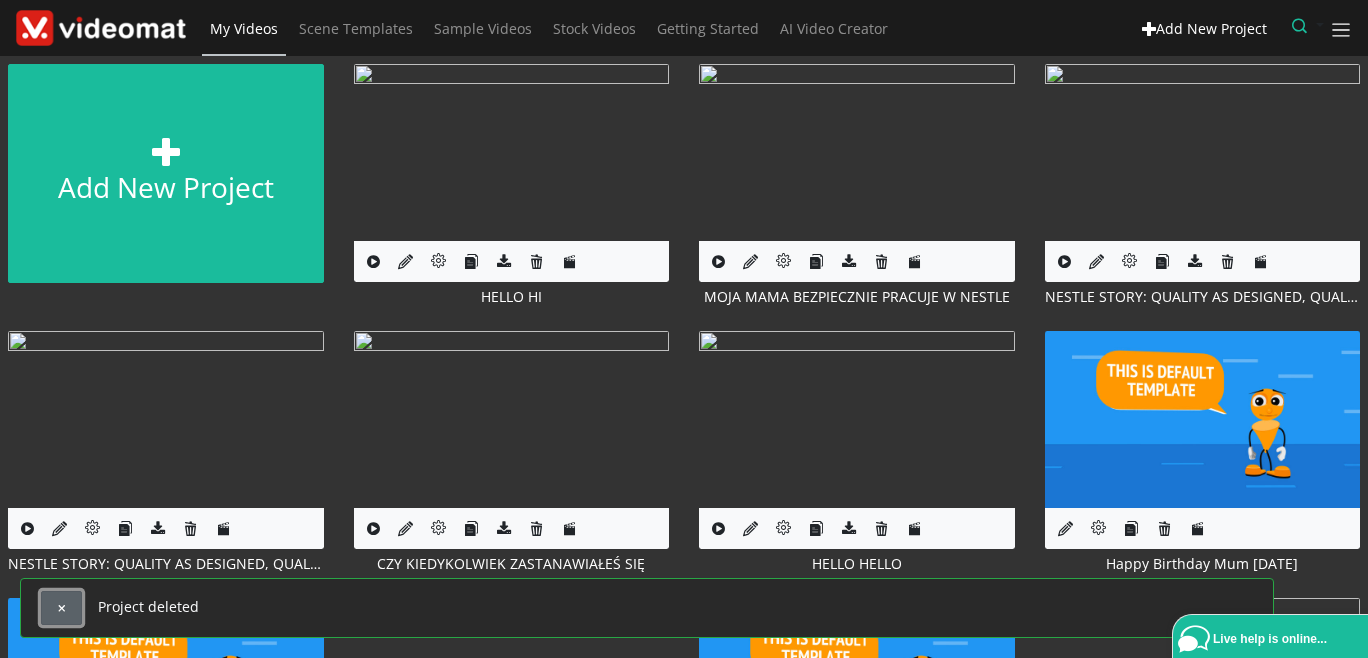 click at bounding box center (61, 608) 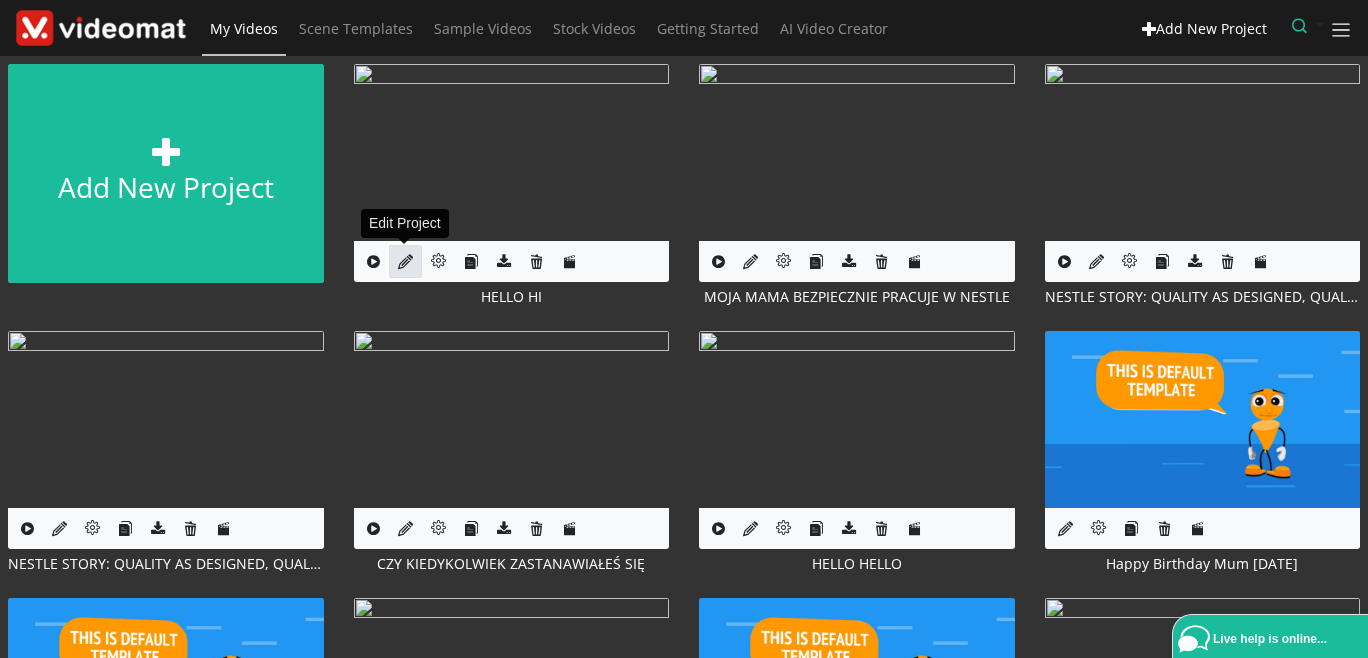 click at bounding box center (405, 261) 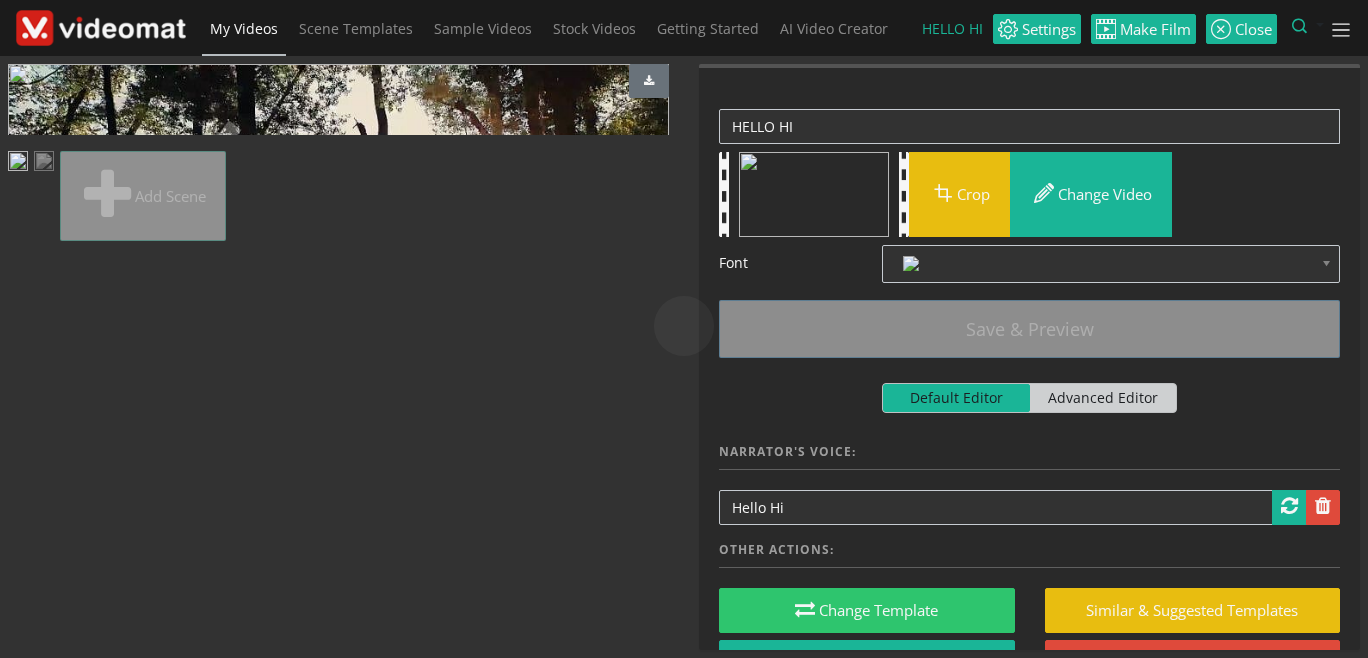 scroll, scrollTop: 0, scrollLeft: 0, axis: both 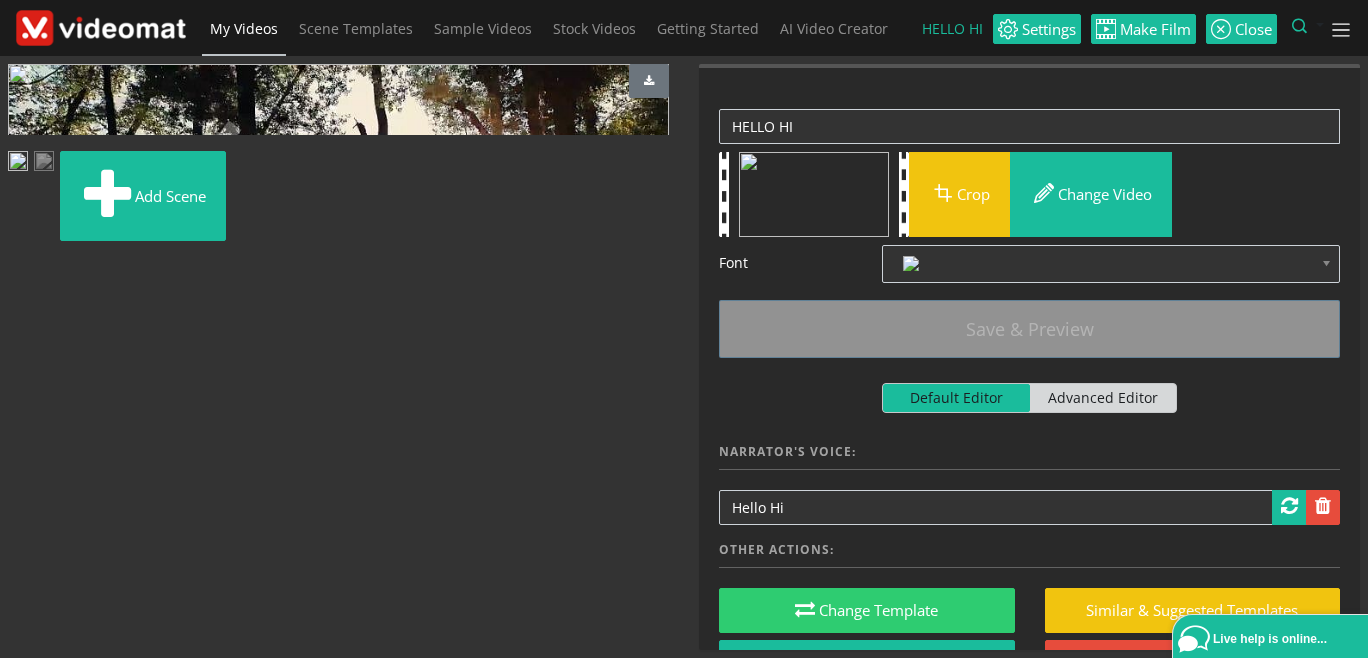 click at bounding box center [44, 163] 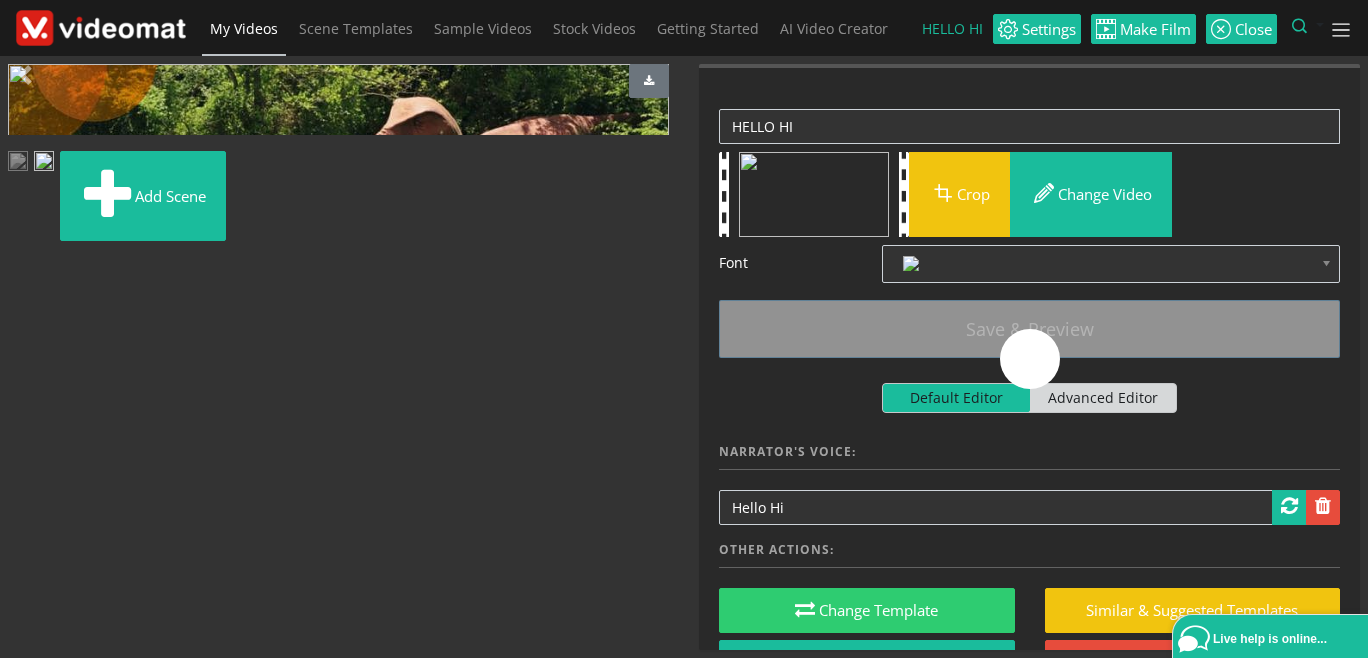 click at bounding box center [101, 28] 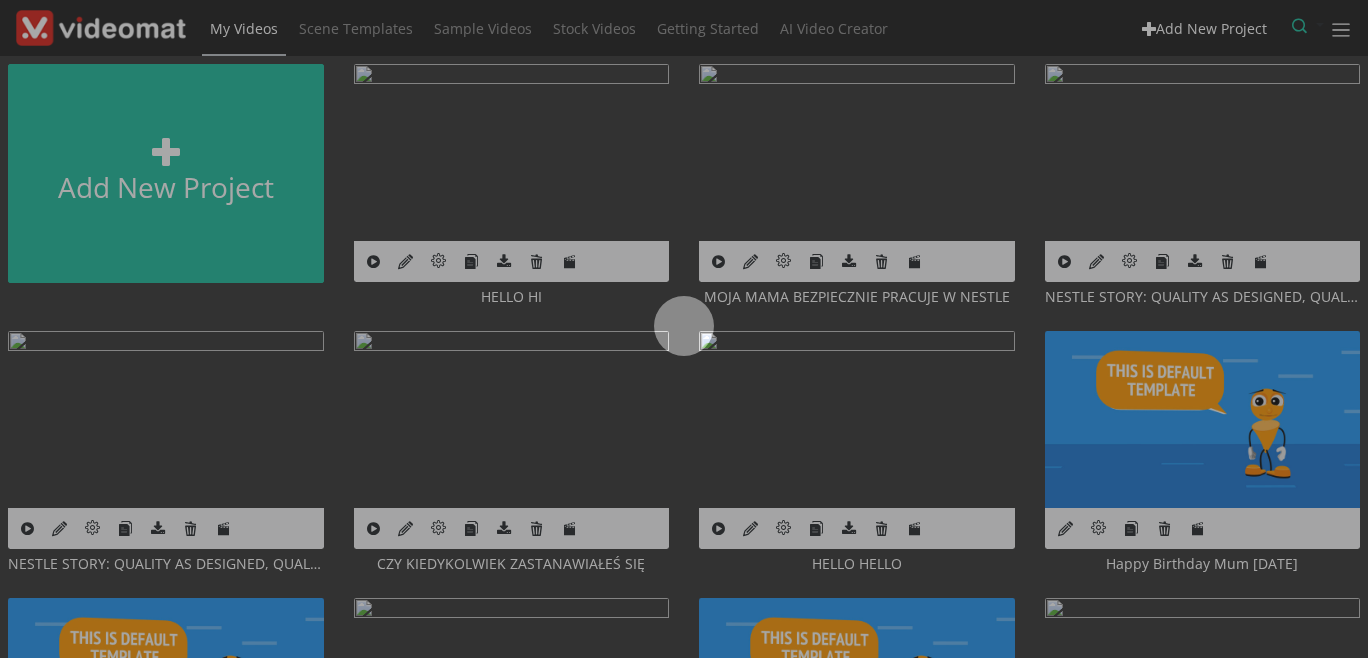 scroll, scrollTop: 0, scrollLeft: 0, axis: both 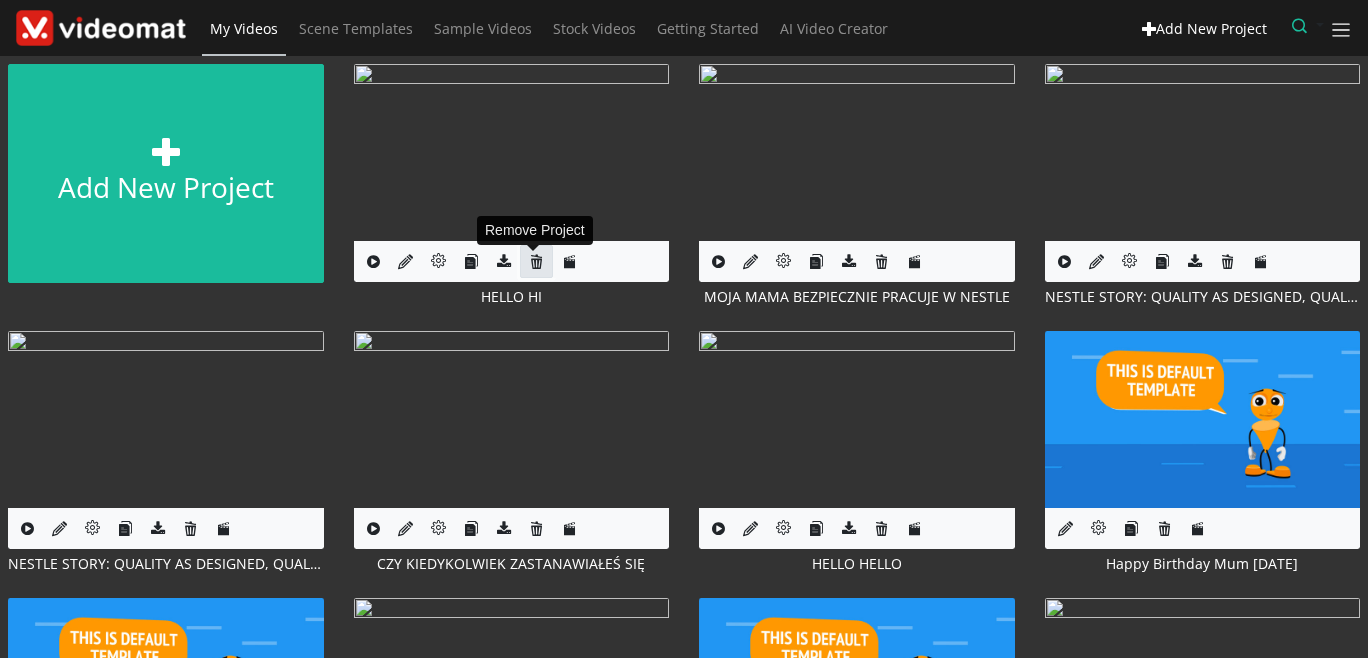 click at bounding box center [536, 261] 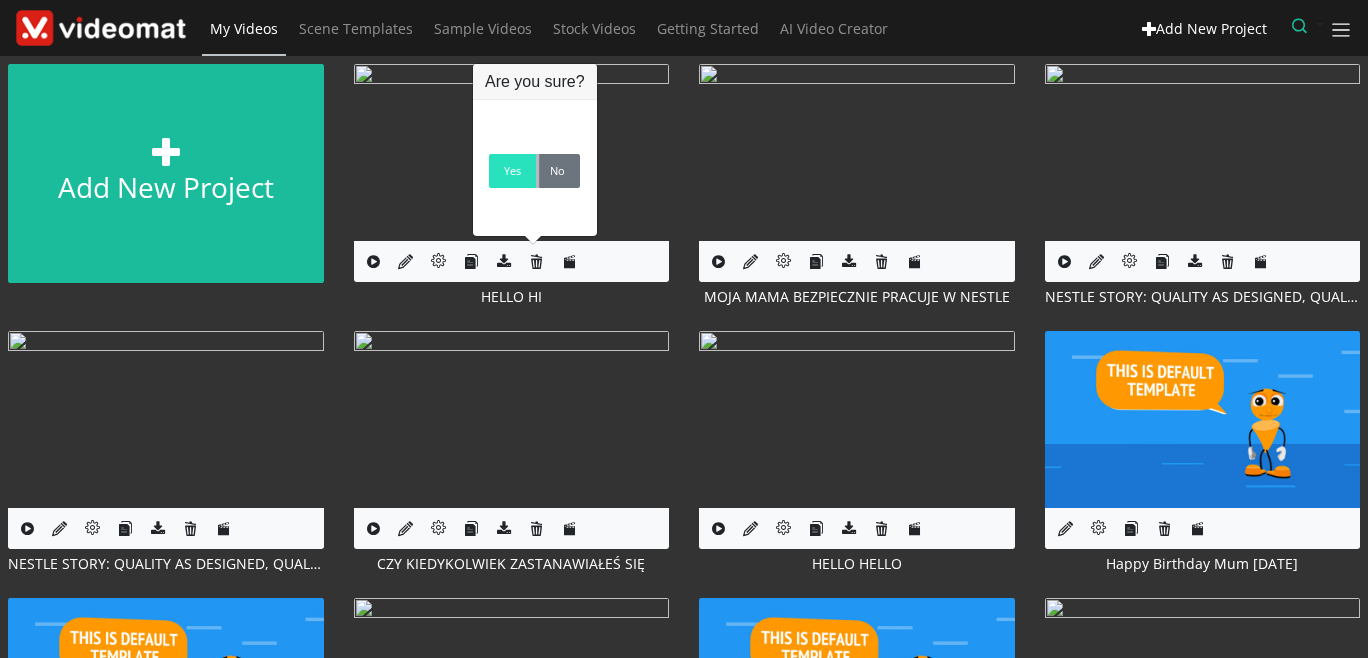 click on "Yes" at bounding box center [512, 171] 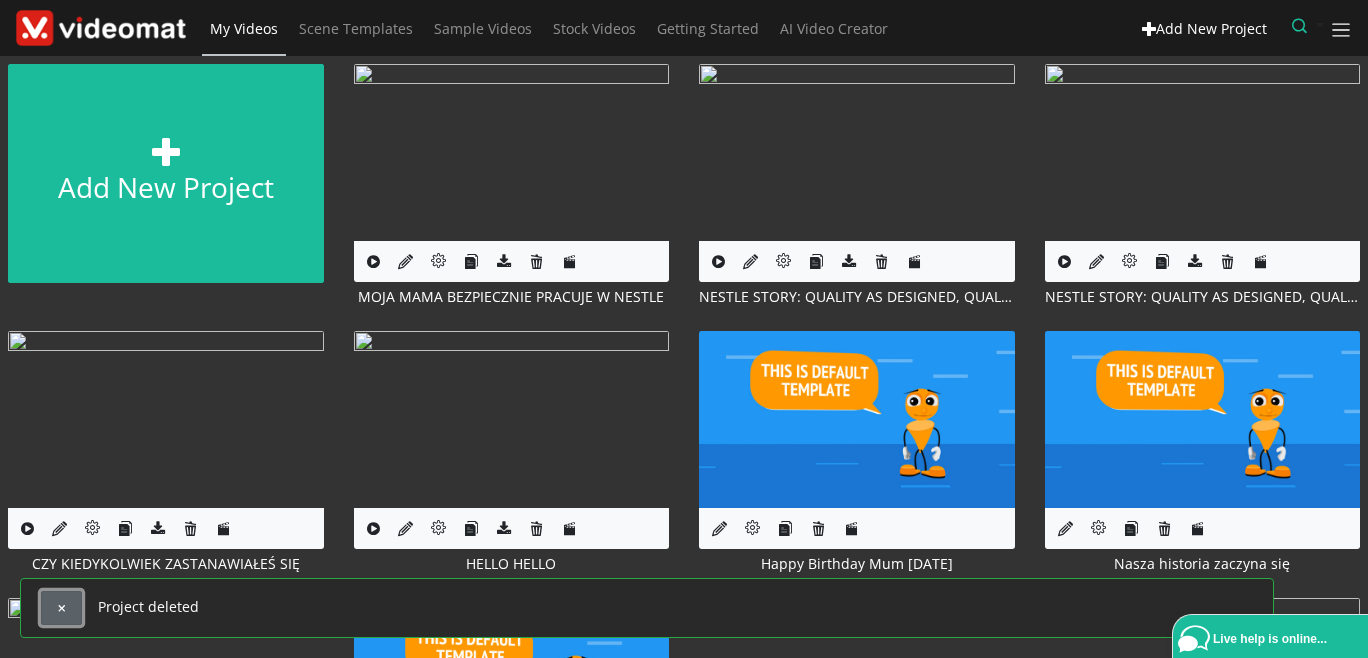 click at bounding box center (61, 608) 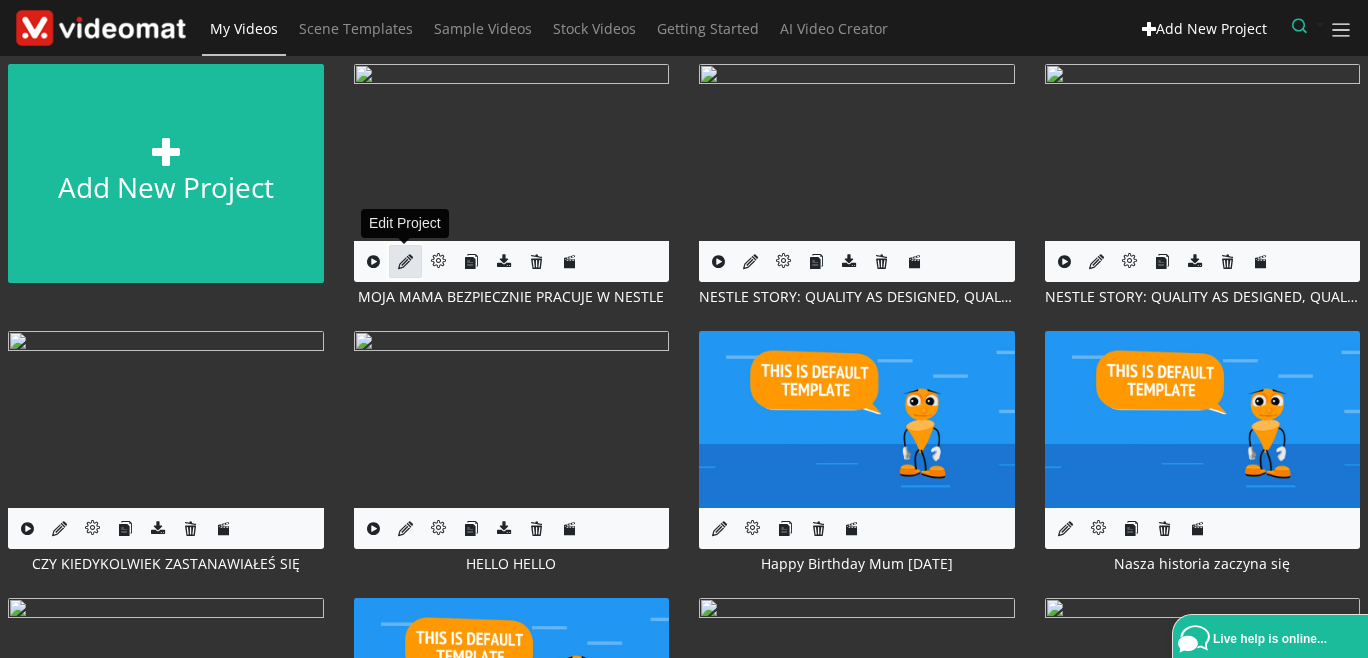 click at bounding box center [405, 261] 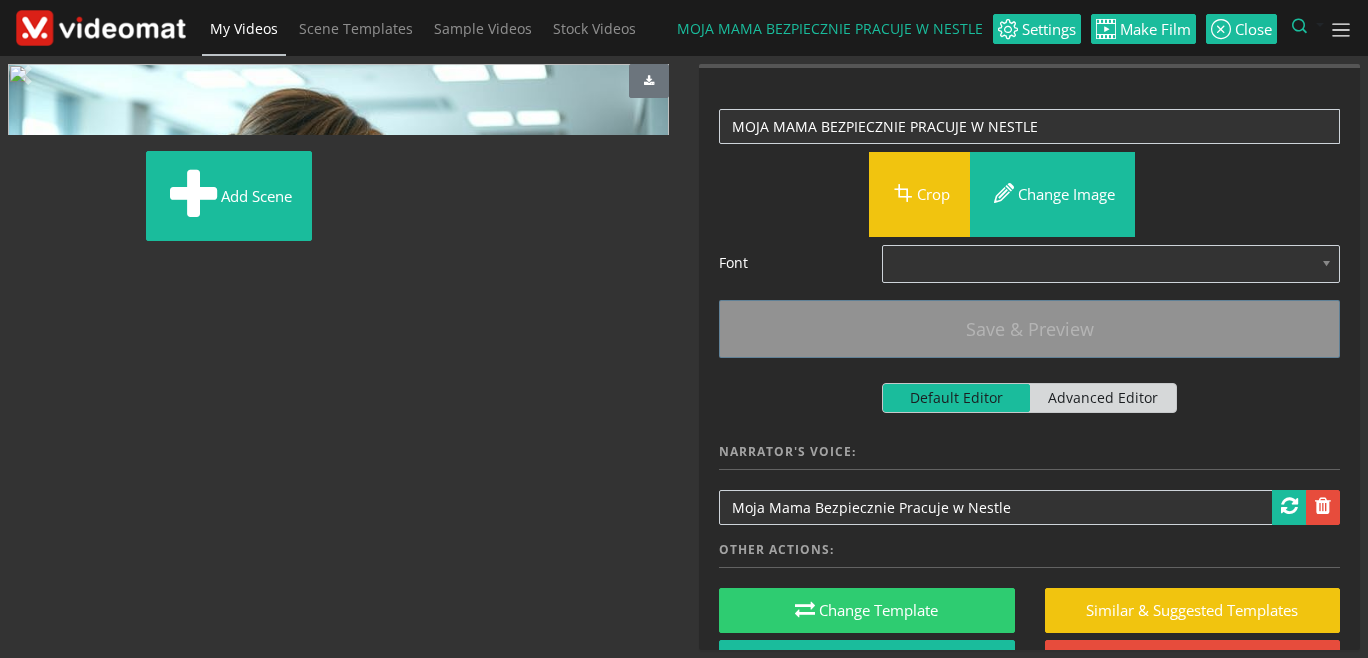 scroll, scrollTop: 0, scrollLeft: 0, axis: both 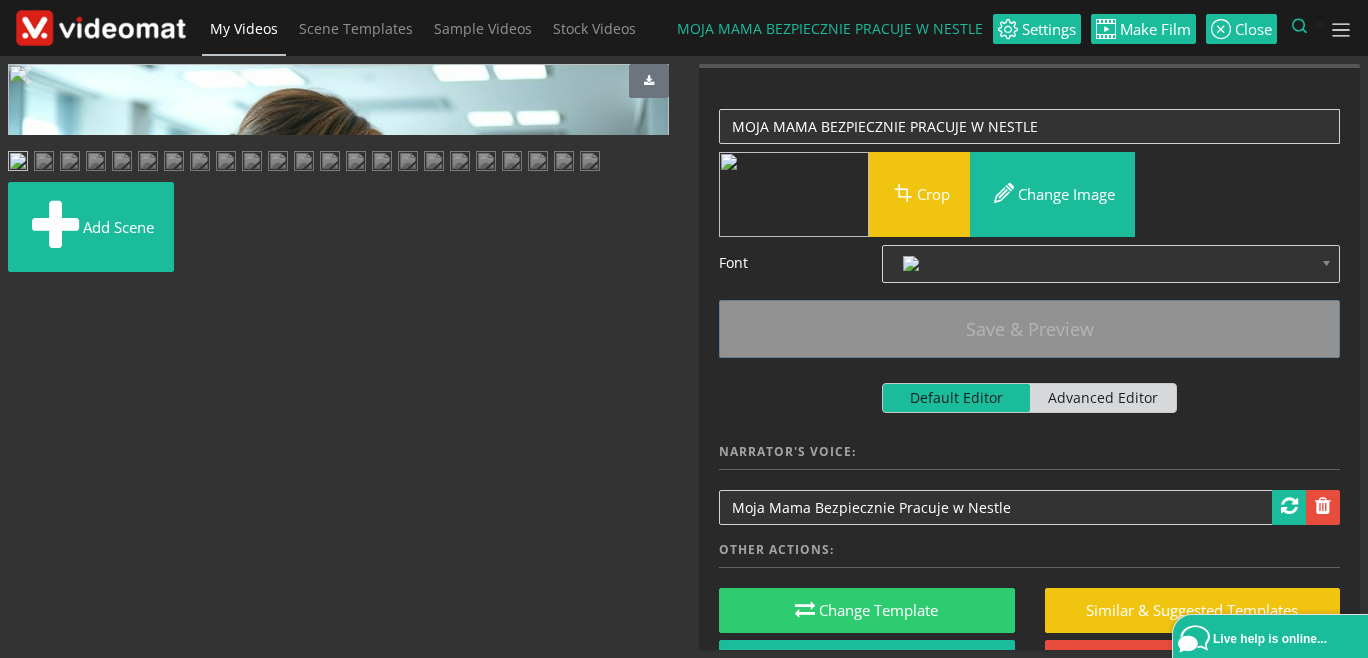 click at bounding box center [101, 28] 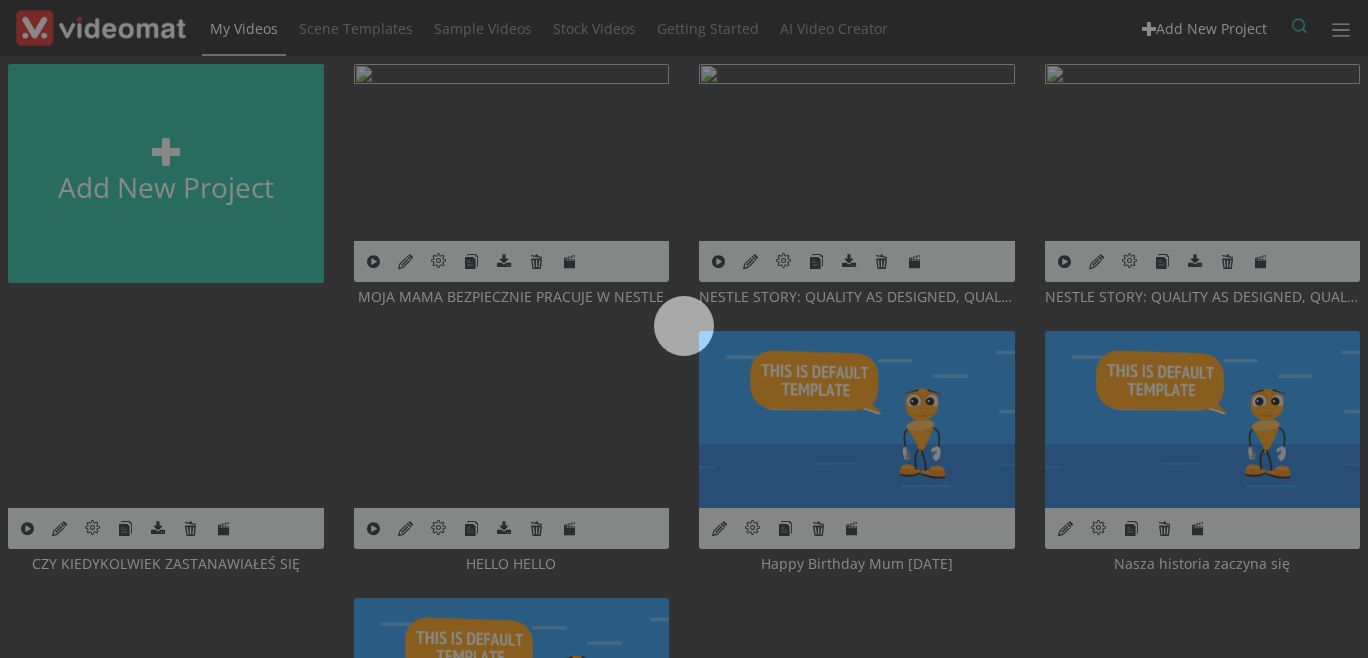 scroll, scrollTop: 0, scrollLeft: 0, axis: both 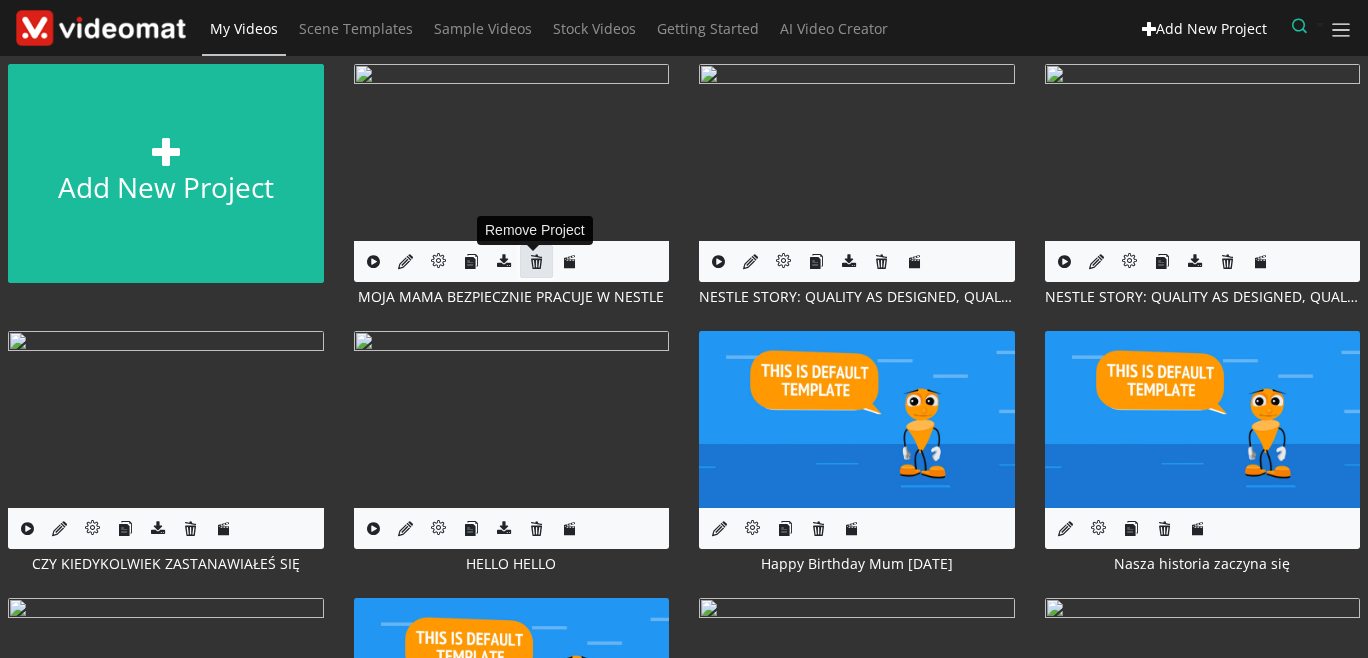 click at bounding box center (536, 261) 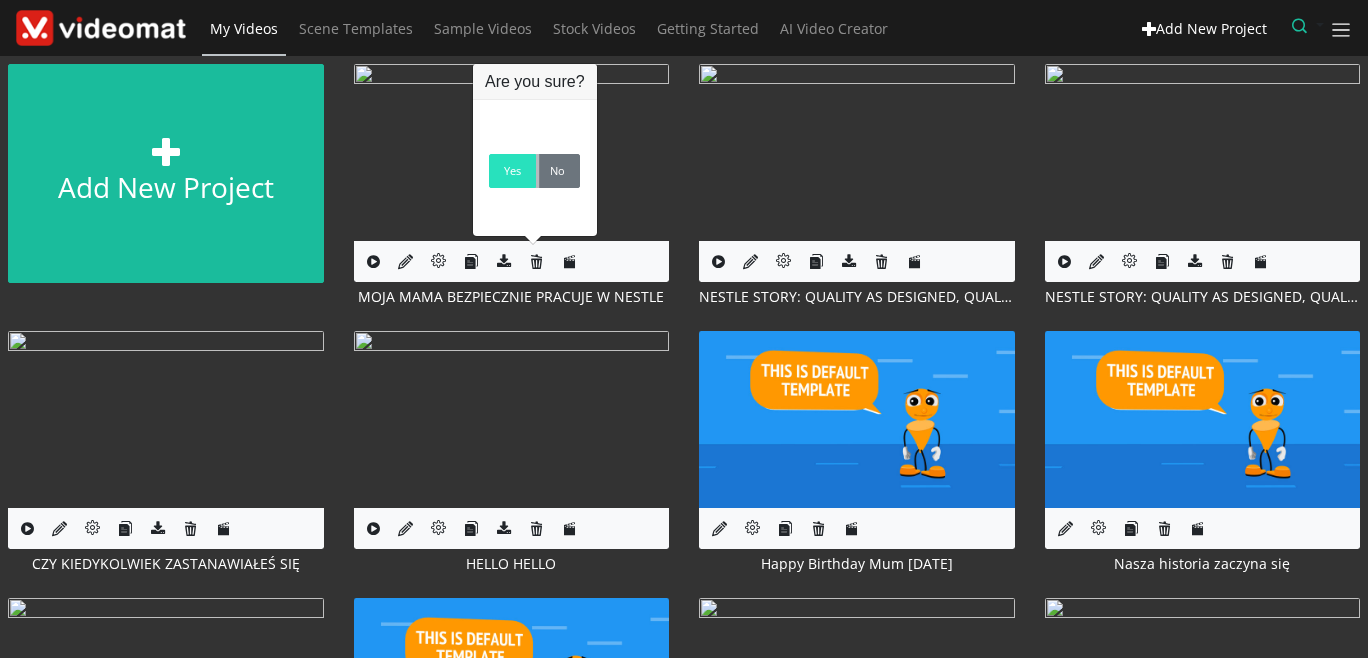 click on "Yes" at bounding box center (512, 171) 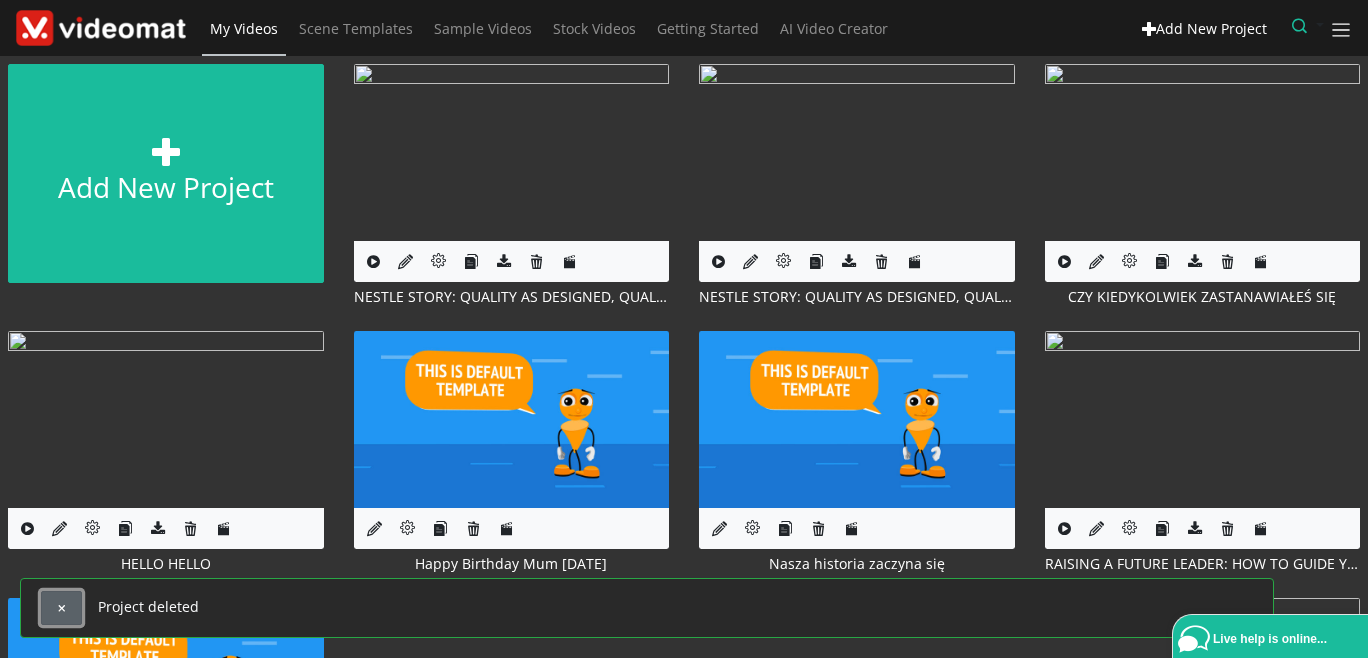 click at bounding box center [61, 608] 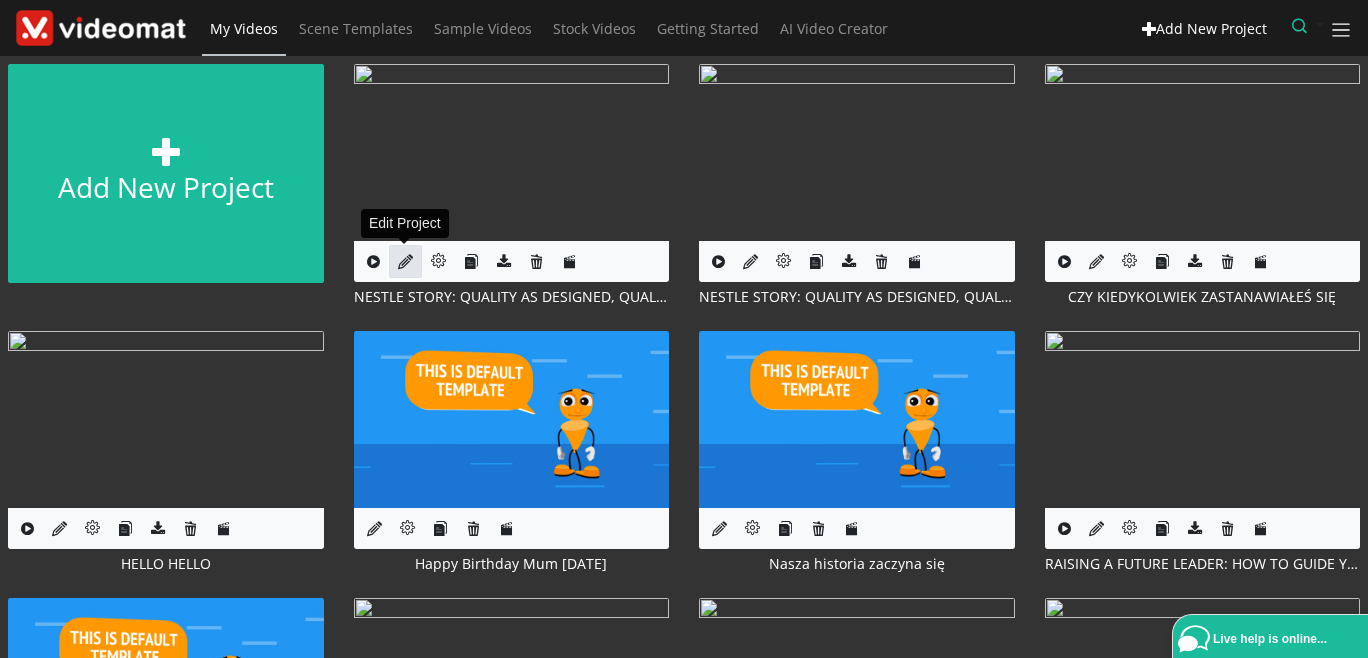 click at bounding box center (405, 261) 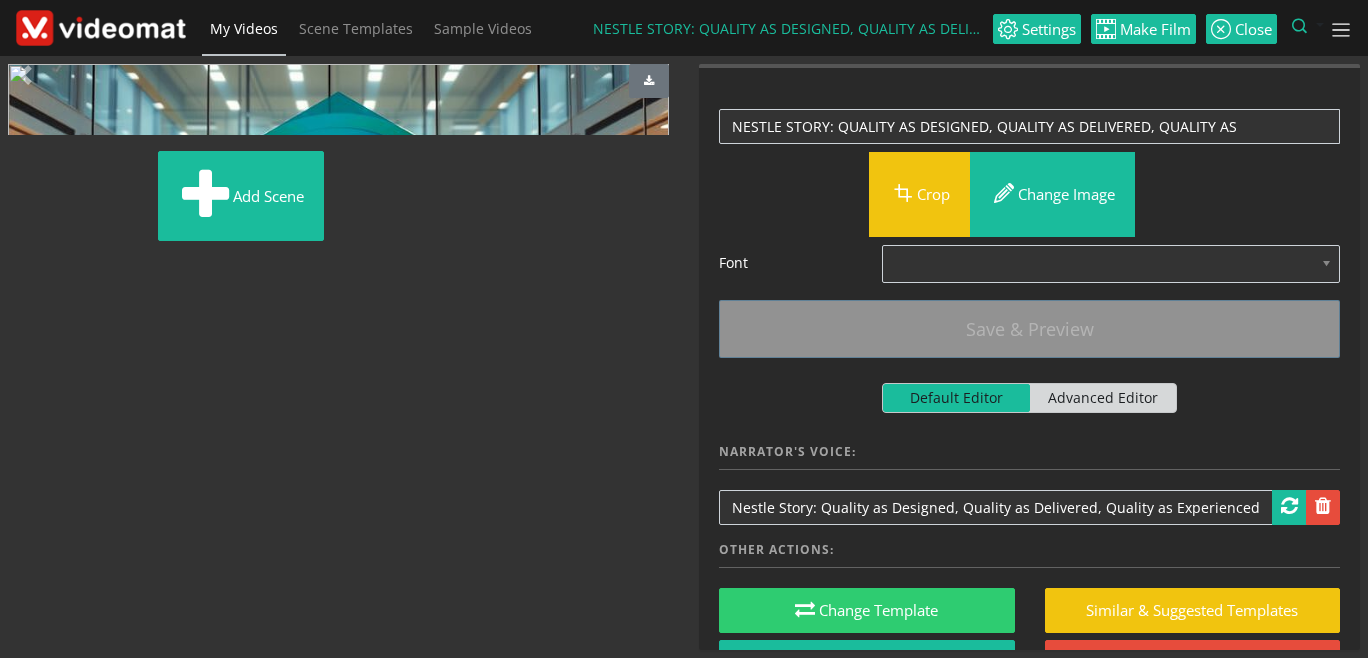 scroll, scrollTop: 0, scrollLeft: 0, axis: both 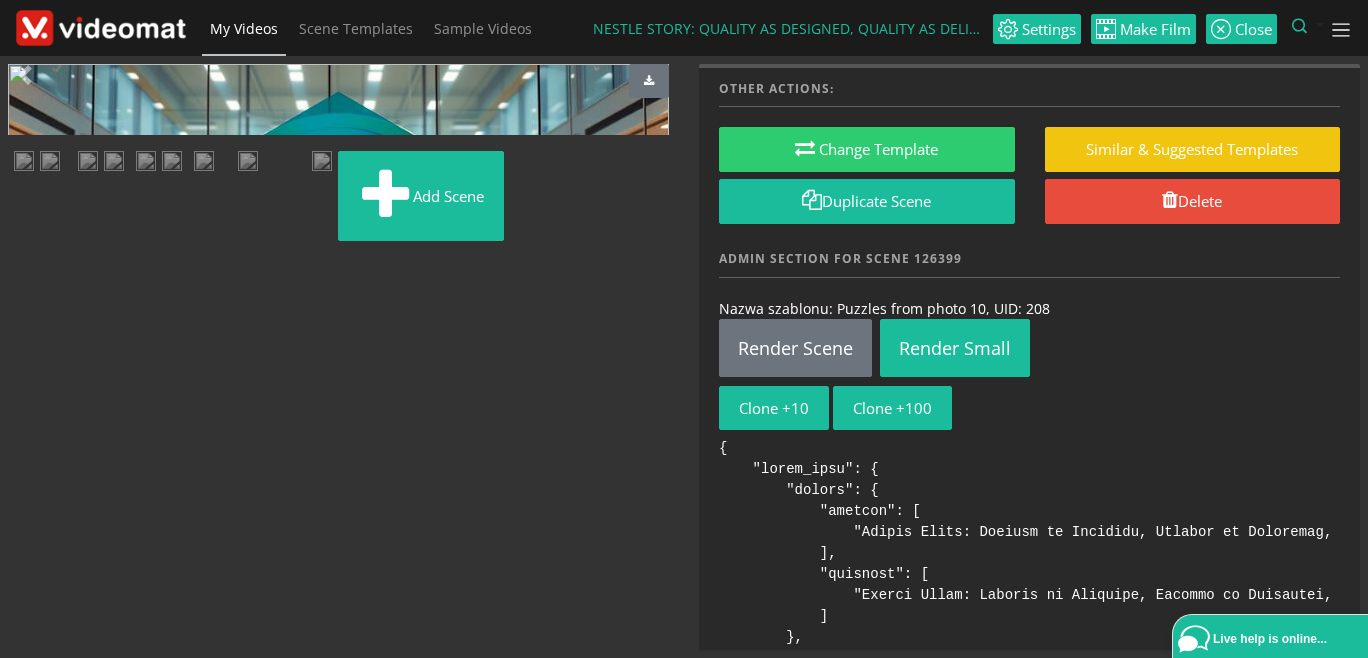 click at bounding box center (28, 451) 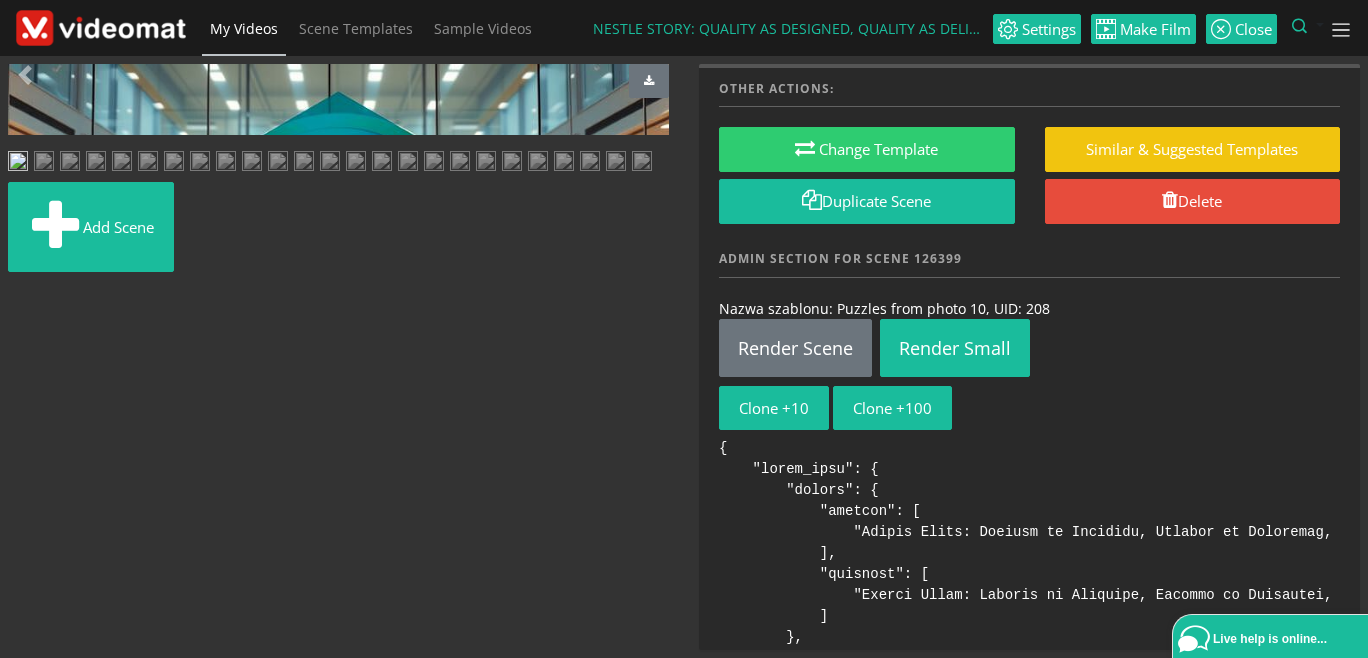 click at bounding box center (28, 451) 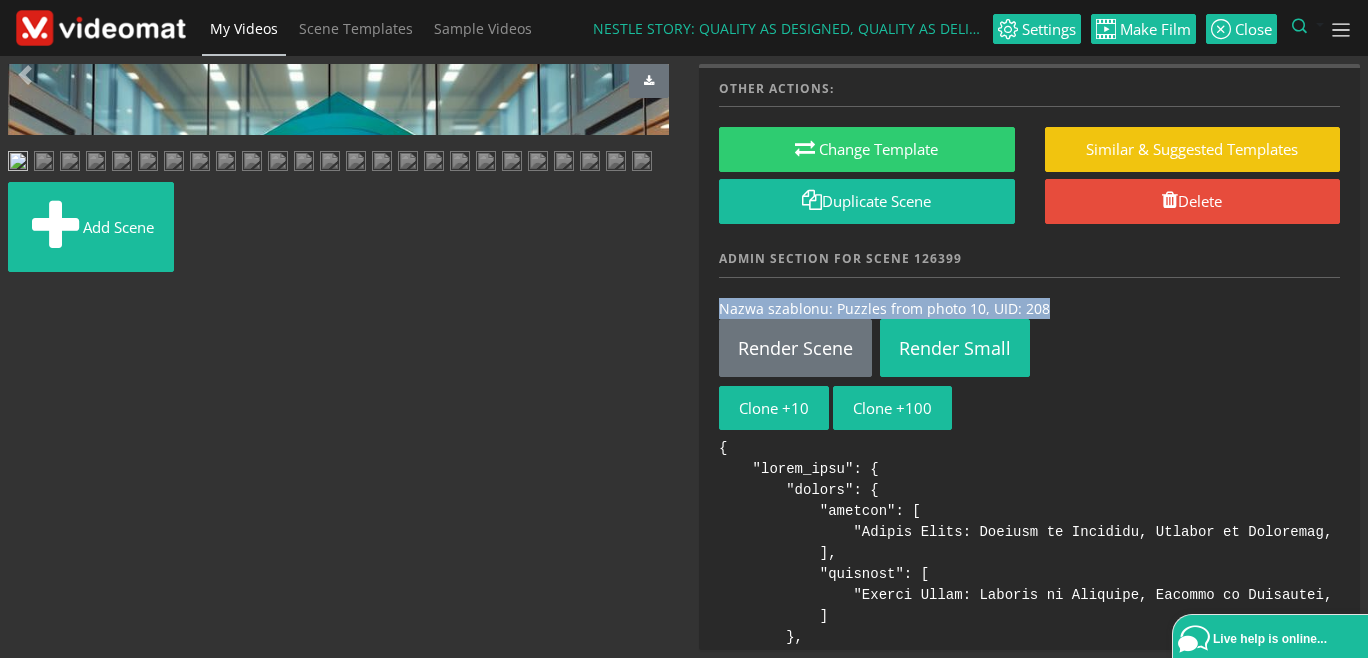 drag, startPoint x: 1063, startPoint y: 298, endPoint x: 710, endPoint y: 313, distance: 353.31854 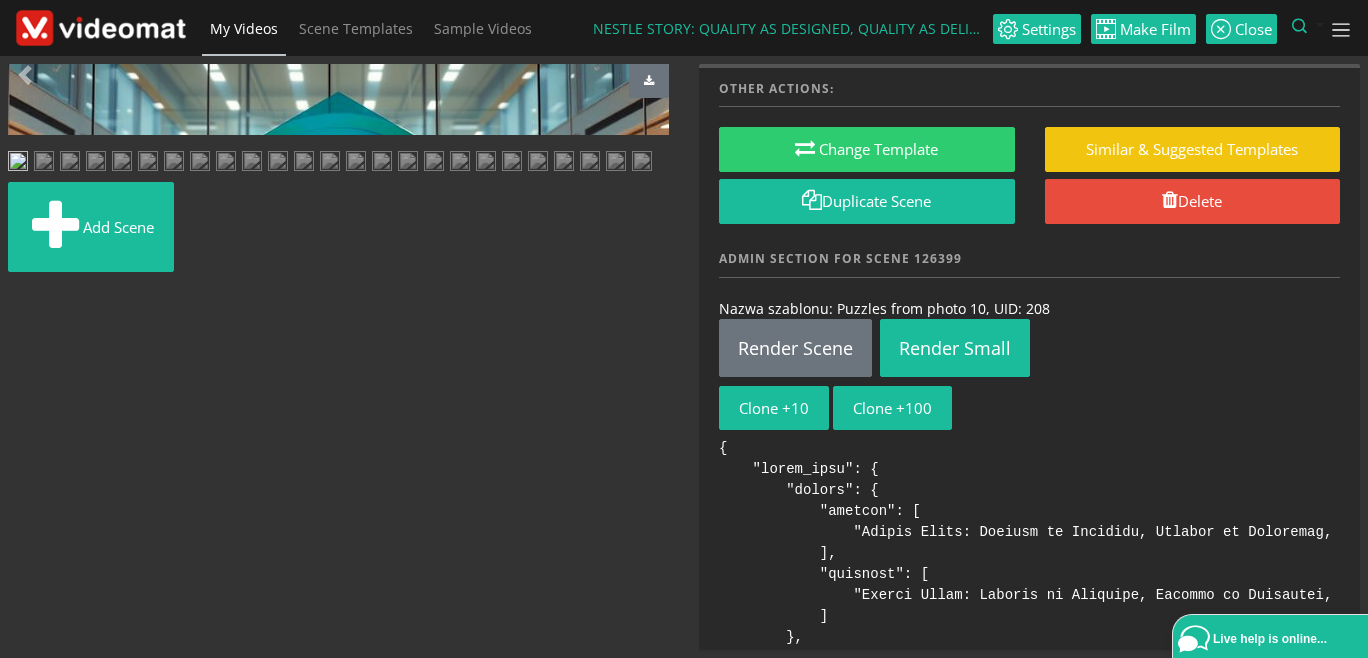 click on "Nazwa szablonu: Puzzles from photo 10, UID: 208" at bounding box center [1029, 308] 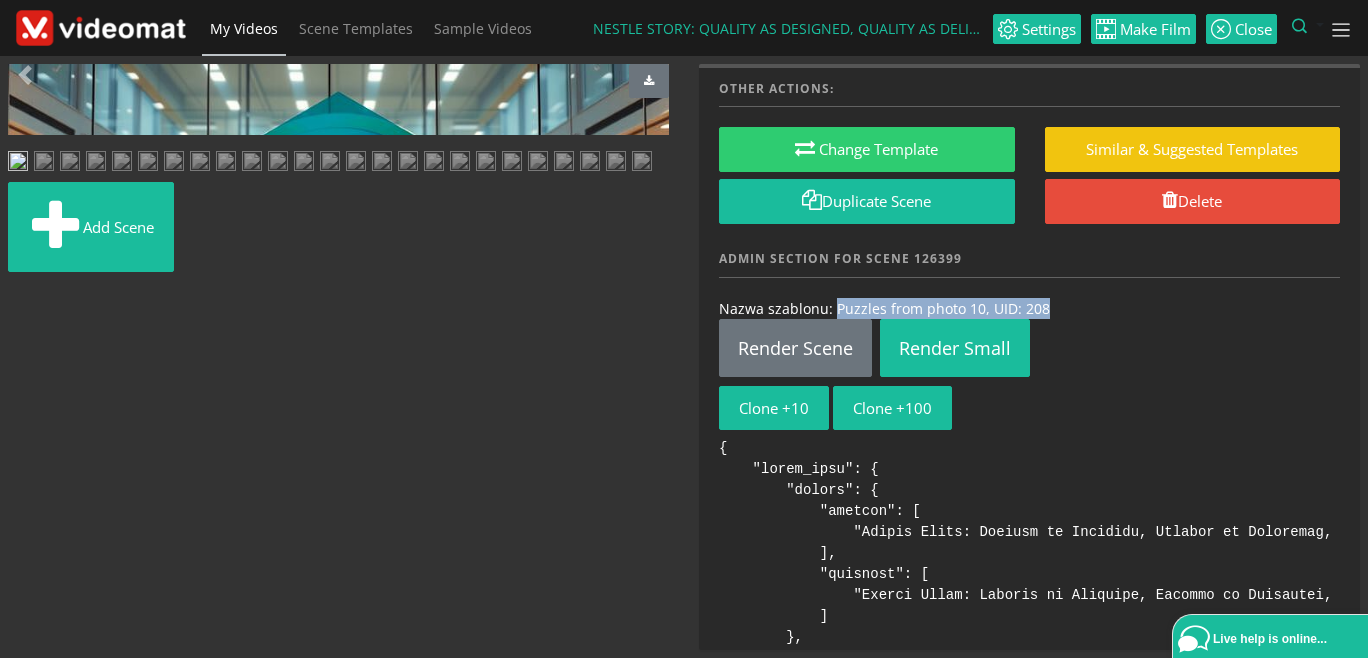 drag, startPoint x: 1053, startPoint y: 302, endPoint x: 835, endPoint y: 308, distance: 218.08255 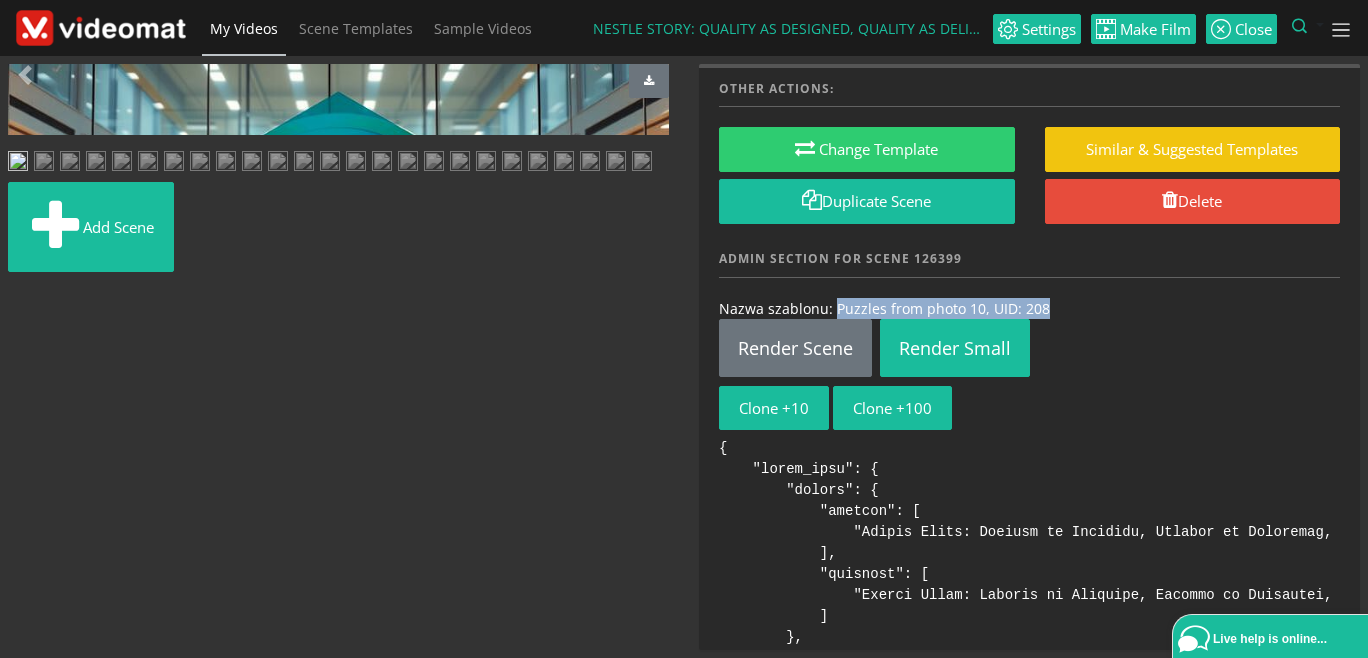 click at bounding box center (44, 163) 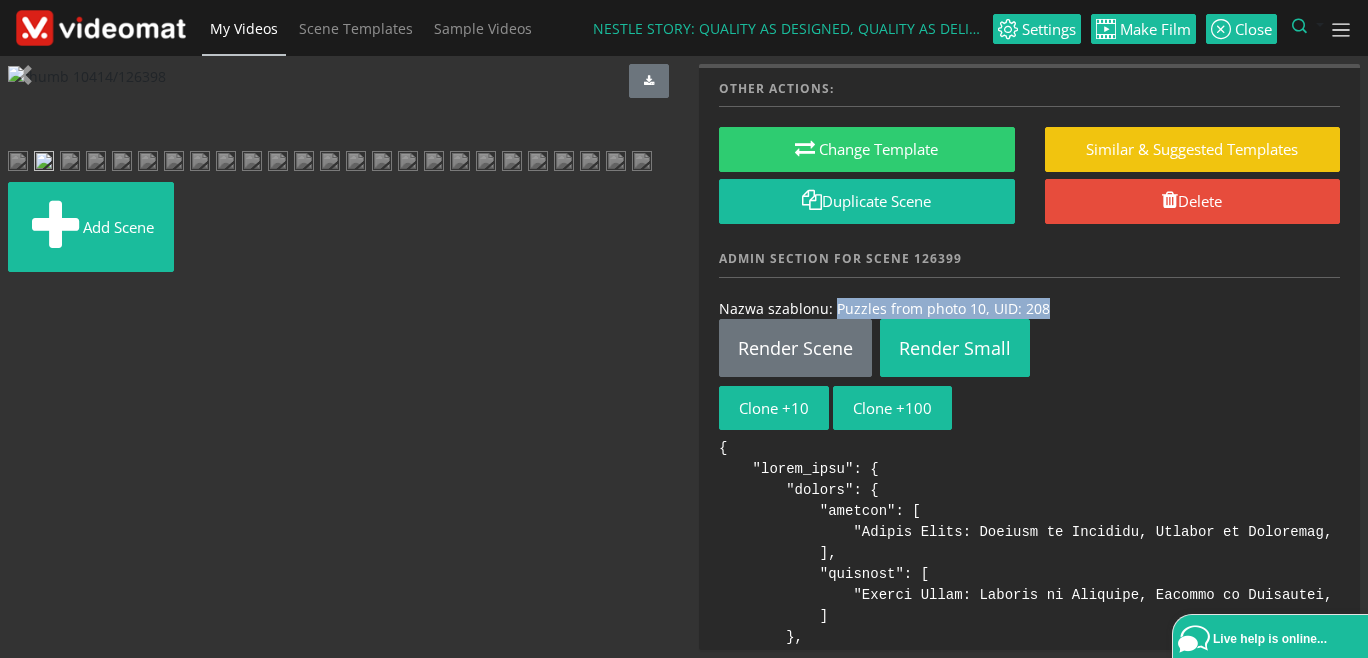scroll, scrollTop: 0, scrollLeft: 0, axis: both 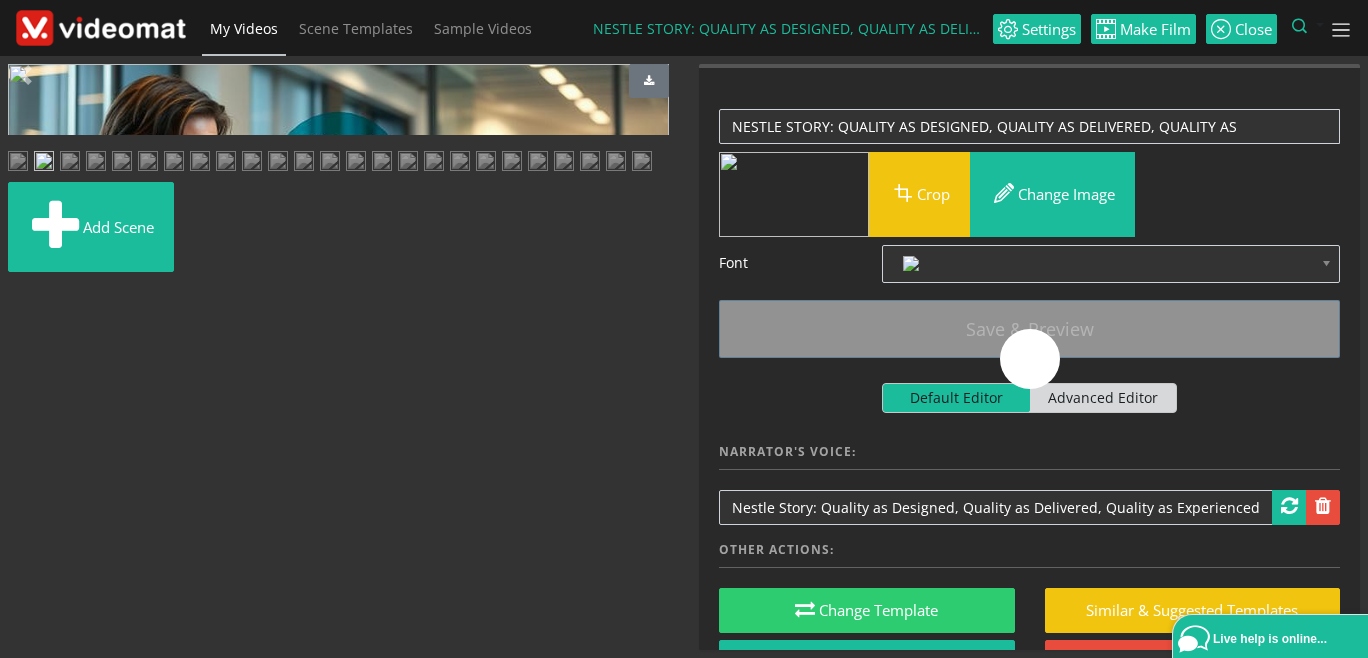 click at bounding box center [70, 163] 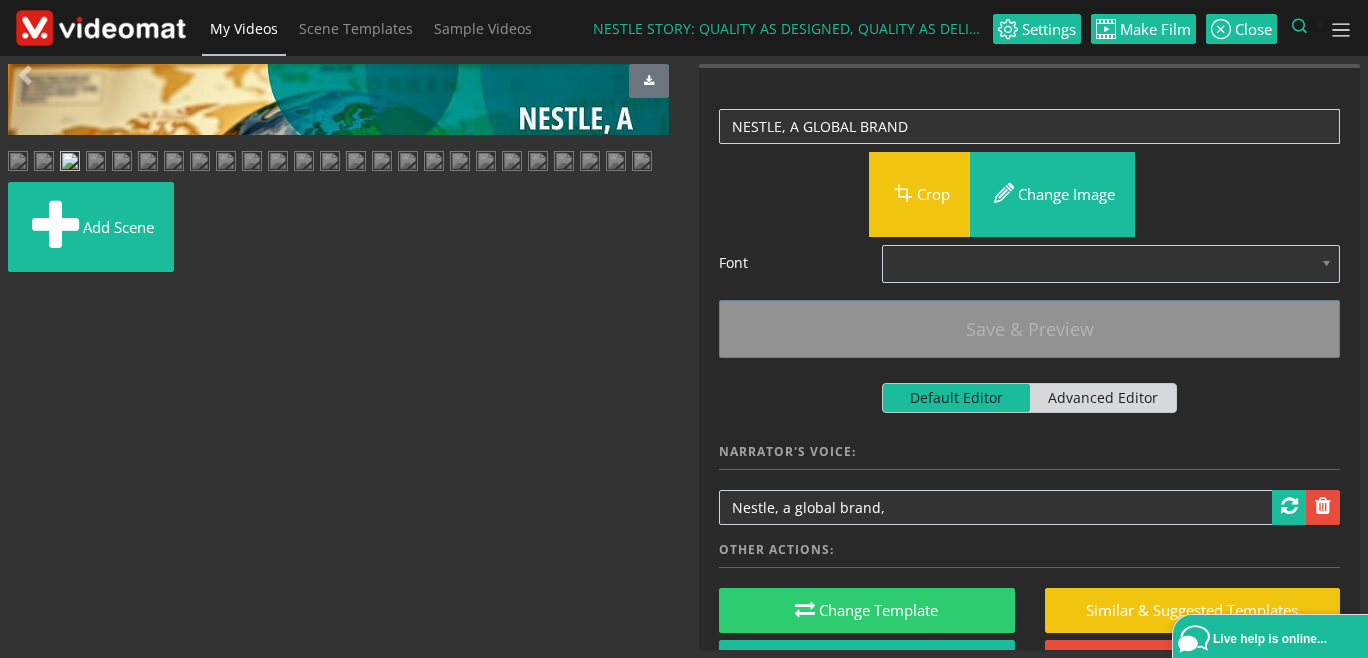 scroll, scrollTop: 461, scrollLeft: 0, axis: vertical 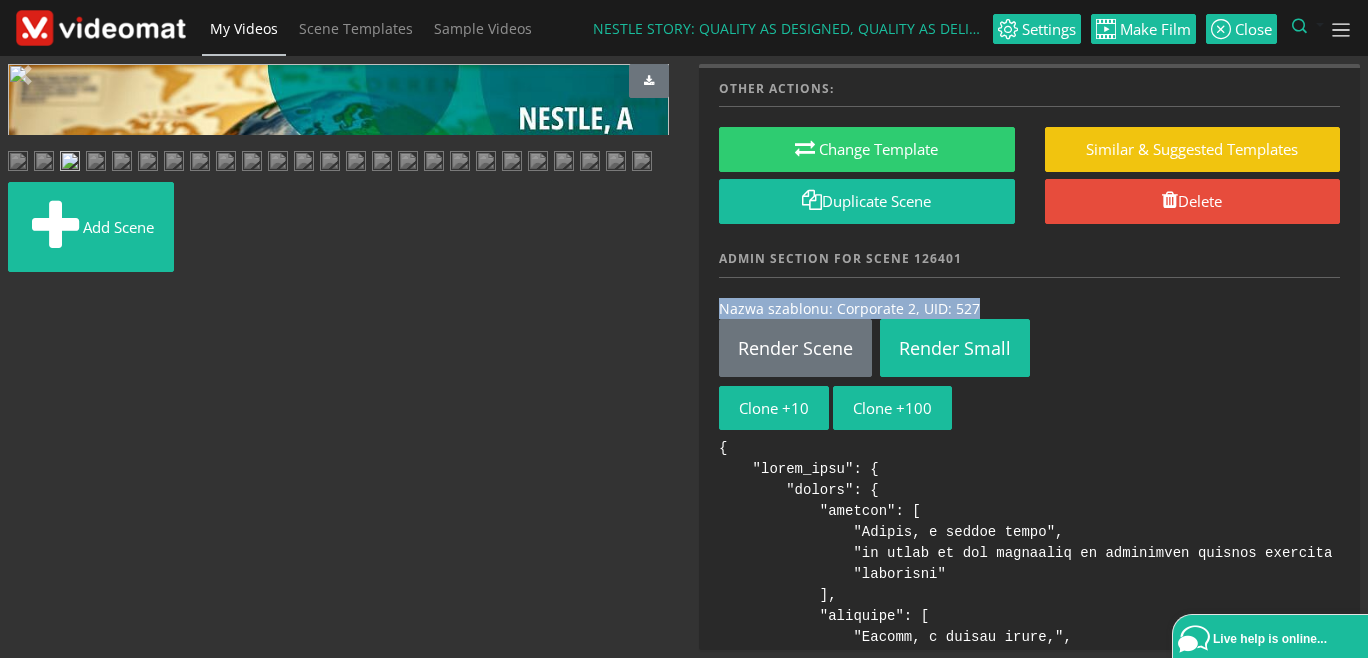 drag, startPoint x: 985, startPoint y: 305, endPoint x: 711, endPoint y: 315, distance: 274.18243 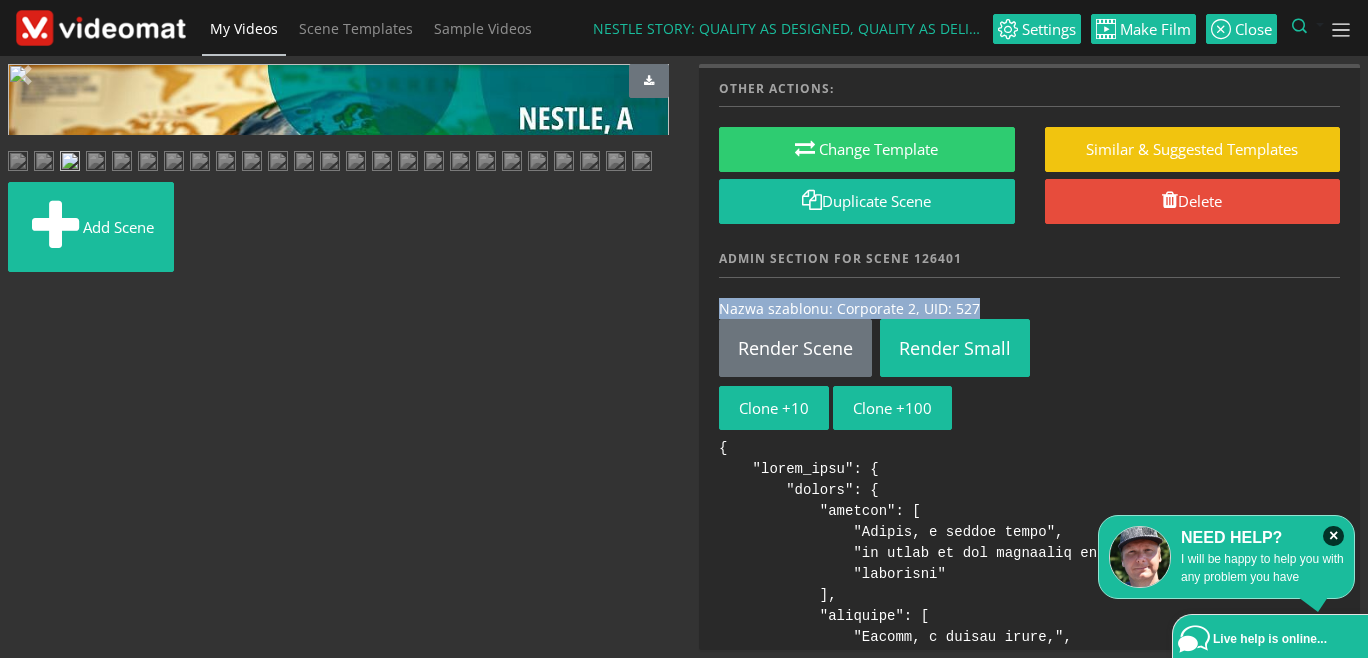 scroll, scrollTop: 230, scrollLeft: 0, axis: vertical 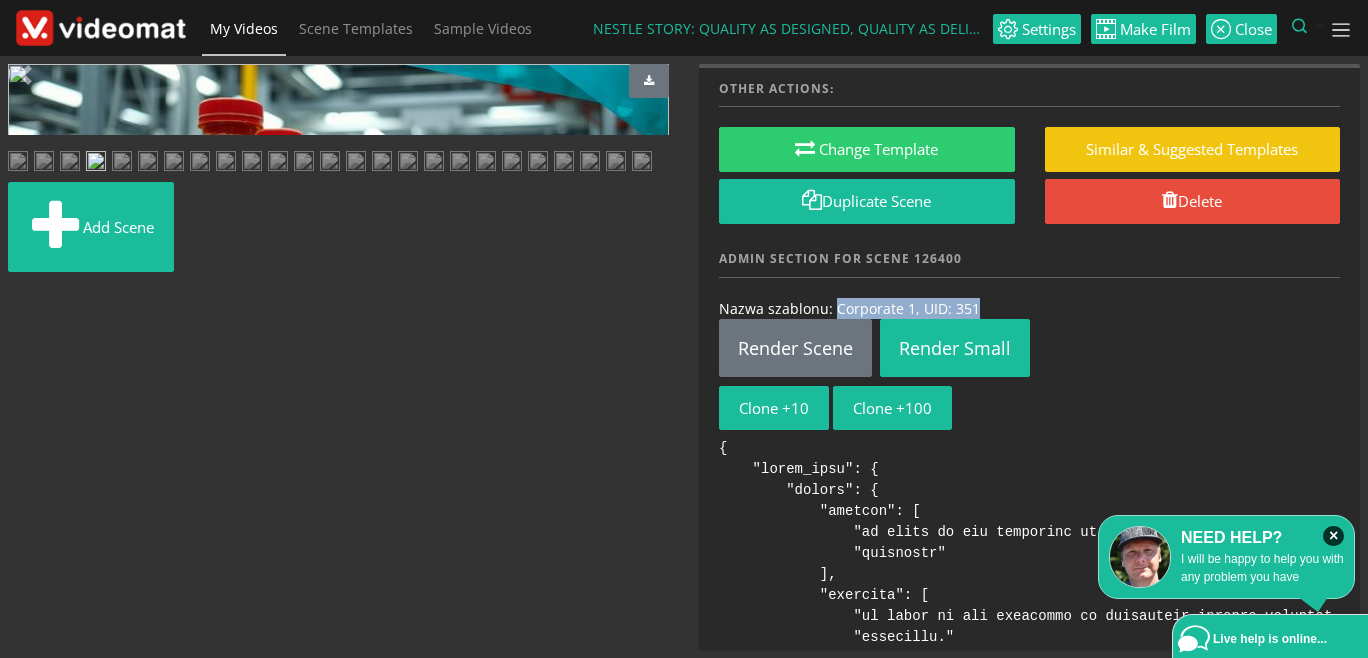 drag, startPoint x: 991, startPoint y: 302, endPoint x: 833, endPoint y: 310, distance: 158.20241 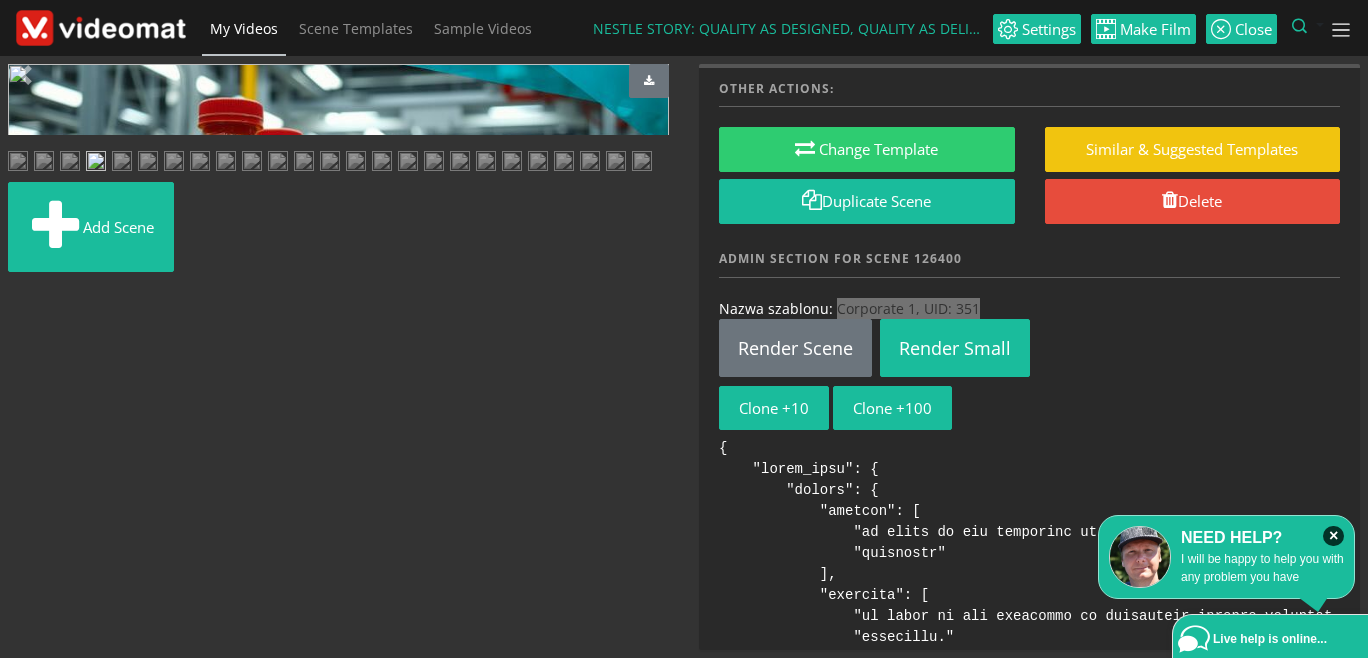 scroll, scrollTop: 461, scrollLeft: 0, axis: vertical 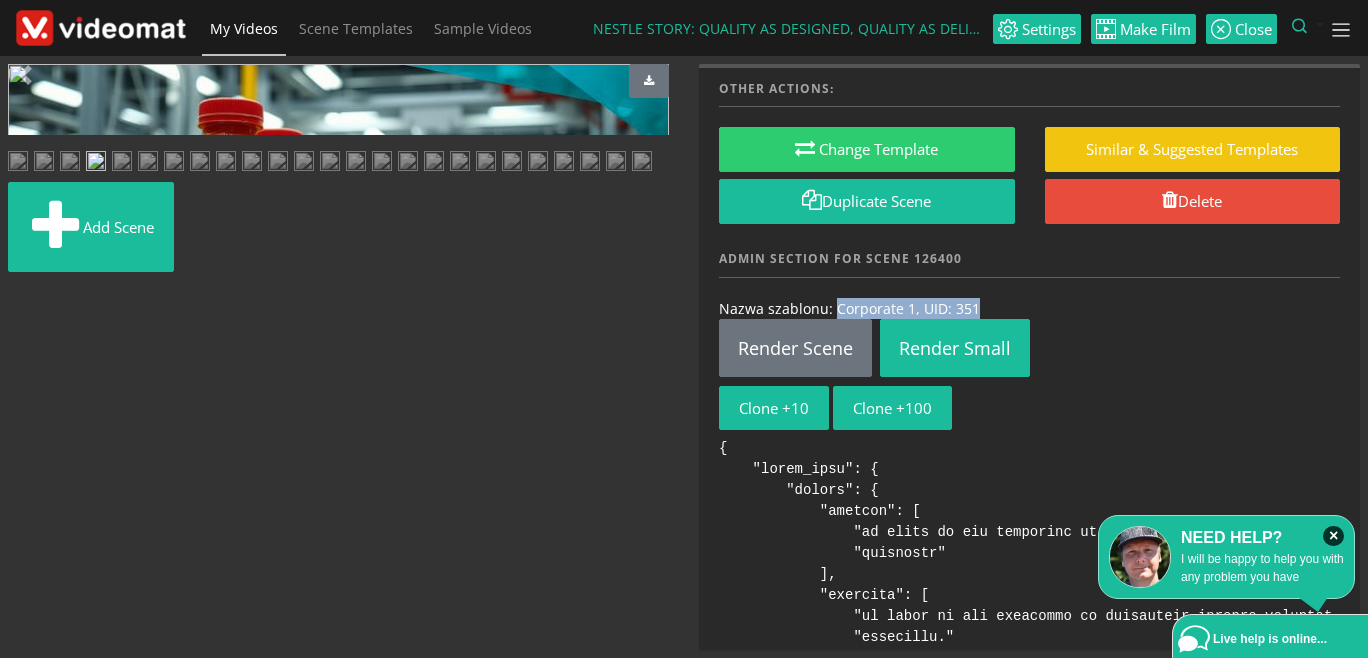 click at bounding box center (174, 163) 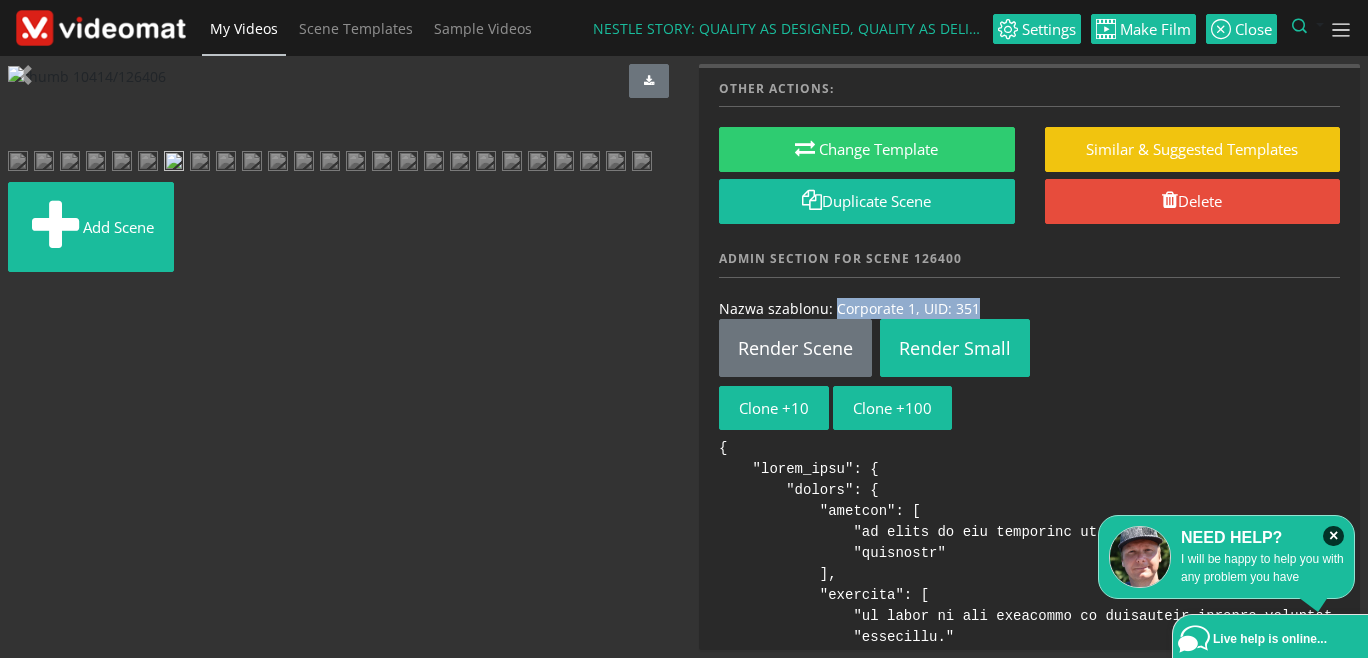 scroll, scrollTop: 0, scrollLeft: 0, axis: both 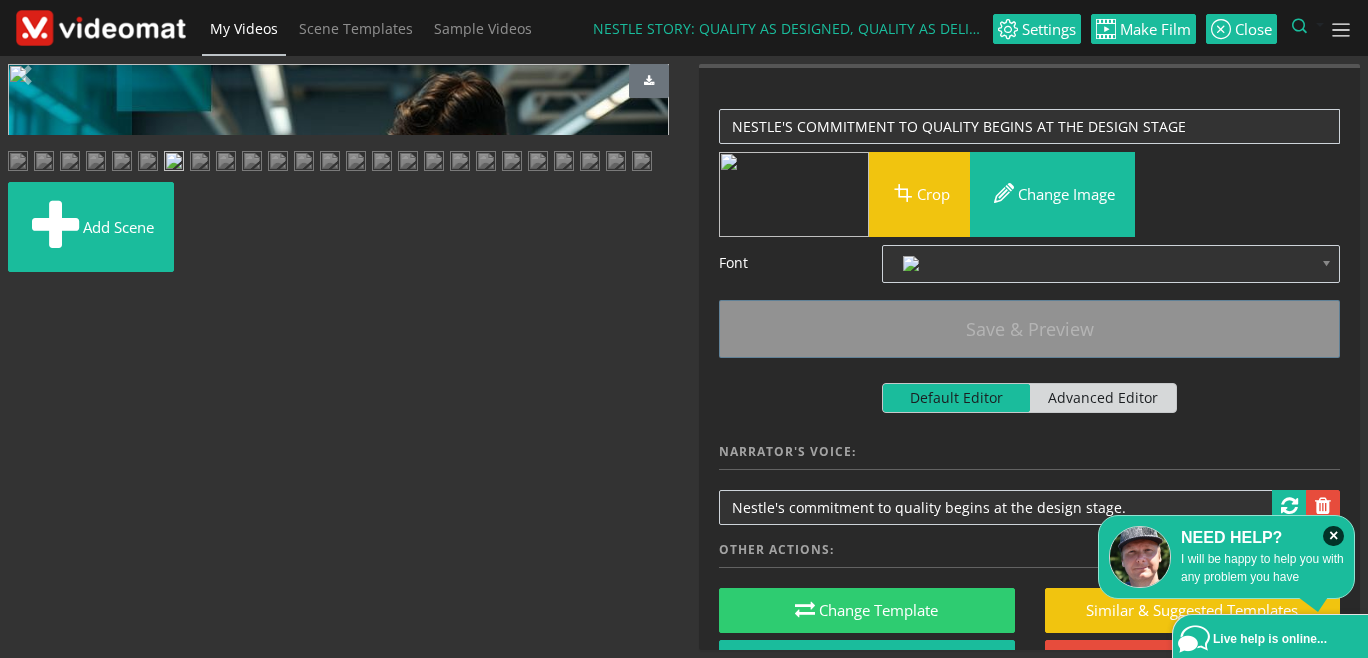click at bounding box center (200, 163) 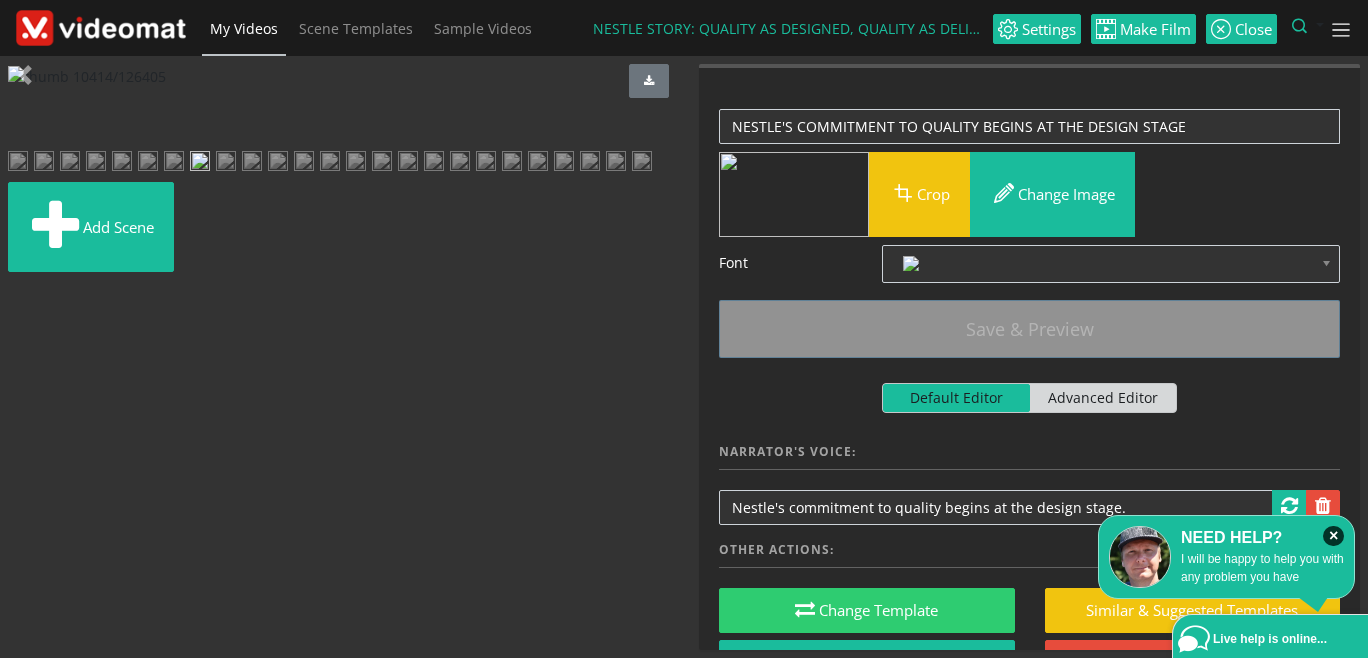 scroll, scrollTop: 0, scrollLeft: 0, axis: both 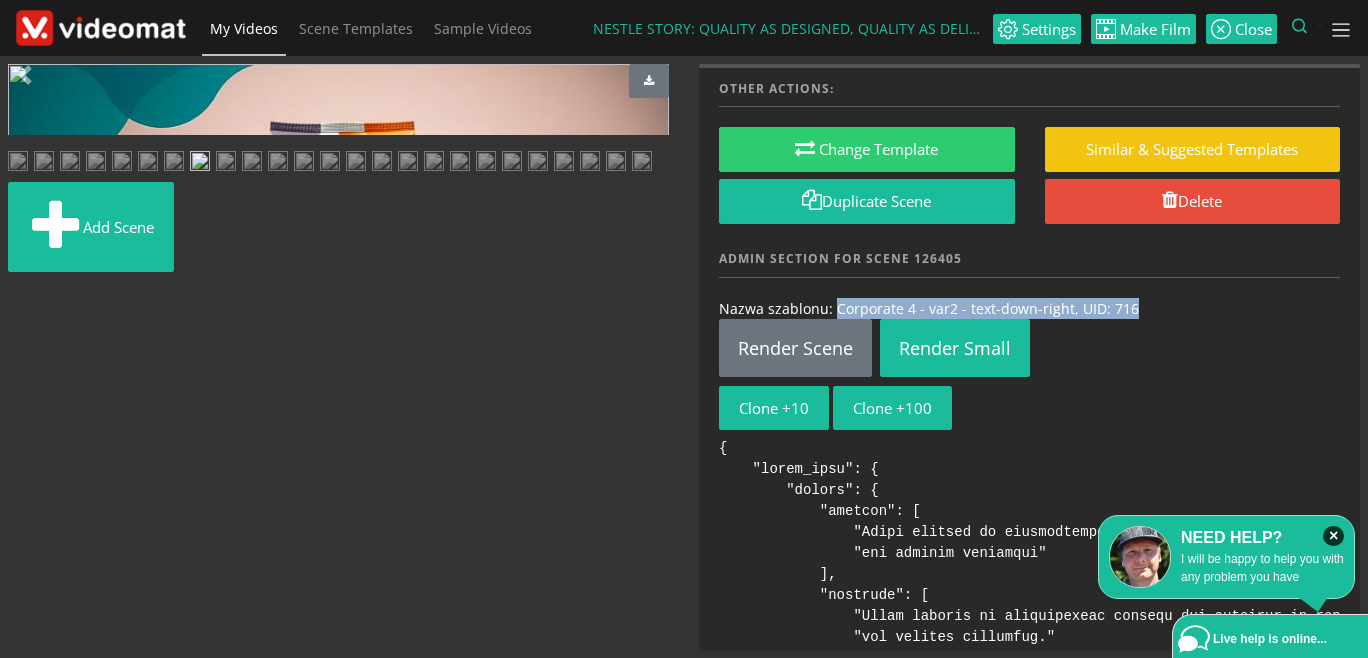 drag, startPoint x: 1139, startPoint y: 300, endPoint x: 835, endPoint y: 305, distance: 304.0411 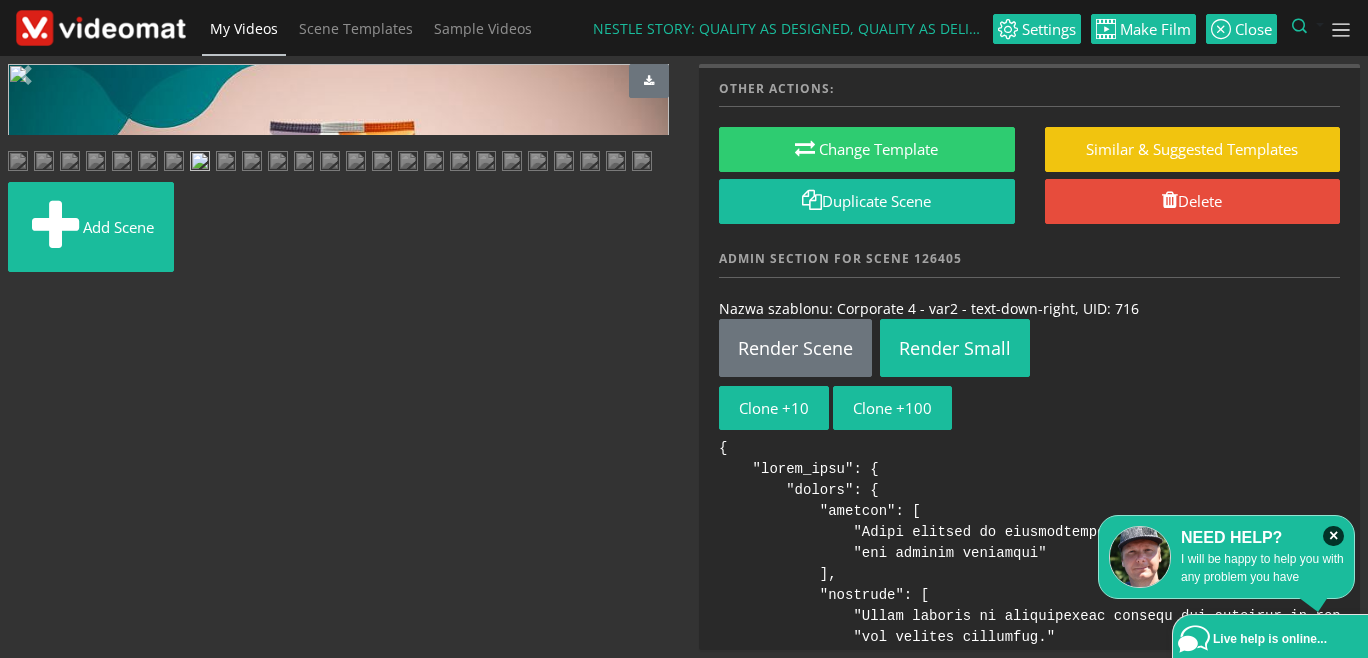 click on "Add scene" at bounding box center [338, 215] 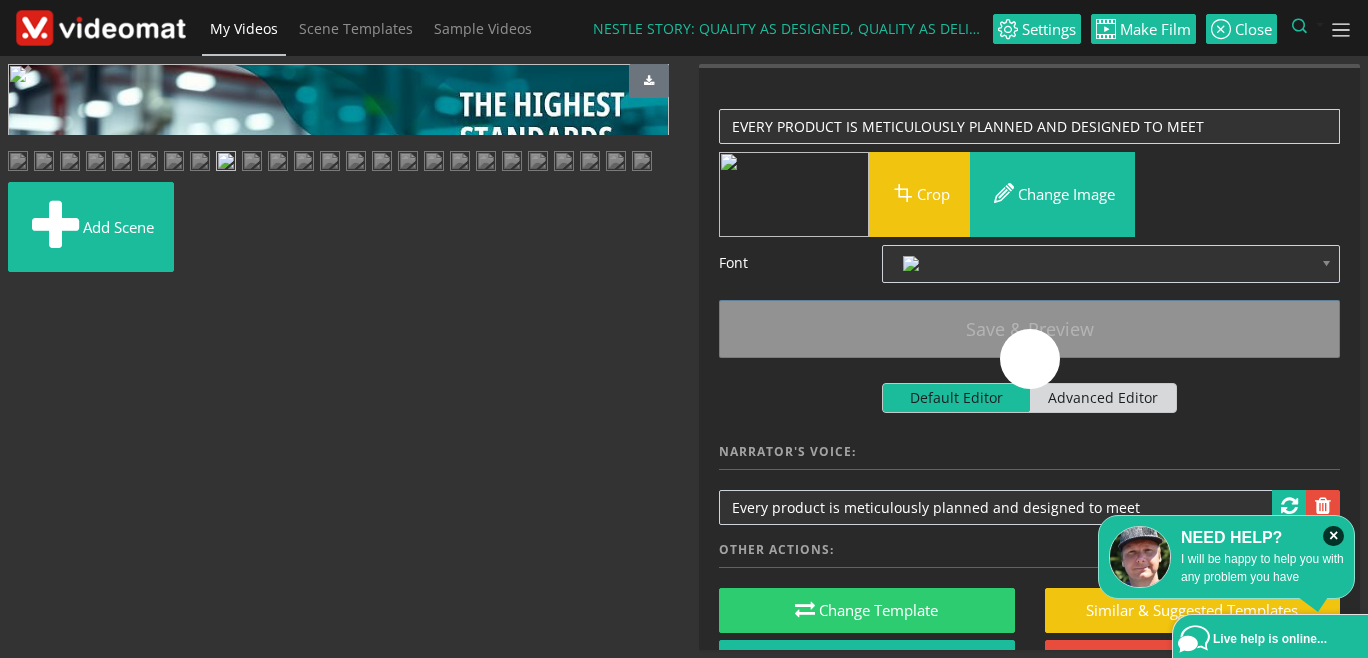 scroll, scrollTop: 0, scrollLeft: 0, axis: both 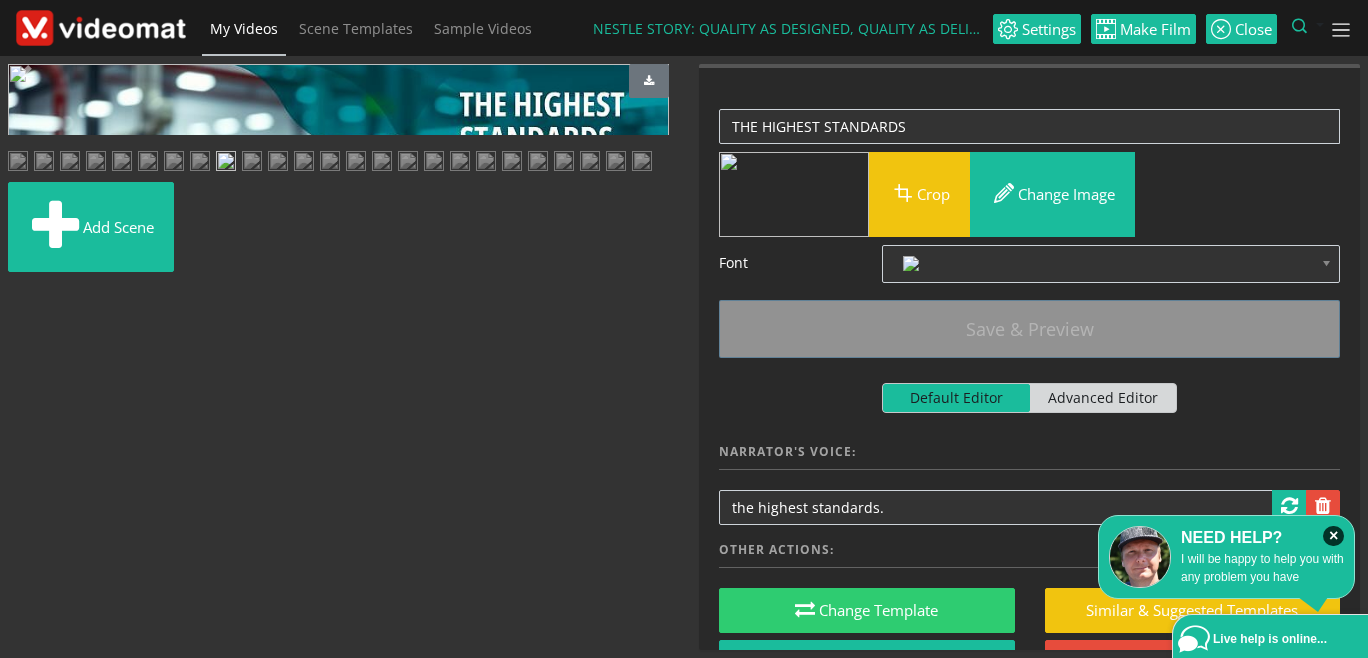 click at bounding box center (278, 163) 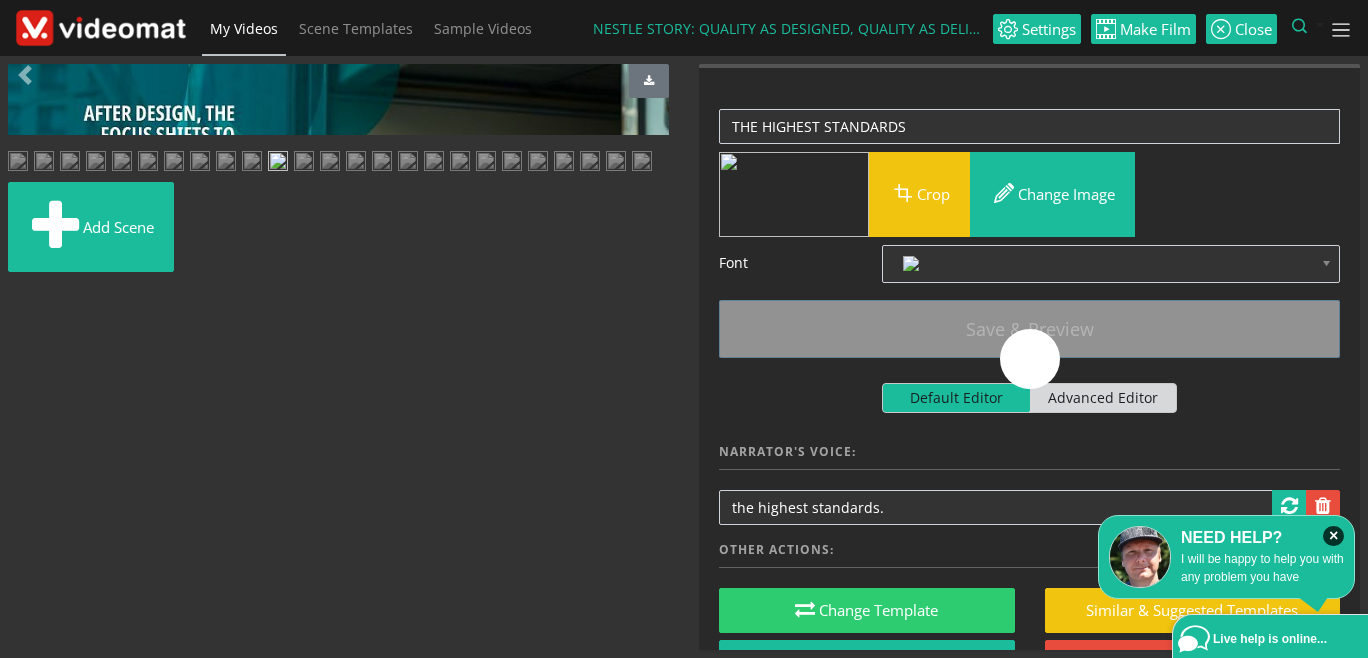 scroll, scrollTop: 0, scrollLeft: 0, axis: both 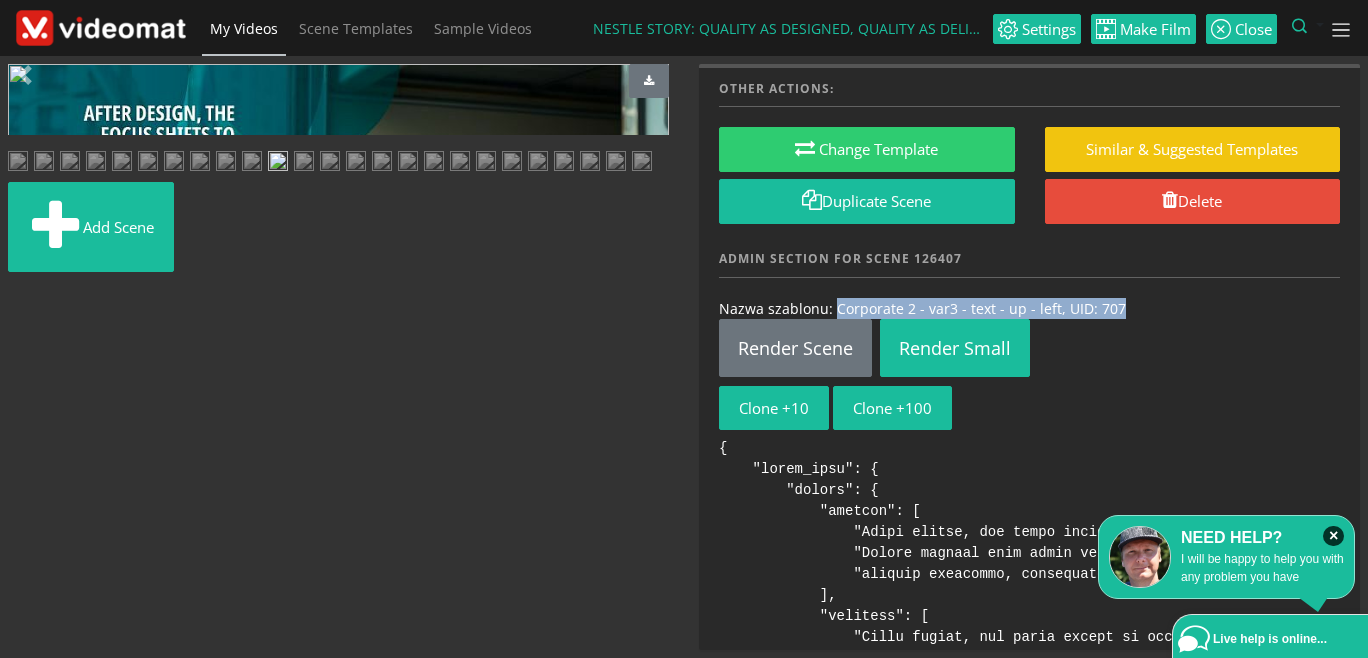 drag, startPoint x: 1118, startPoint y: 302, endPoint x: 833, endPoint y: 311, distance: 285.14206 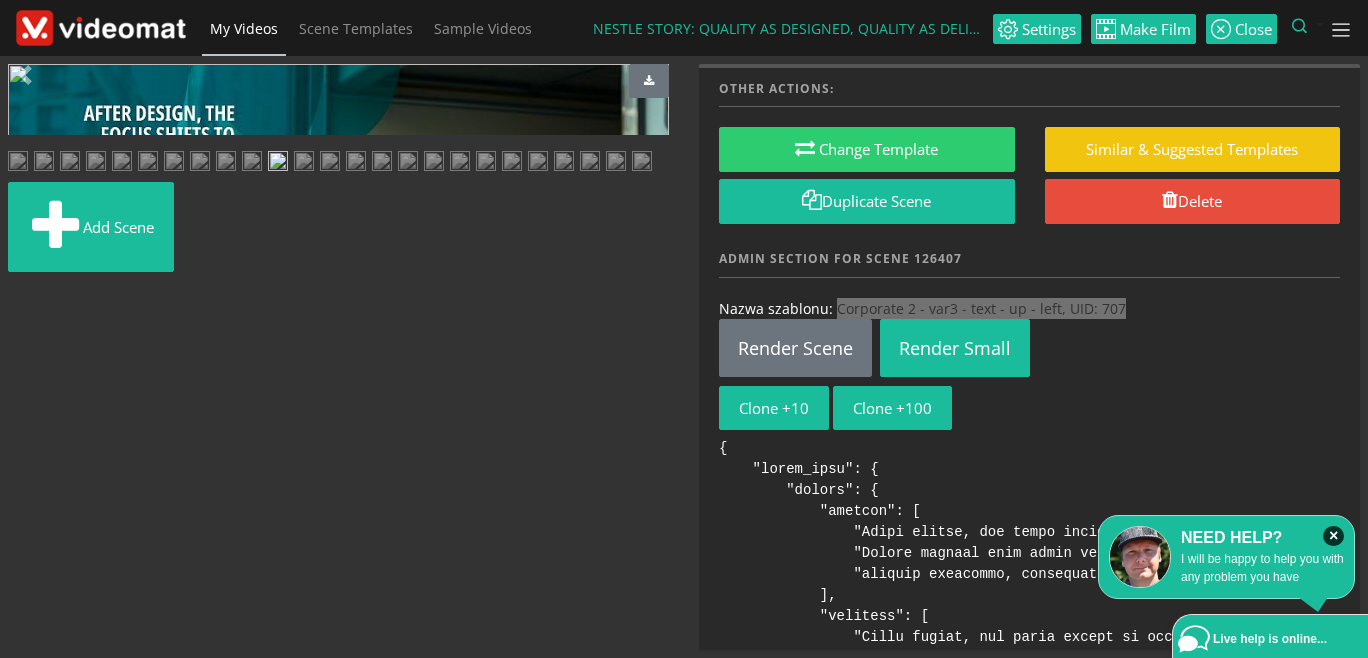 scroll, scrollTop: 461, scrollLeft: 0, axis: vertical 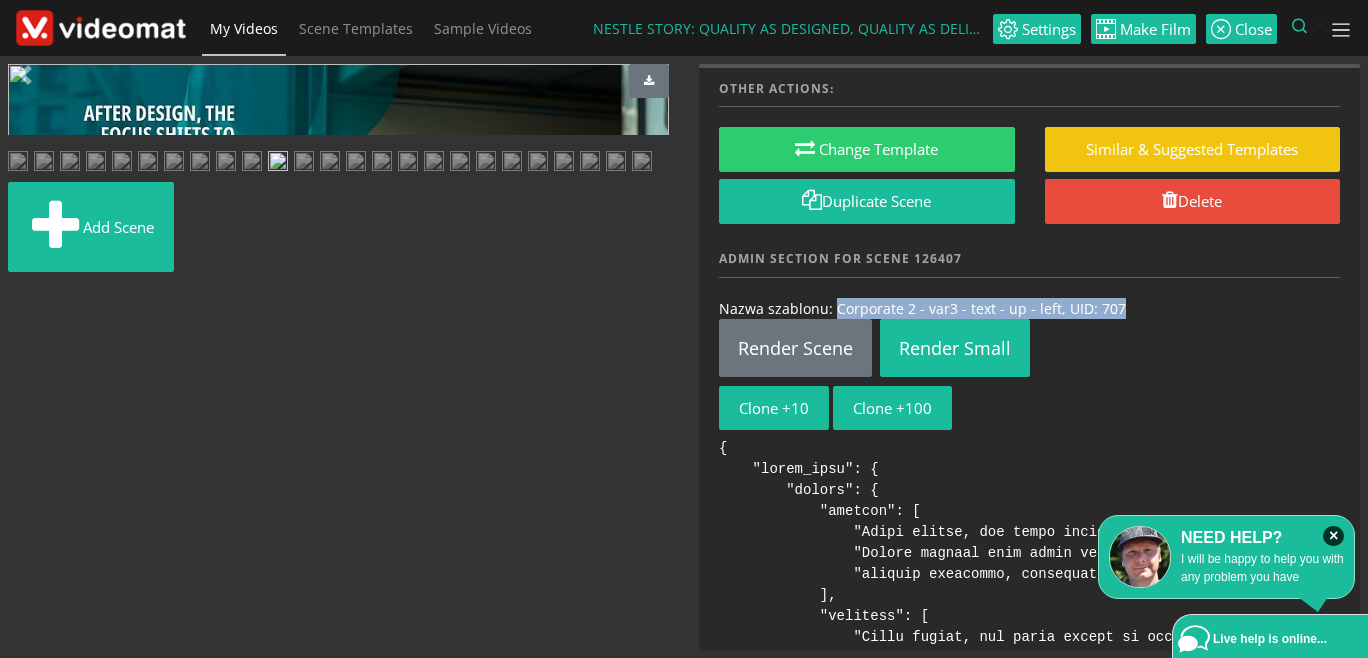 click at bounding box center [304, 163] 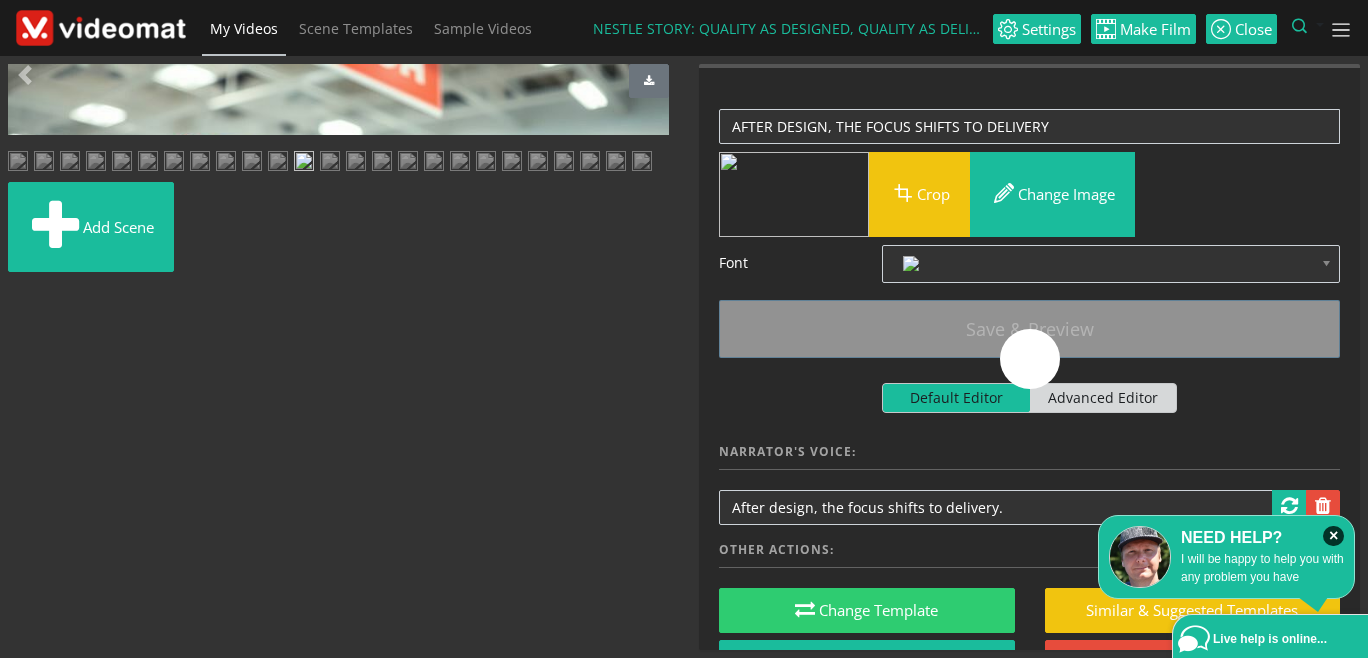 scroll, scrollTop: 0, scrollLeft: 0, axis: both 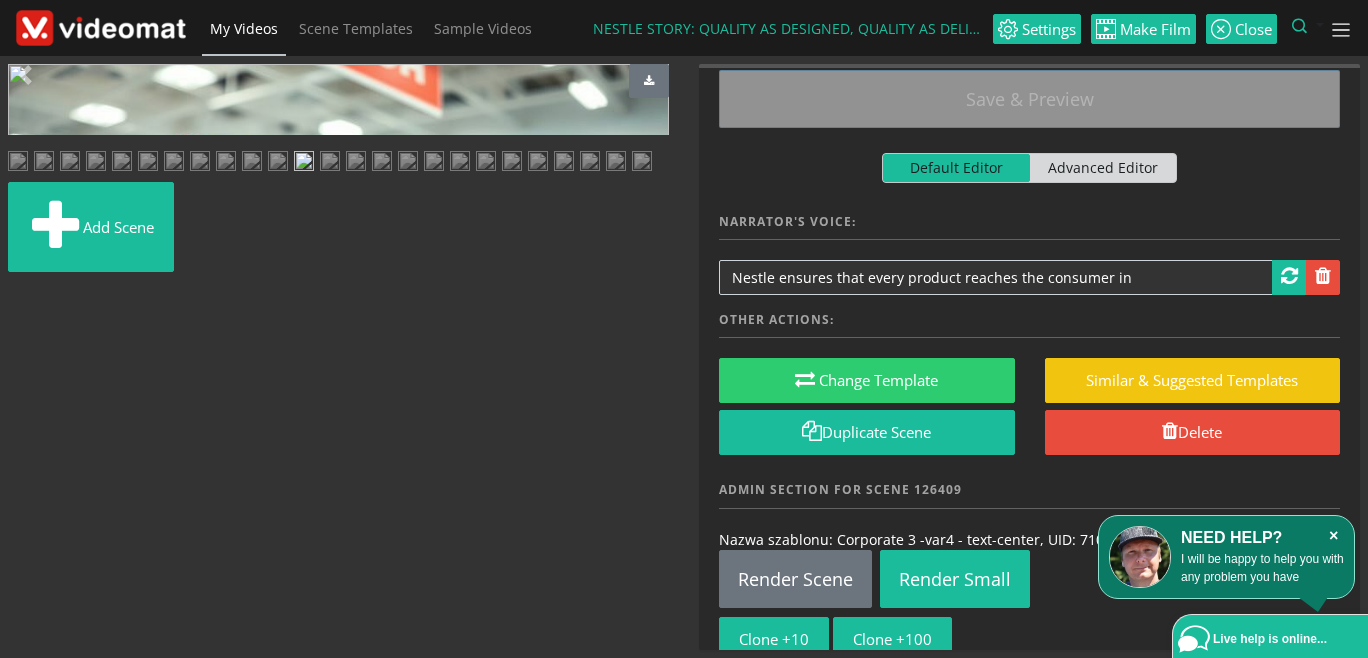 click on "×" at bounding box center [1333, 536] 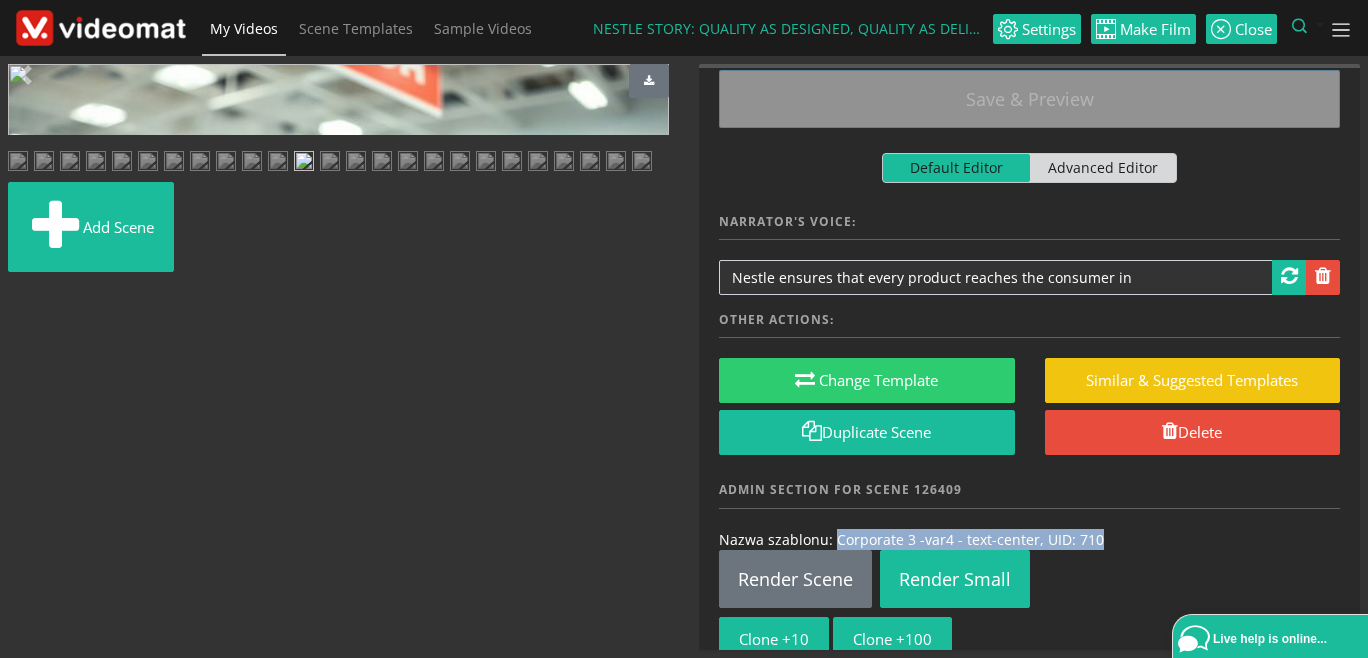 drag, startPoint x: 1141, startPoint y: 542, endPoint x: 834, endPoint y: 536, distance: 307.05862 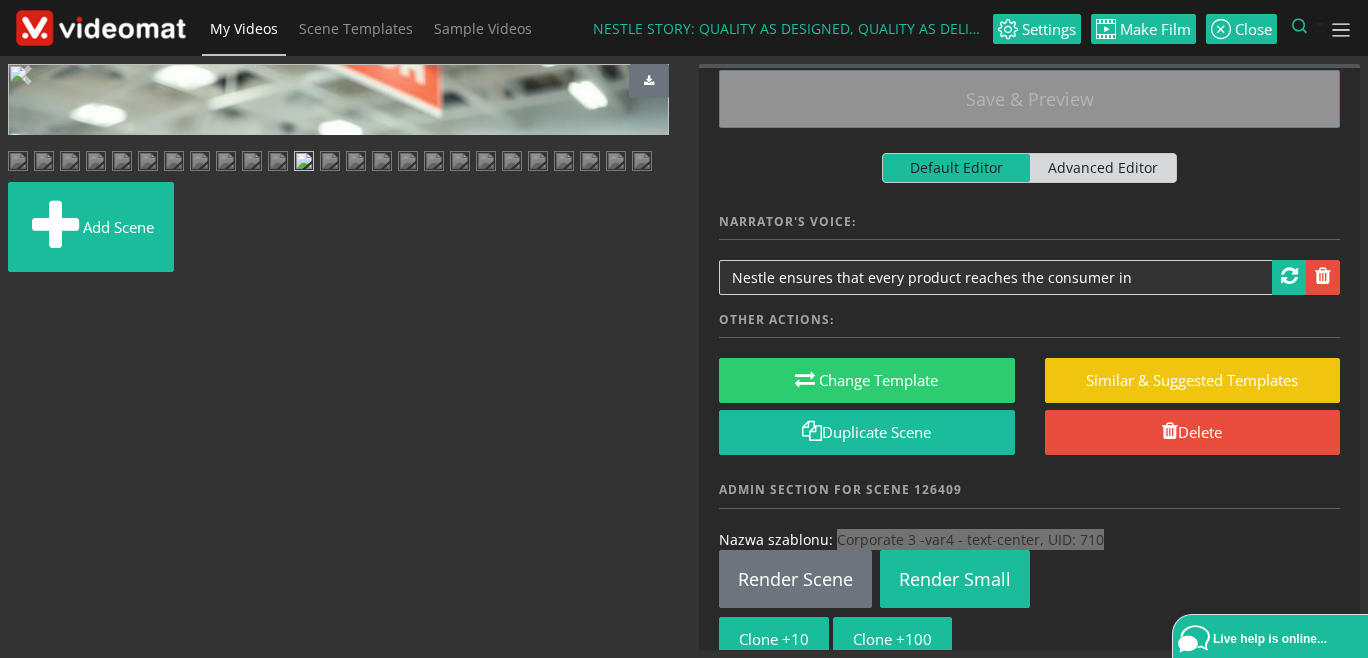 scroll, scrollTop: 691, scrollLeft: 0, axis: vertical 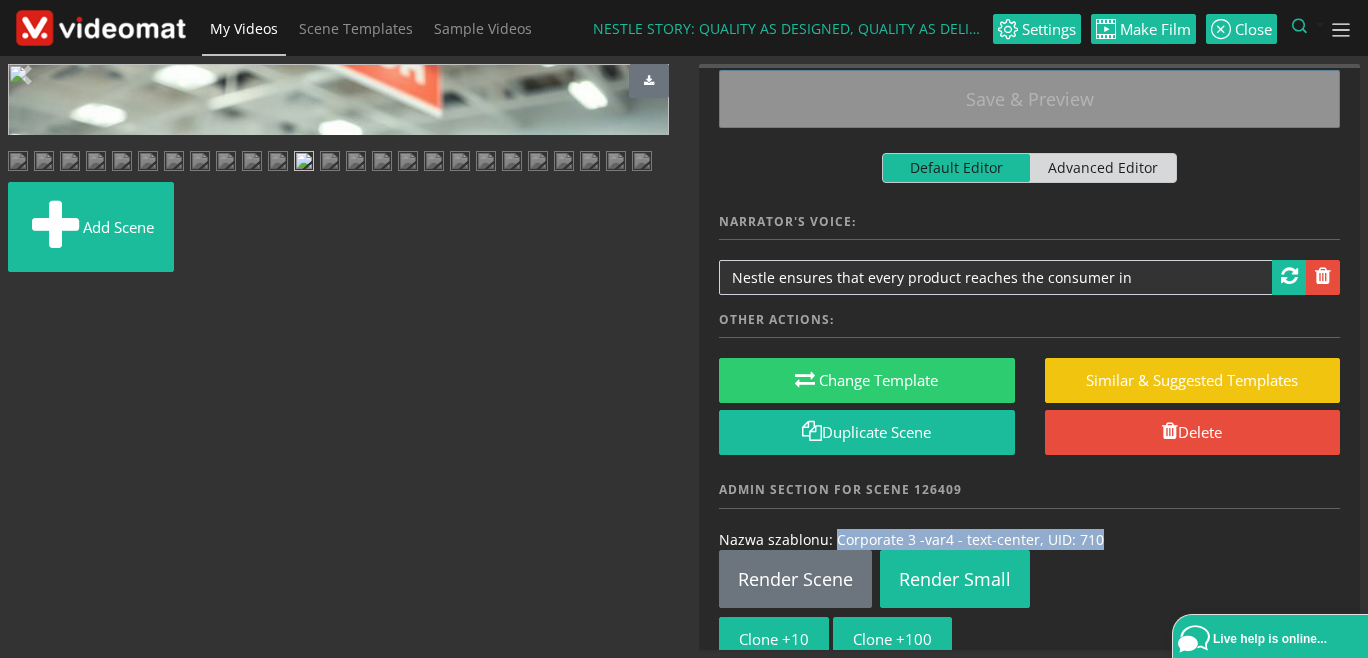 click at bounding box center [330, 163] 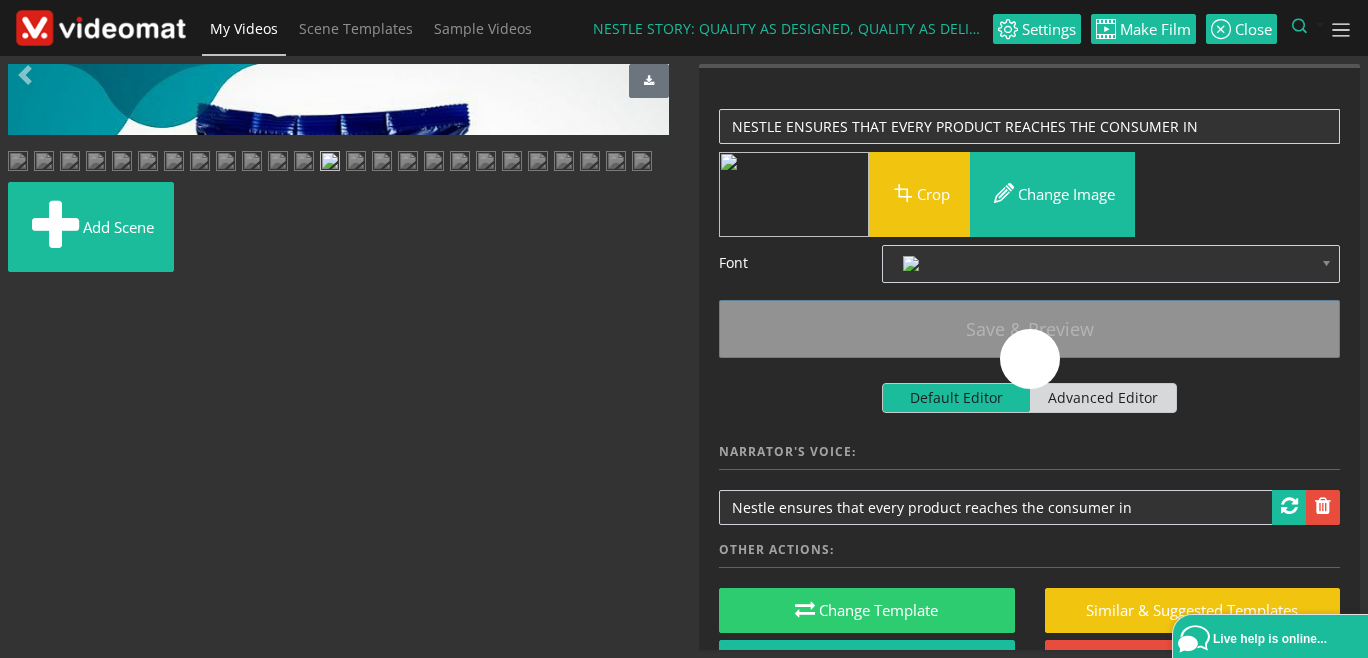 scroll, scrollTop: 0, scrollLeft: 0, axis: both 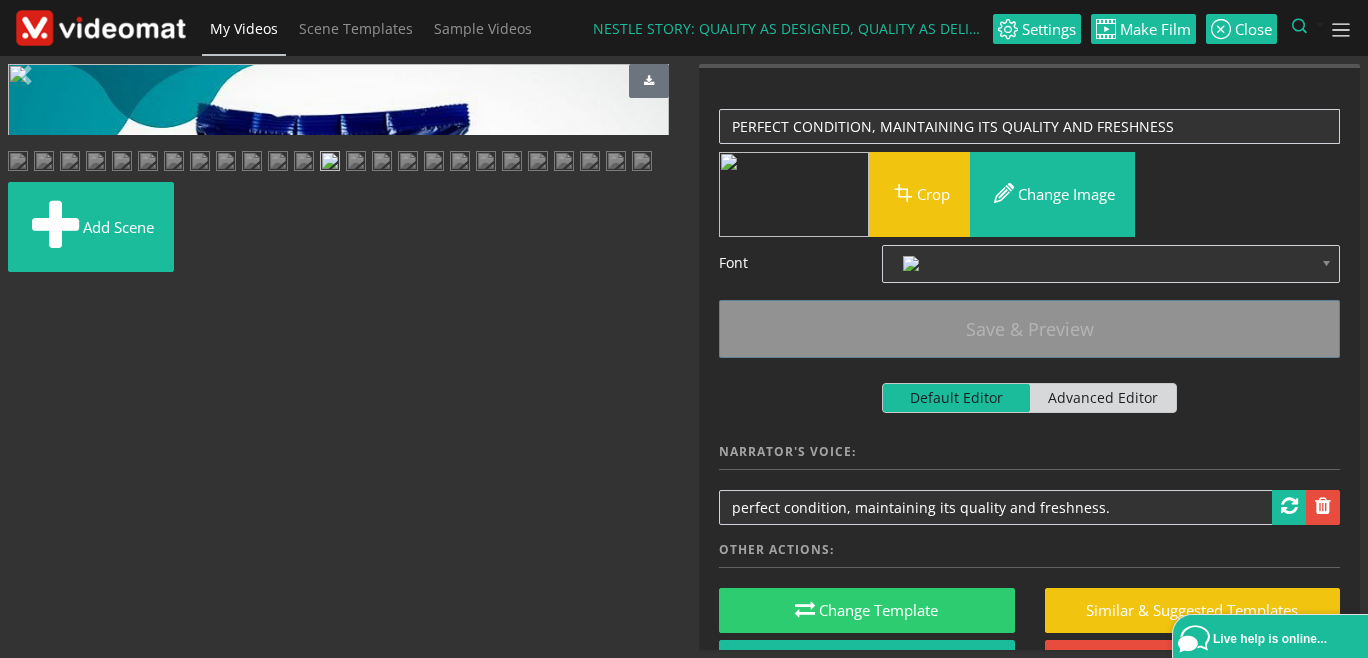 click at bounding box center [408, 163] 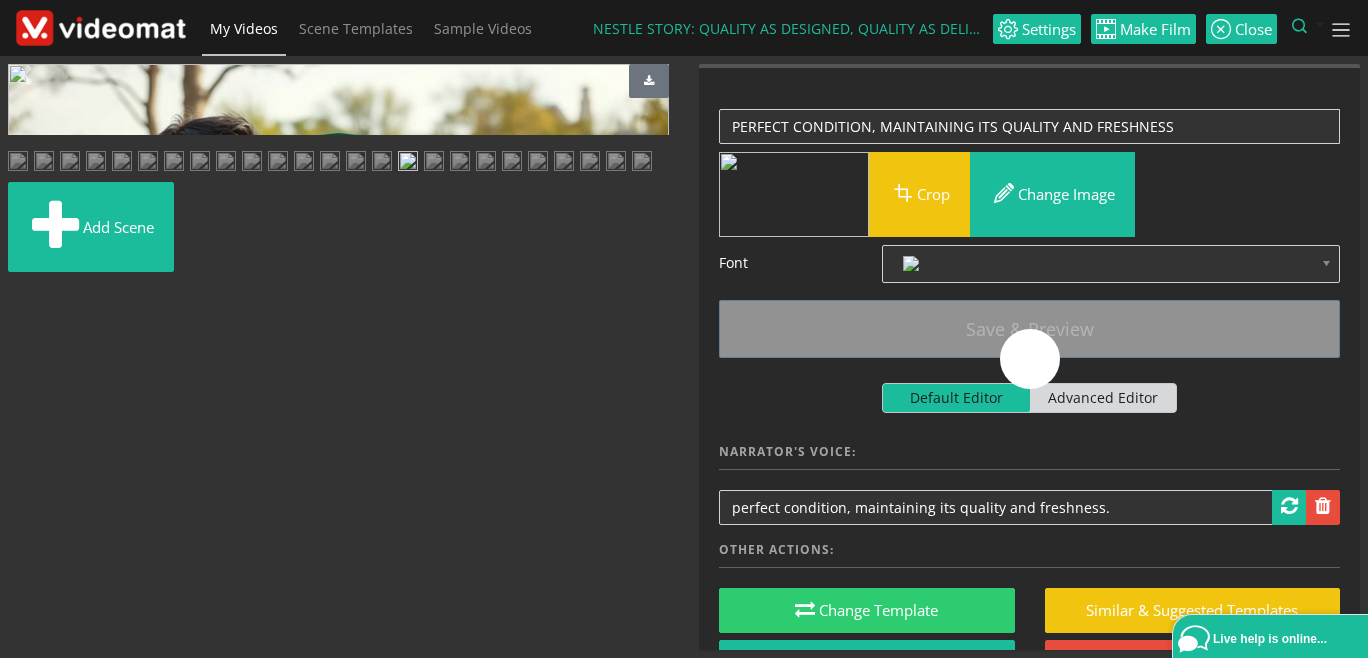 click at bounding box center (538, 163) 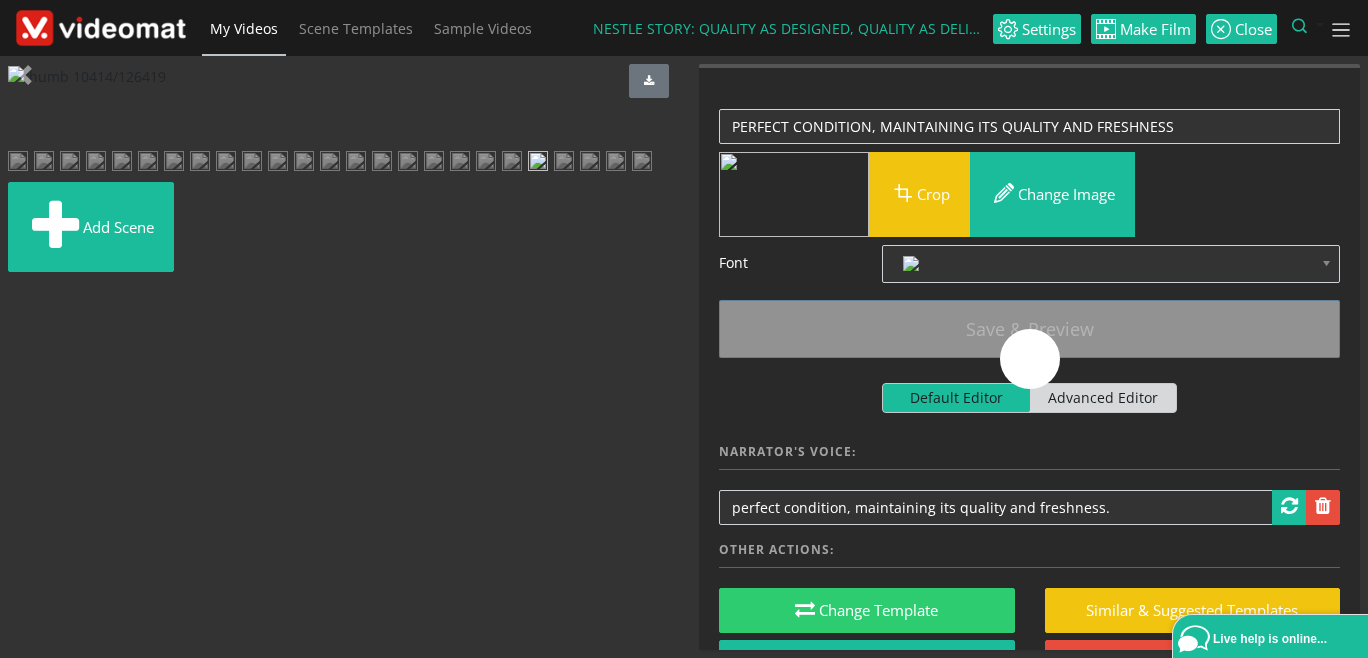 scroll, scrollTop: 738, scrollLeft: 0, axis: vertical 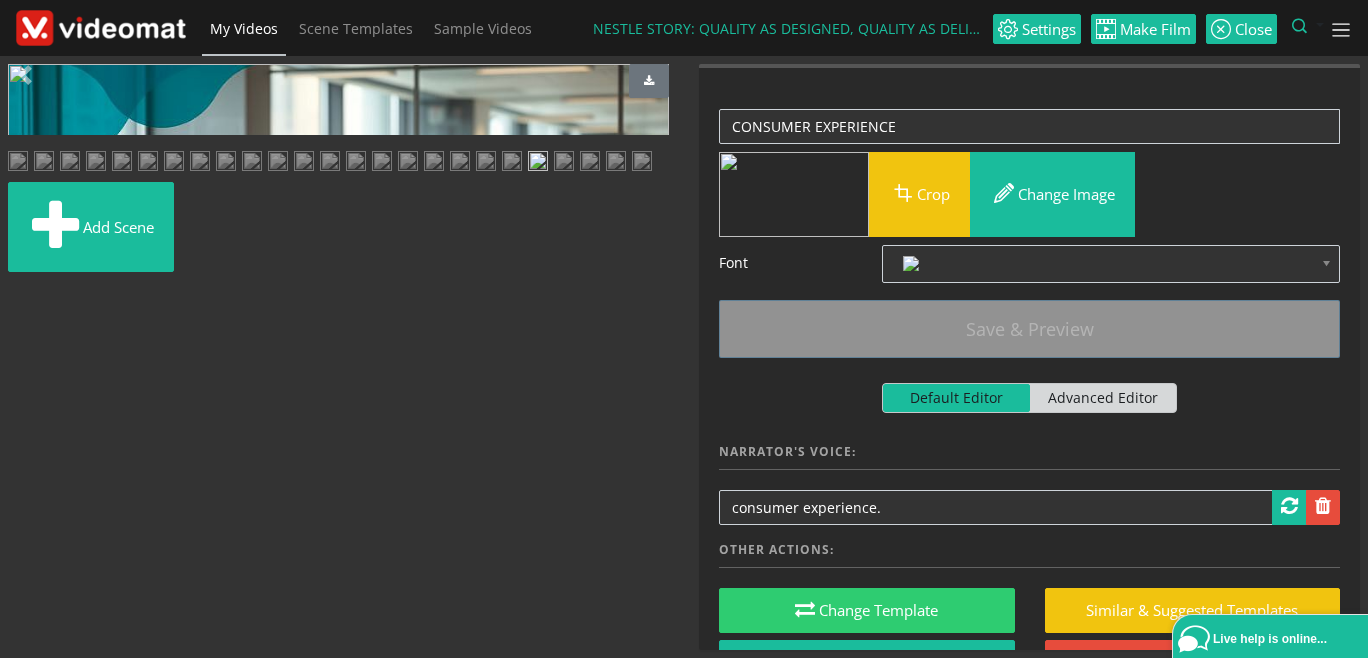 click at bounding box center [616, 163] 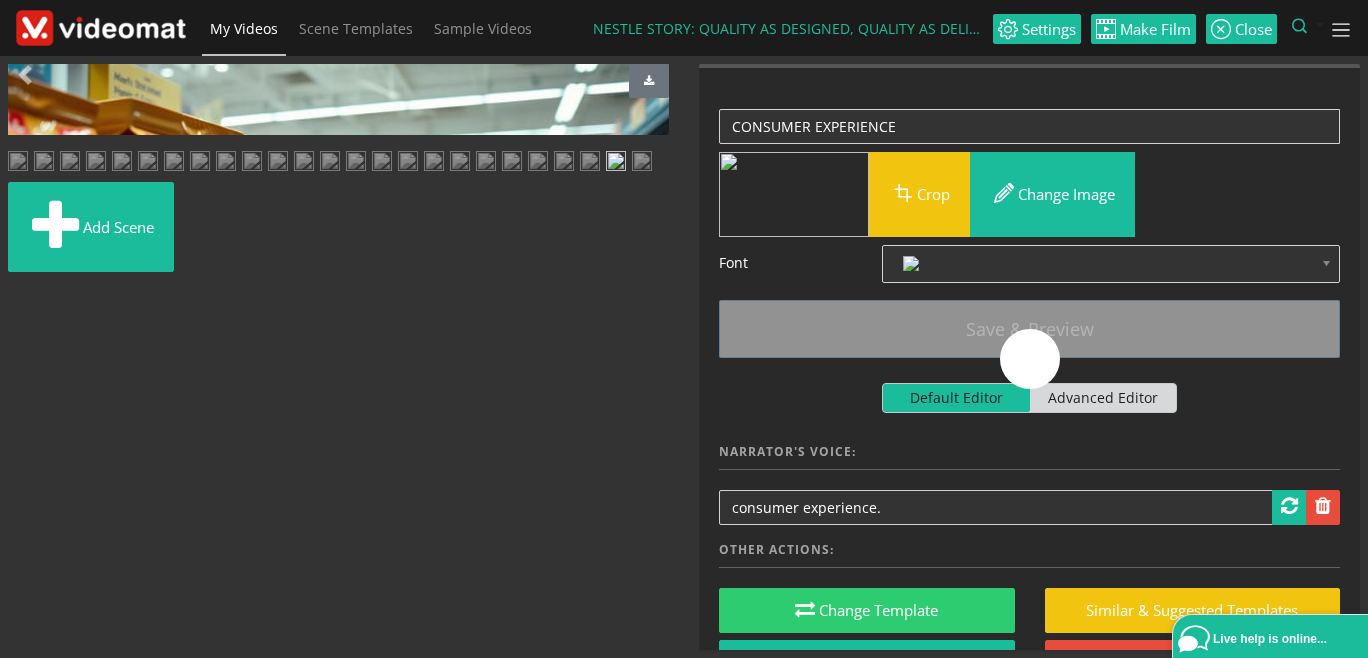 scroll, scrollTop: 0, scrollLeft: 0, axis: both 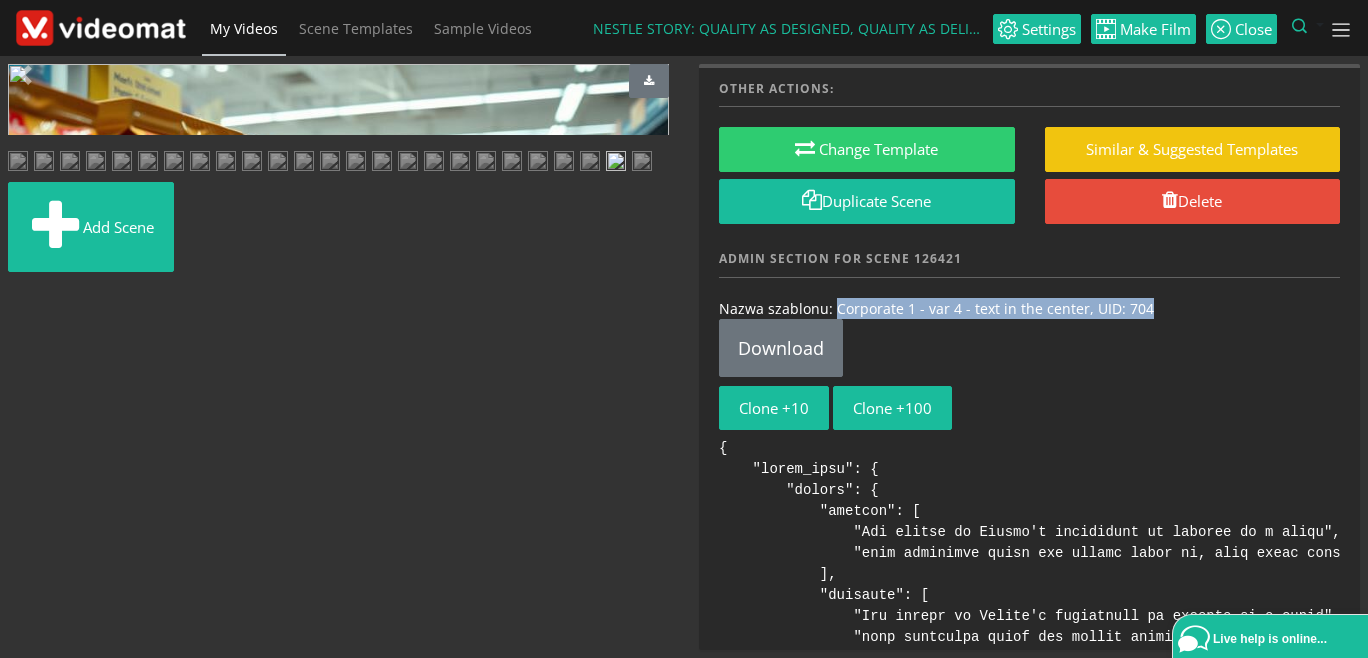 drag, startPoint x: 1169, startPoint y: 301, endPoint x: 833, endPoint y: 310, distance: 336.1205 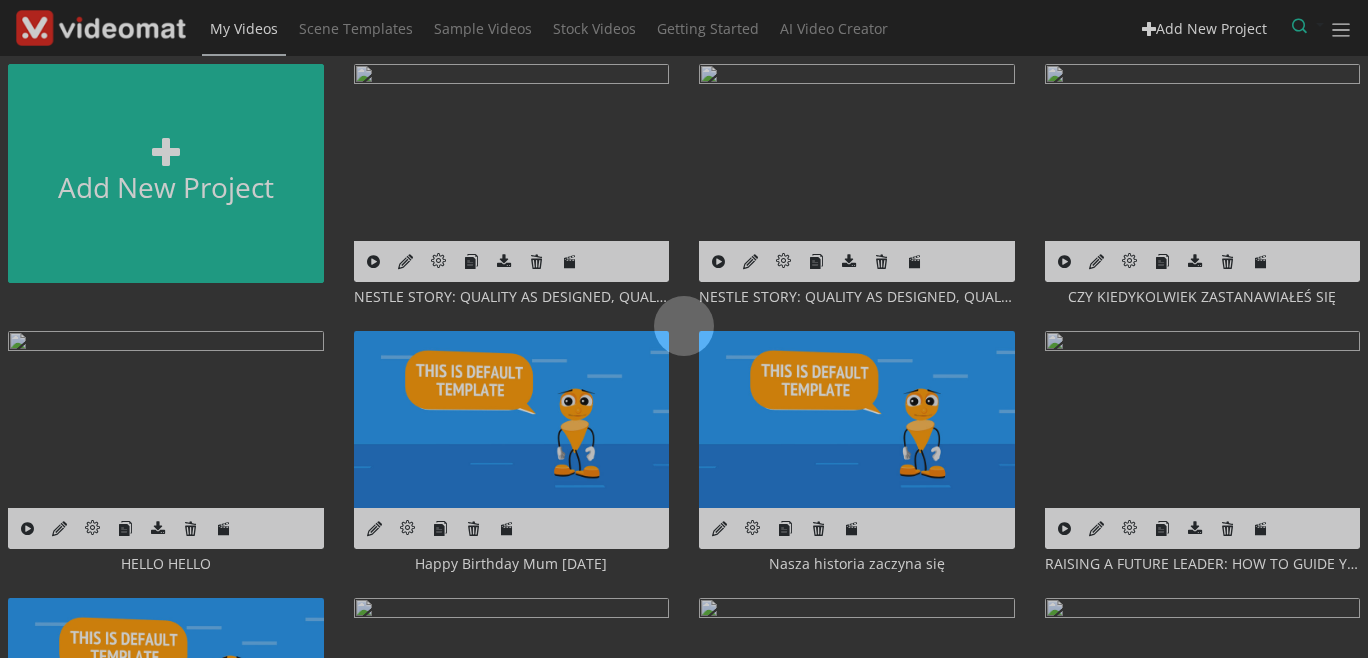 scroll, scrollTop: 0, scrollLeft: 0, axis: both 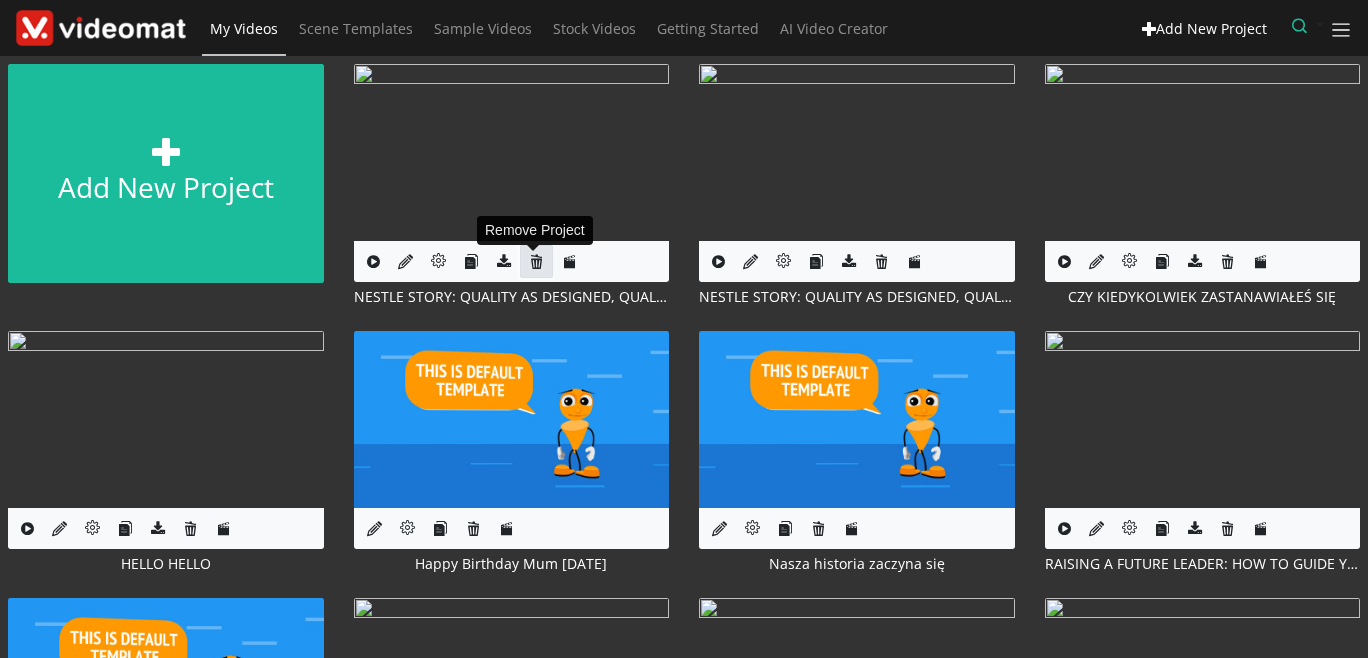 click at bounding box center (536, 261) 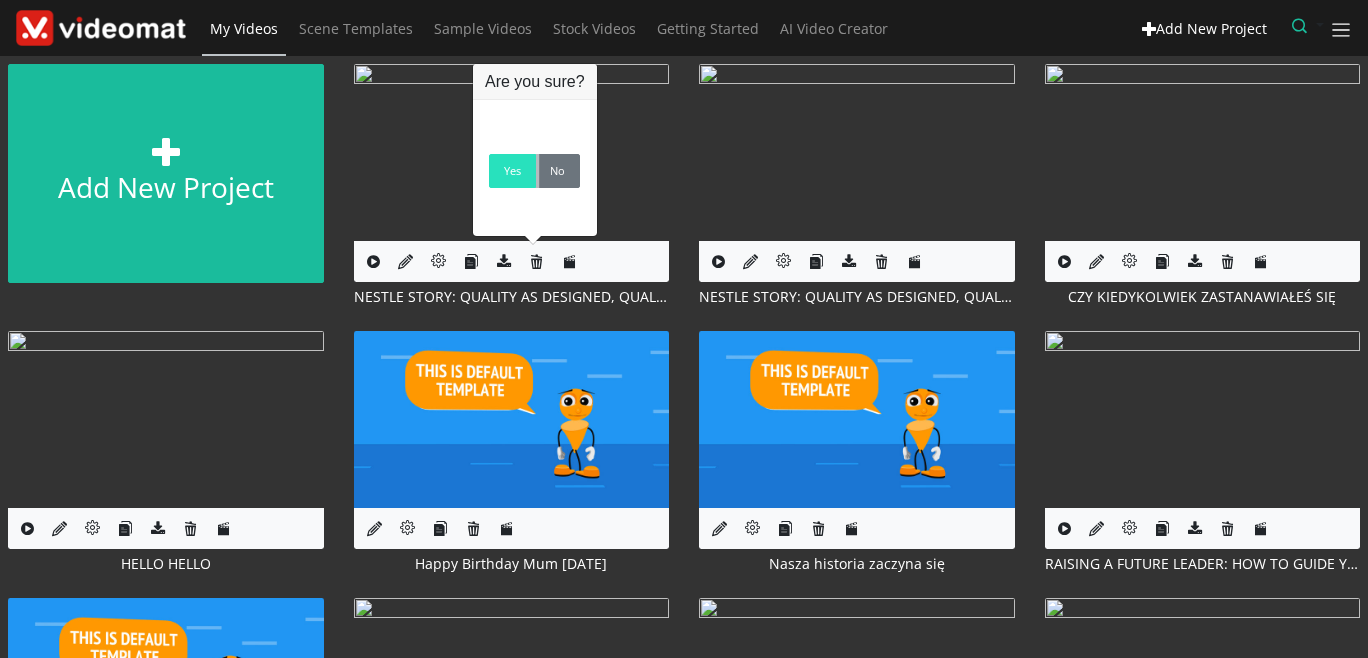 click on "Yes" at bounding box center [512, 171] 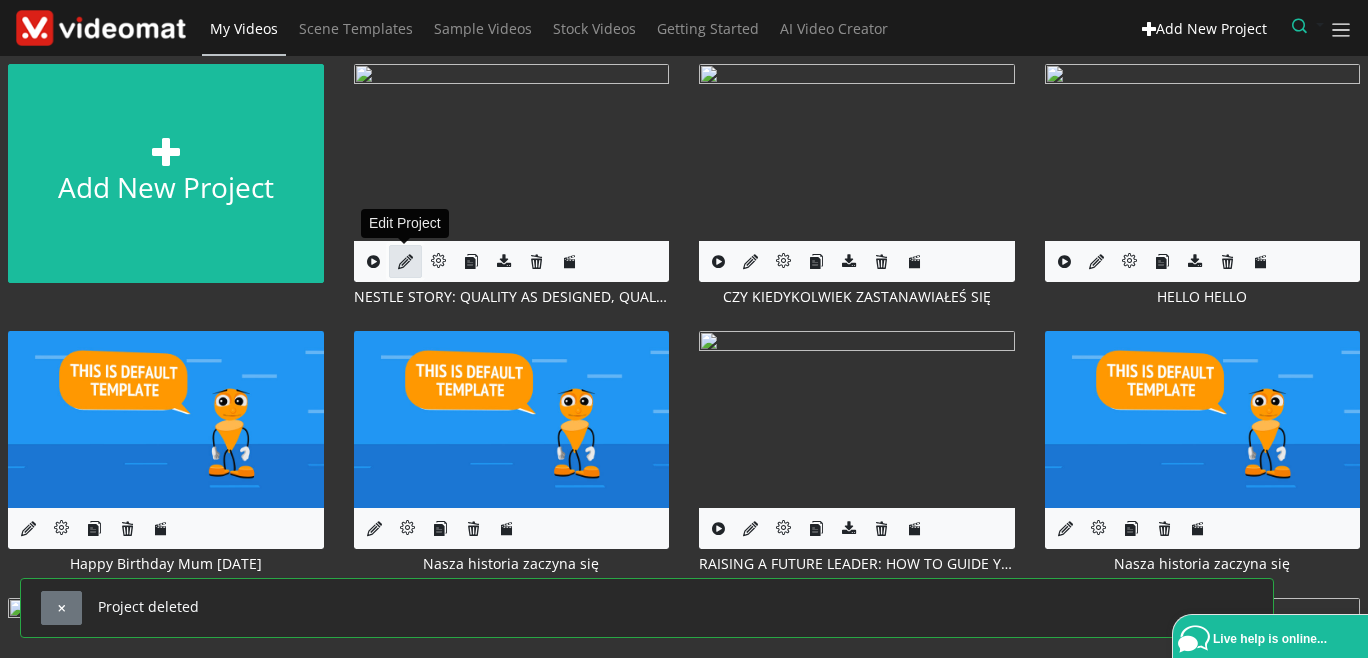 click at bounding box center (405, 261) 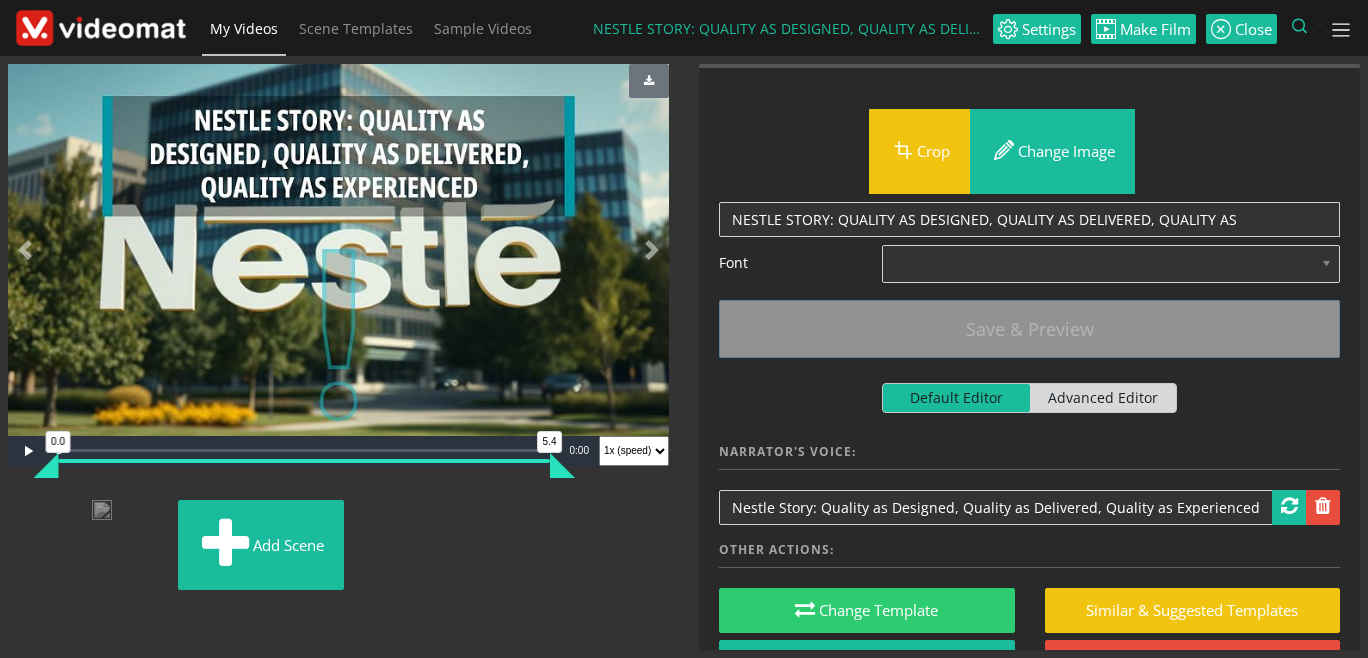 scroll, scrollTop: 0, scrollLeft: 0, axis: both 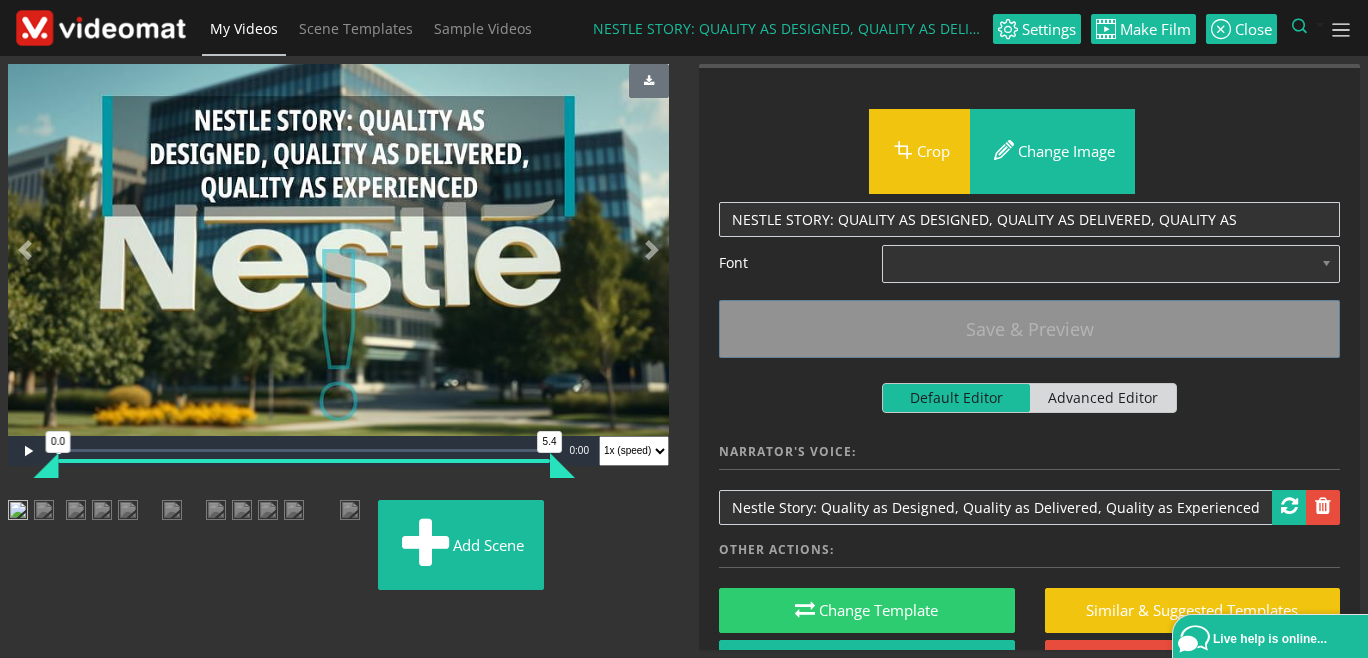 click at bounding box center [344, 512] 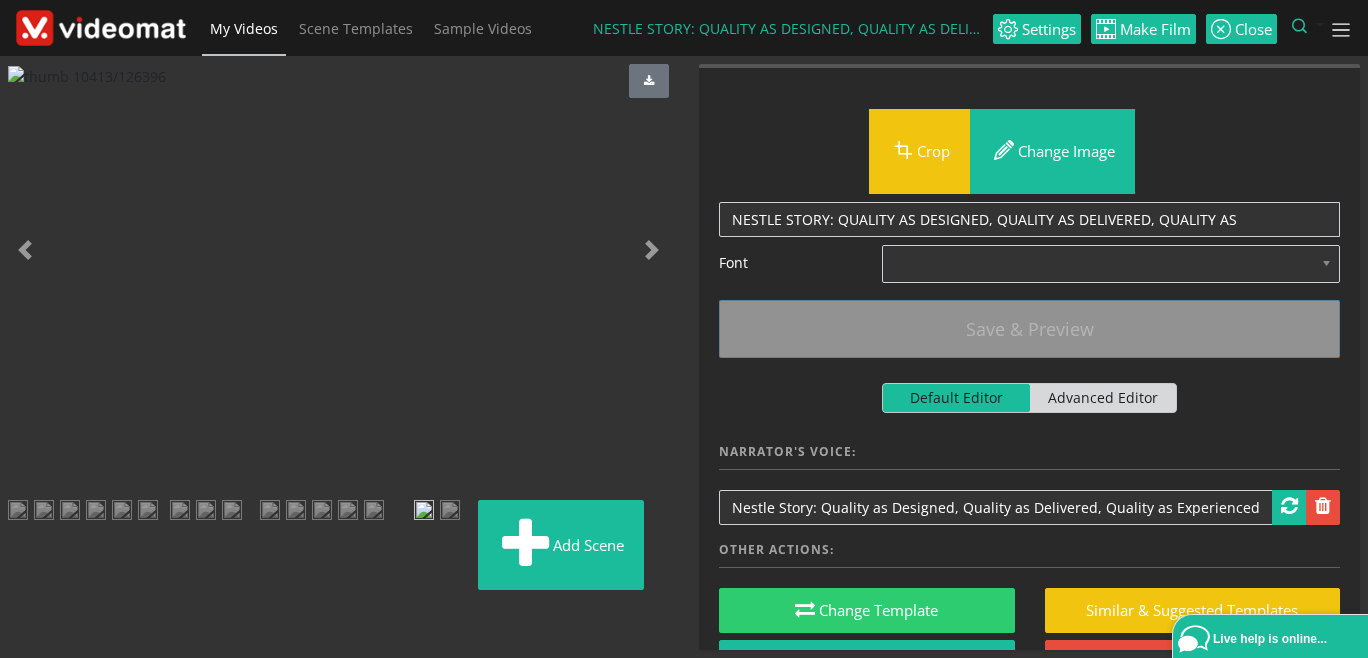 scroll, scrollTop: 0, scrollLeft: 0, axis: both 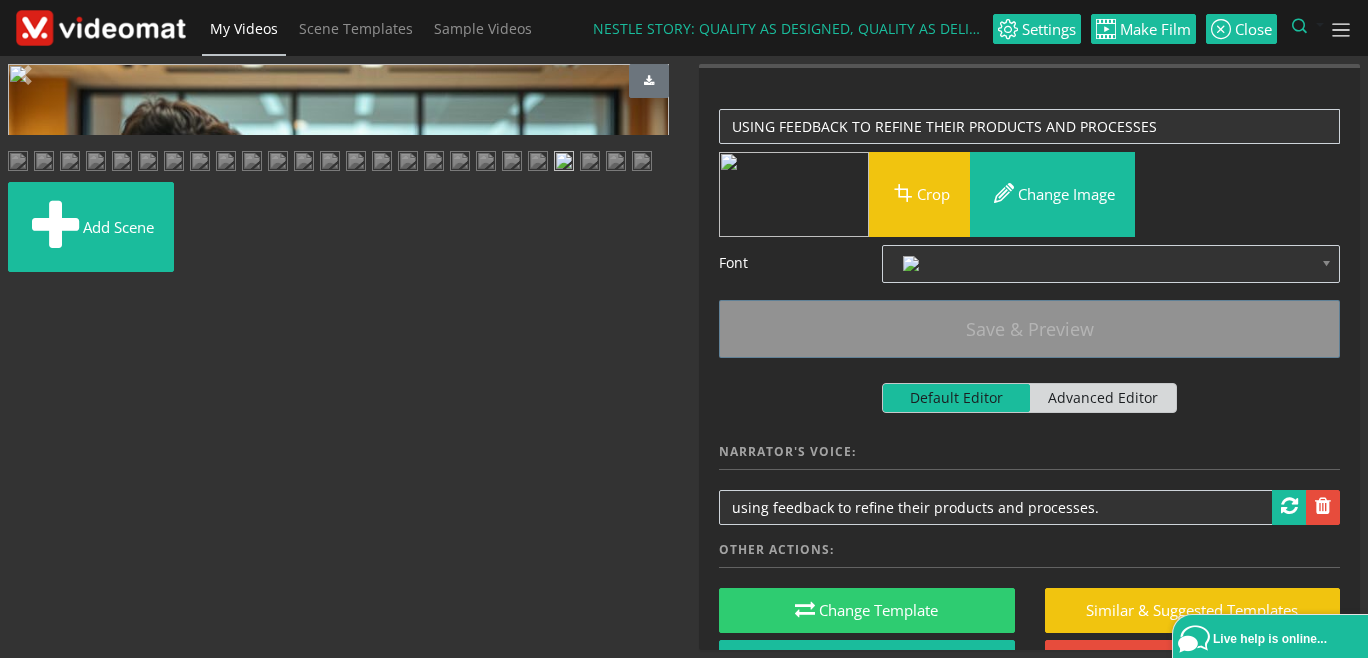 click at bounding box center [28, 451] 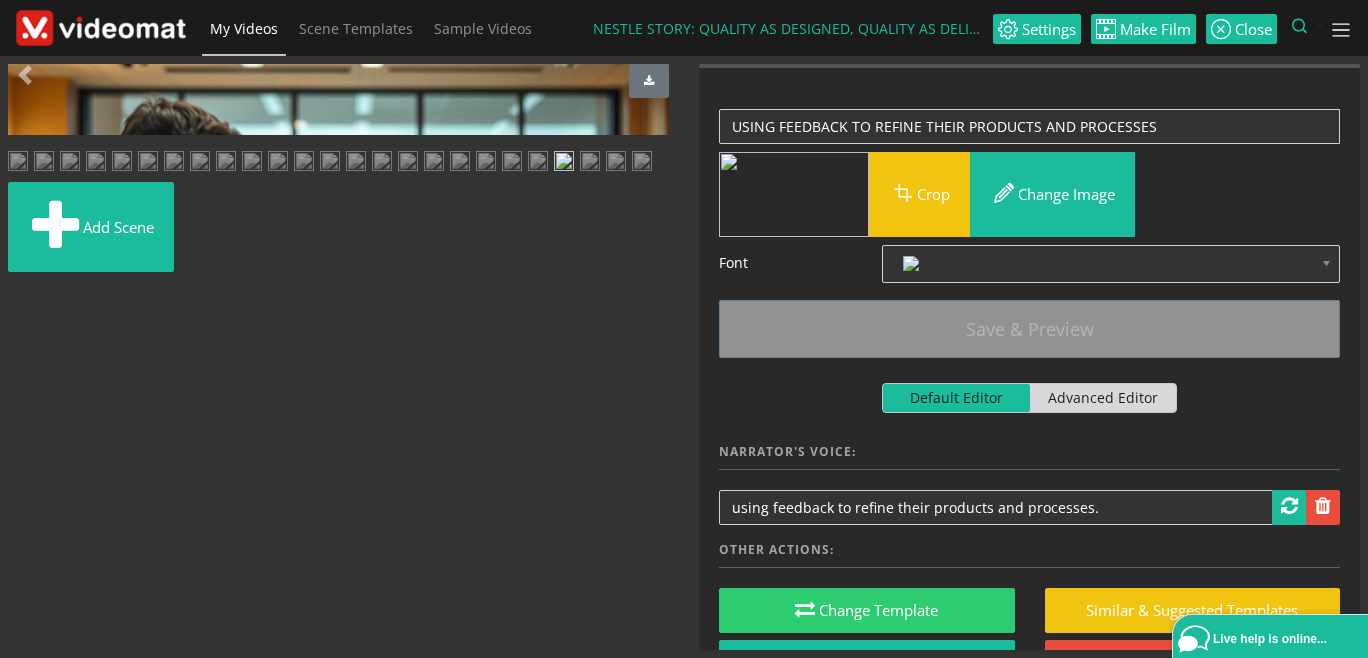 click at bounding box center (101, 28) 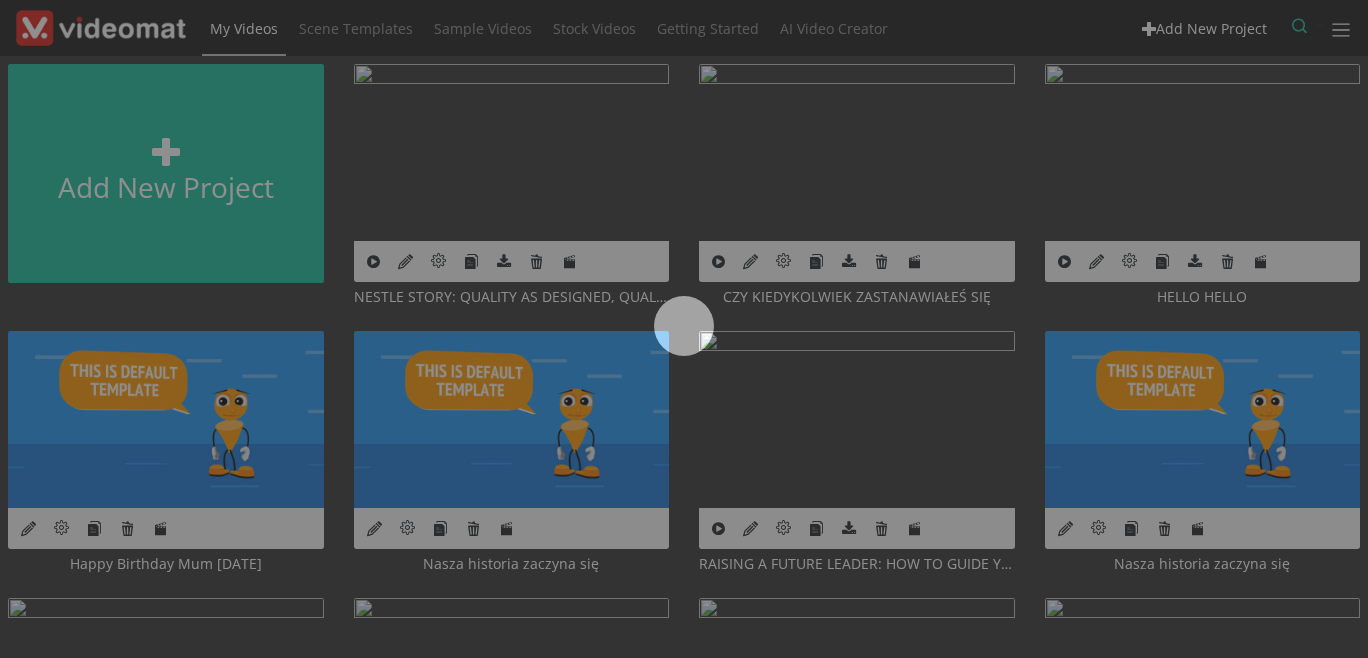scroll, scrollTop: 0, scrollLeft: 0, axis: both 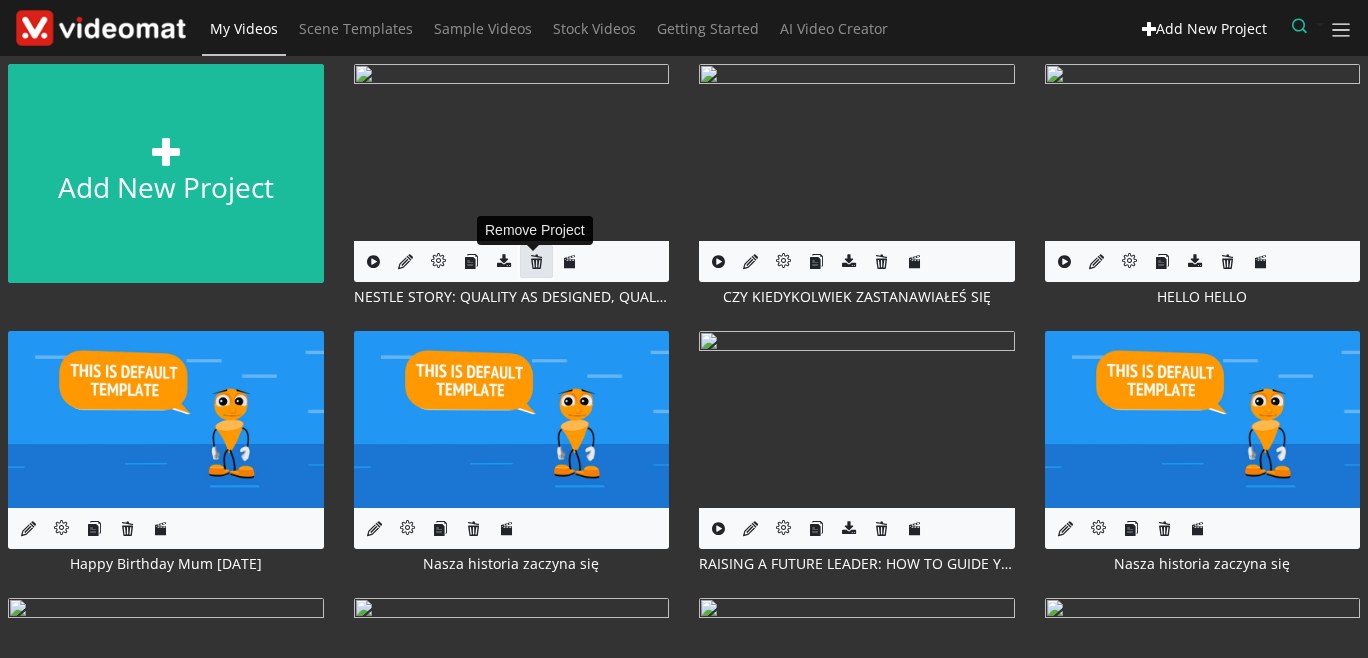 click at bounding box center (536, 261) 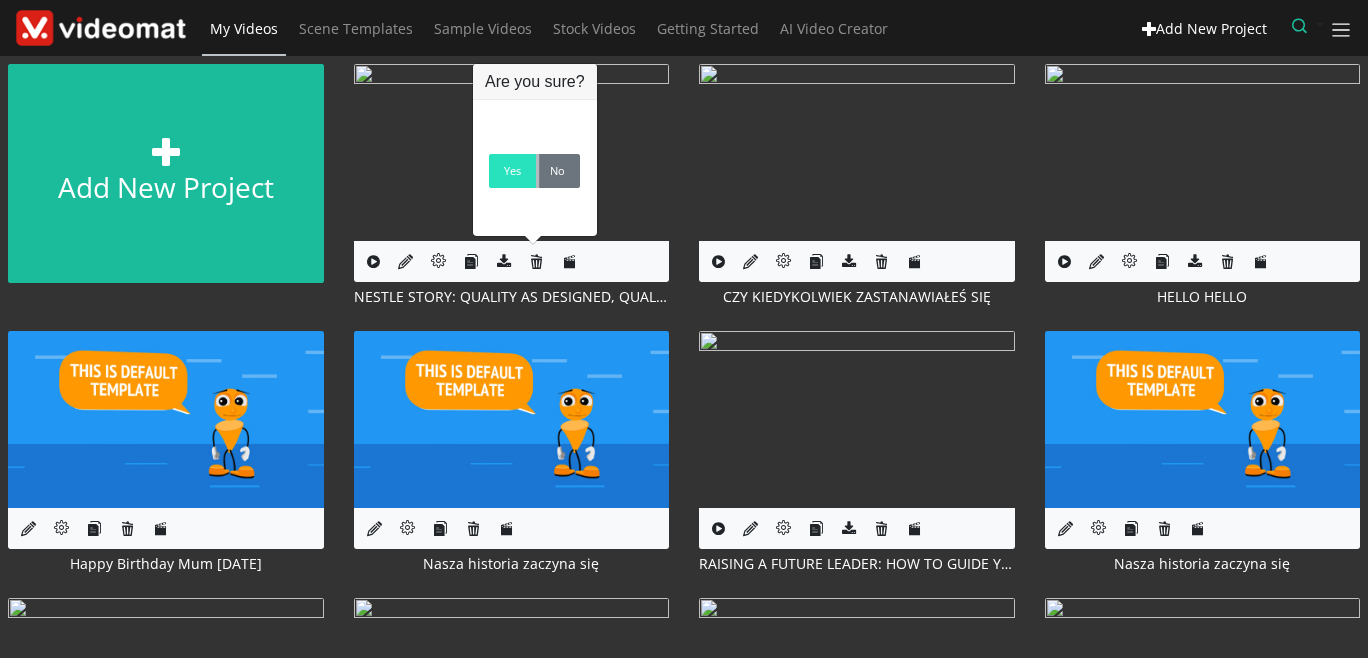 click on "Yes" at bounding box center (512, 171) 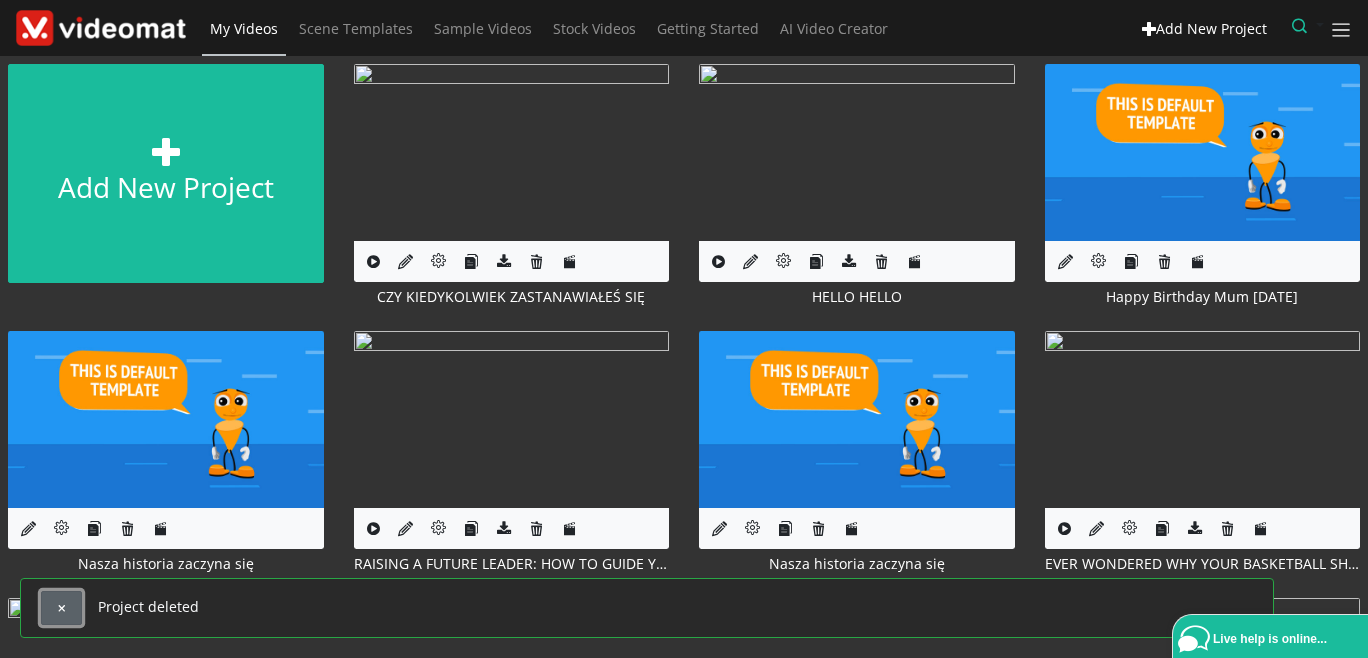 click at bounding box center [61, 608] 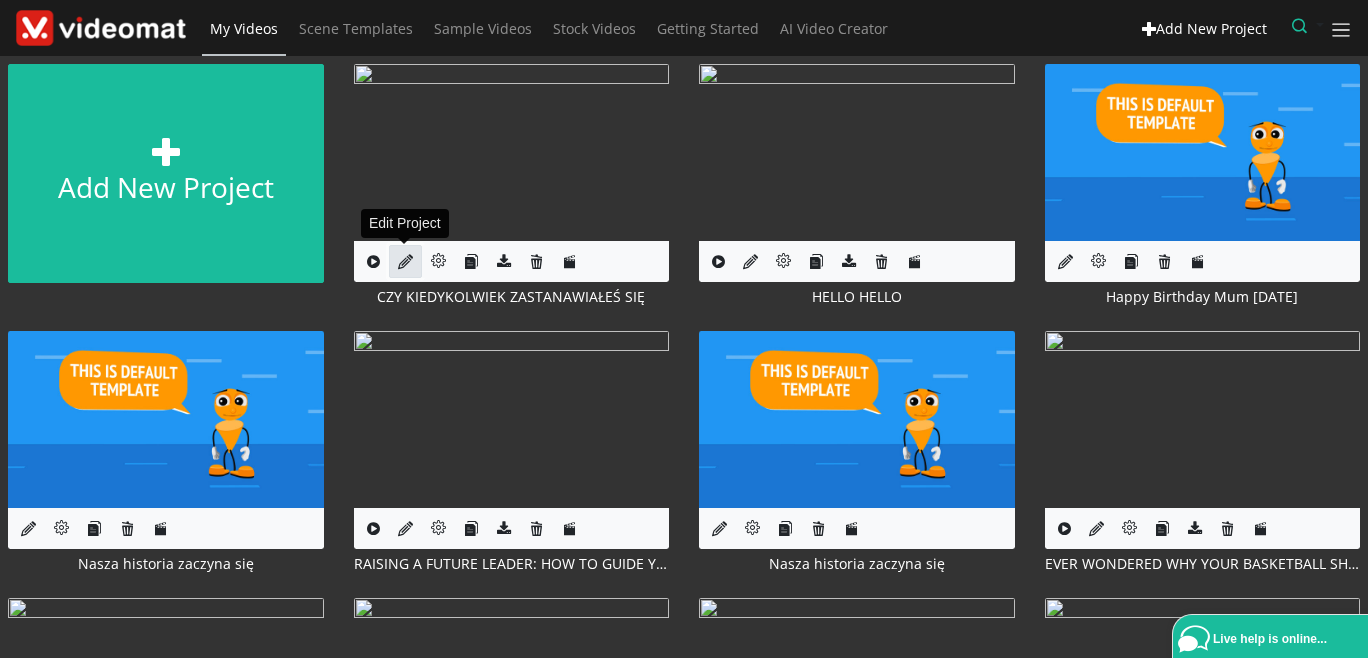 click at bounding box center [405, 261] 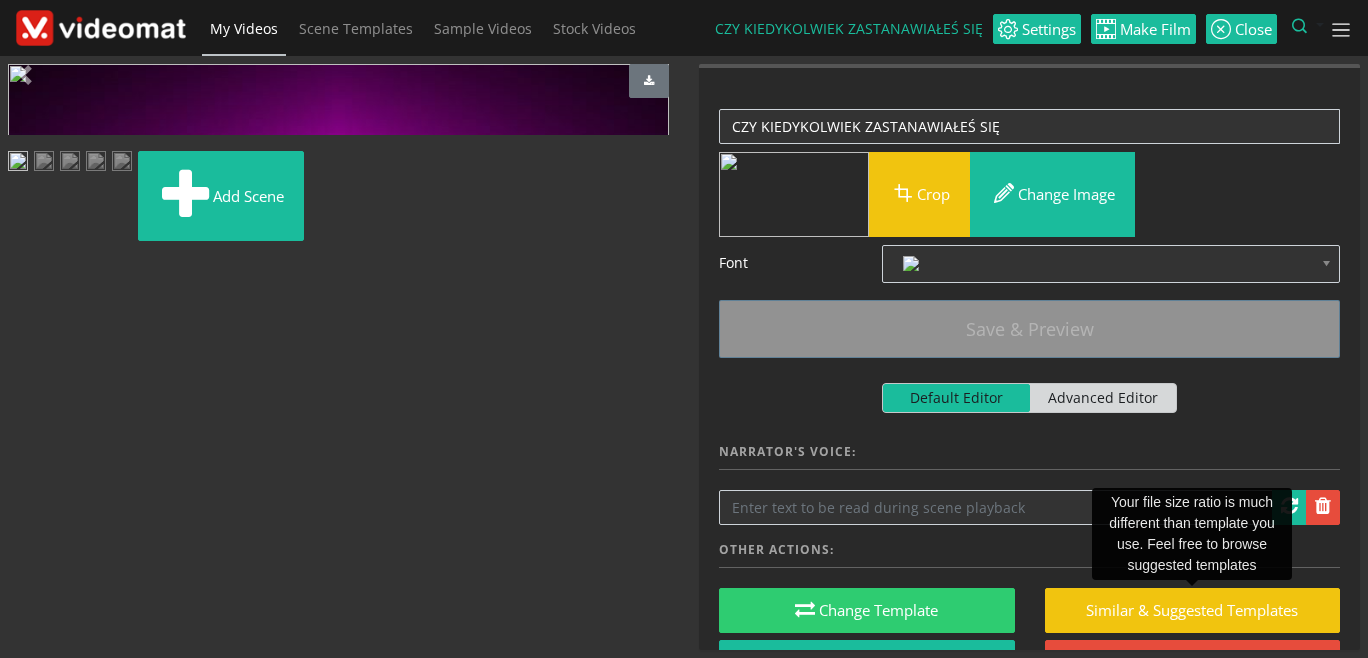 scroll, scrollTop: 0, scrollLeft: 0, axis: both 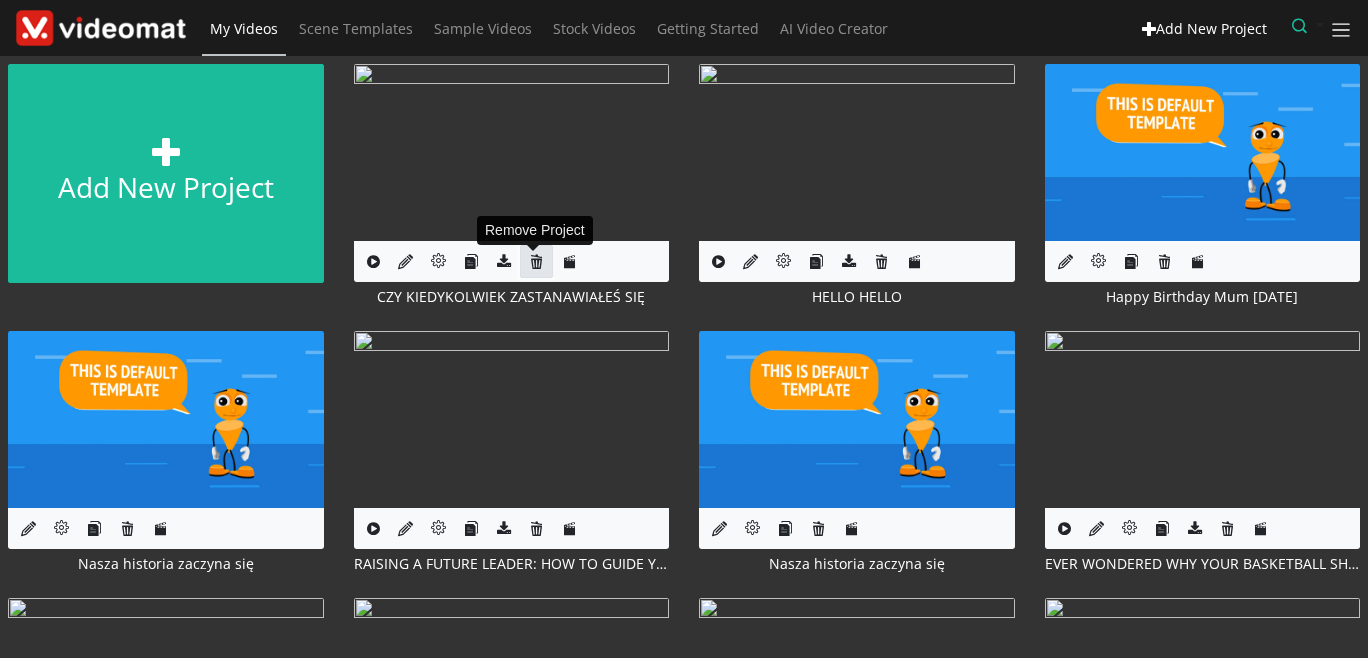 click at bounding box center (536, 261) 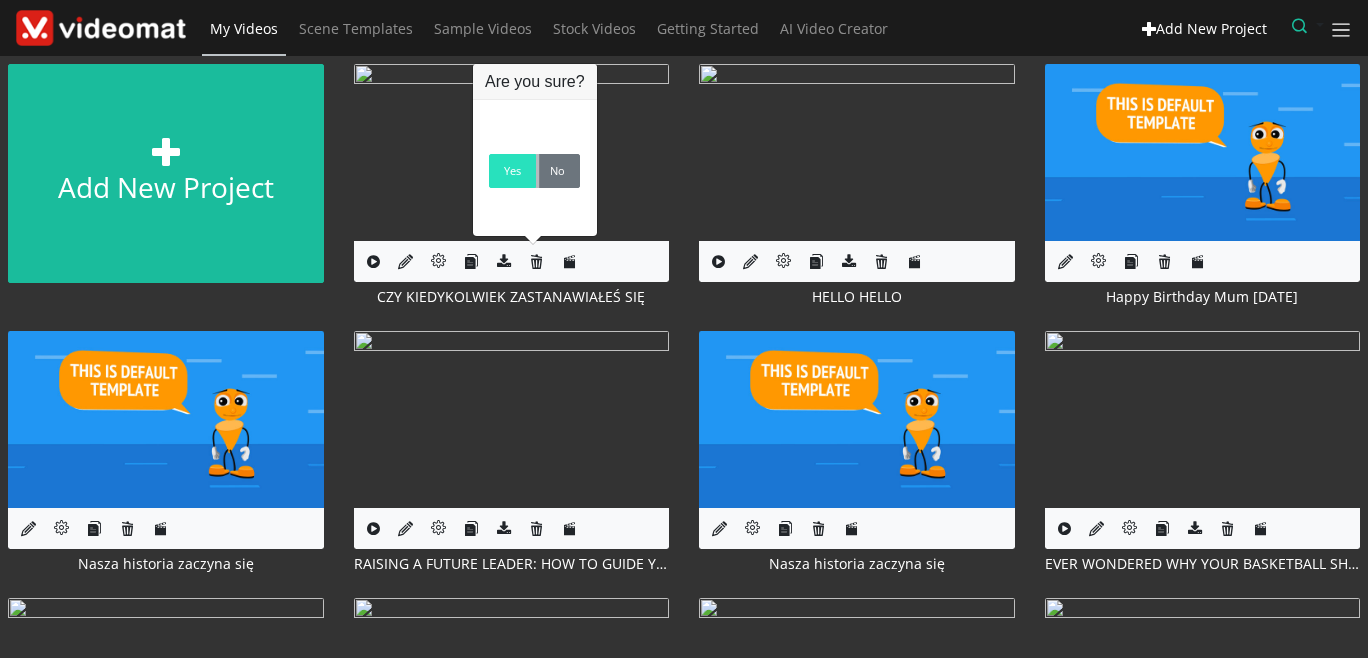 click on "Yes" at bounding box center [512, 171] 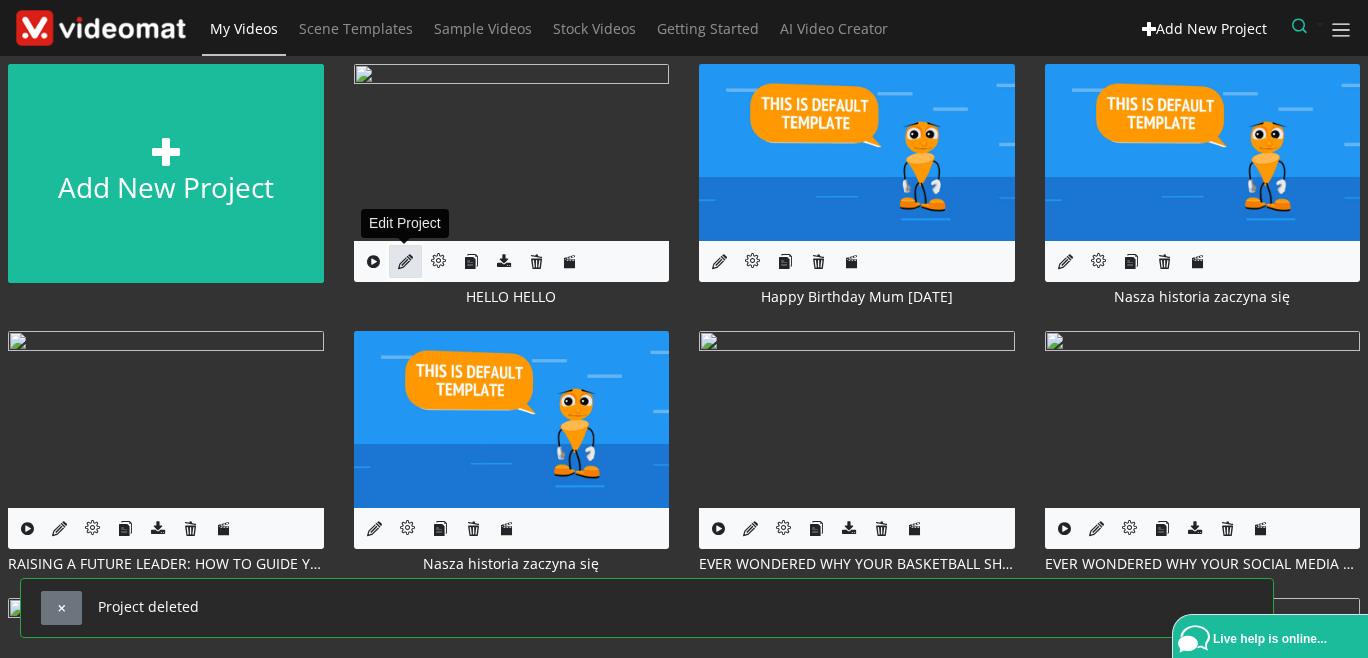 click at bounding box center (405, 261) 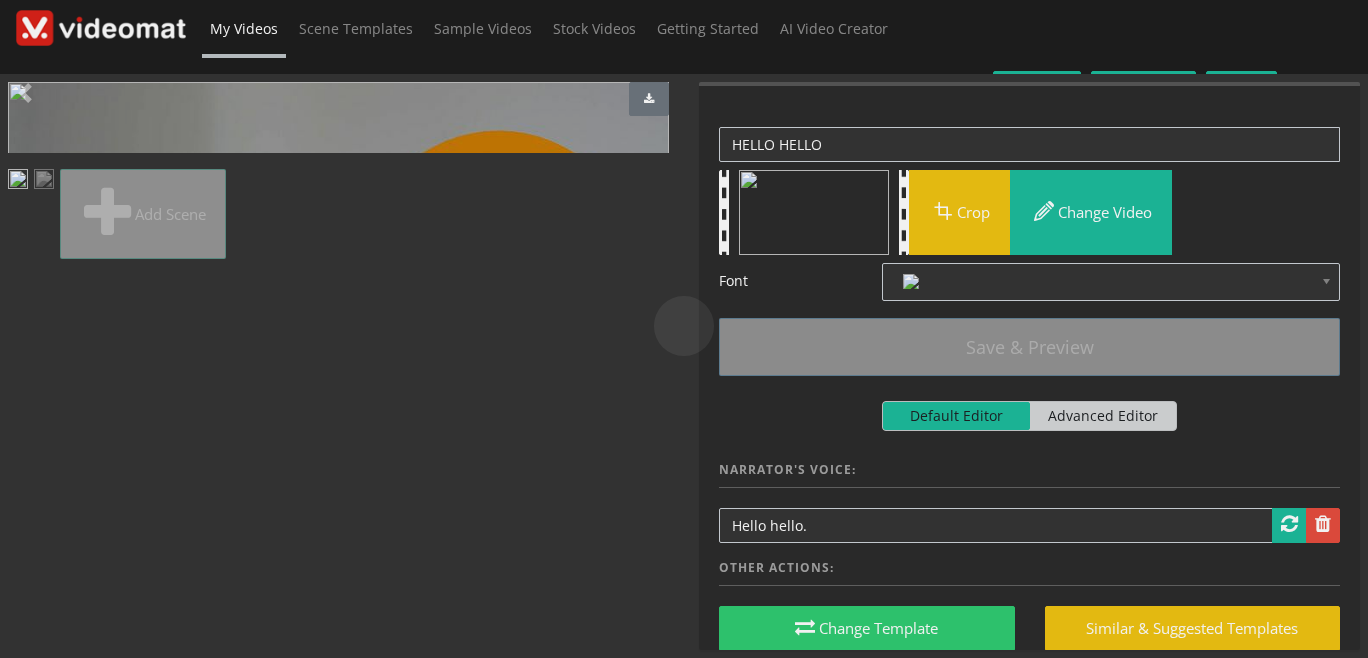 scroll, scrollTop: 0, scrollLeft: 0, axis: both 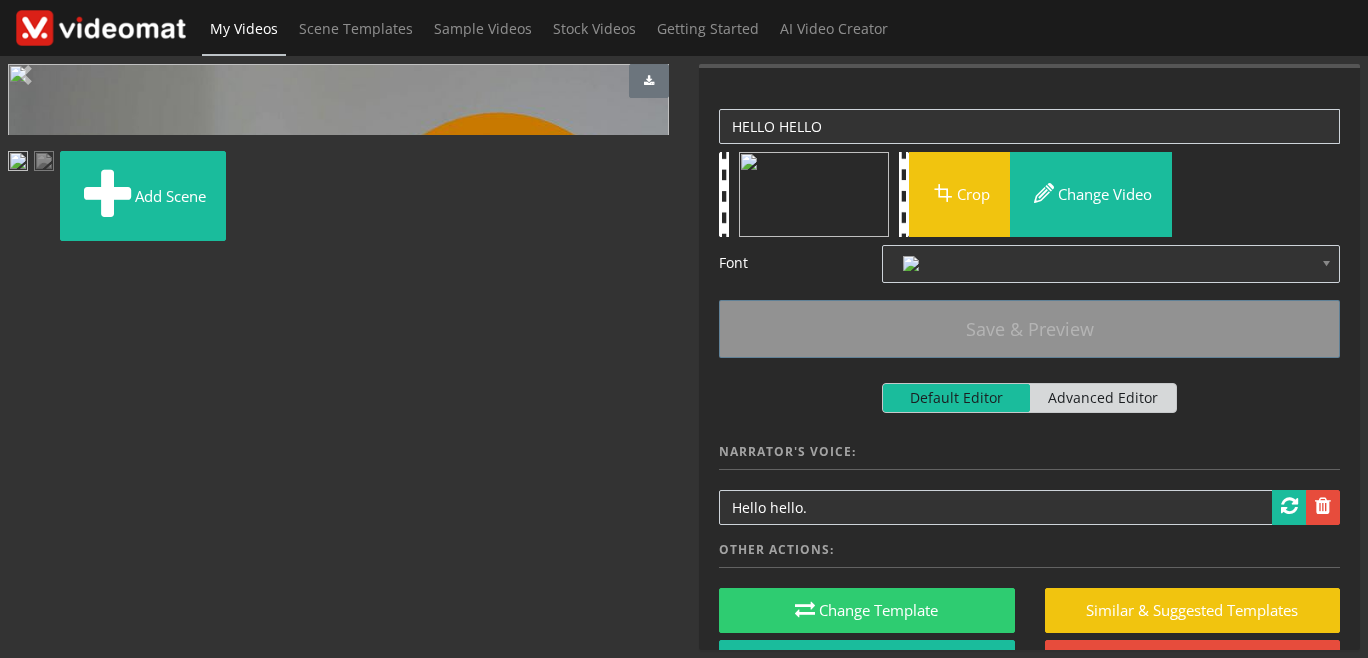 click at bounding box center (101, 28) 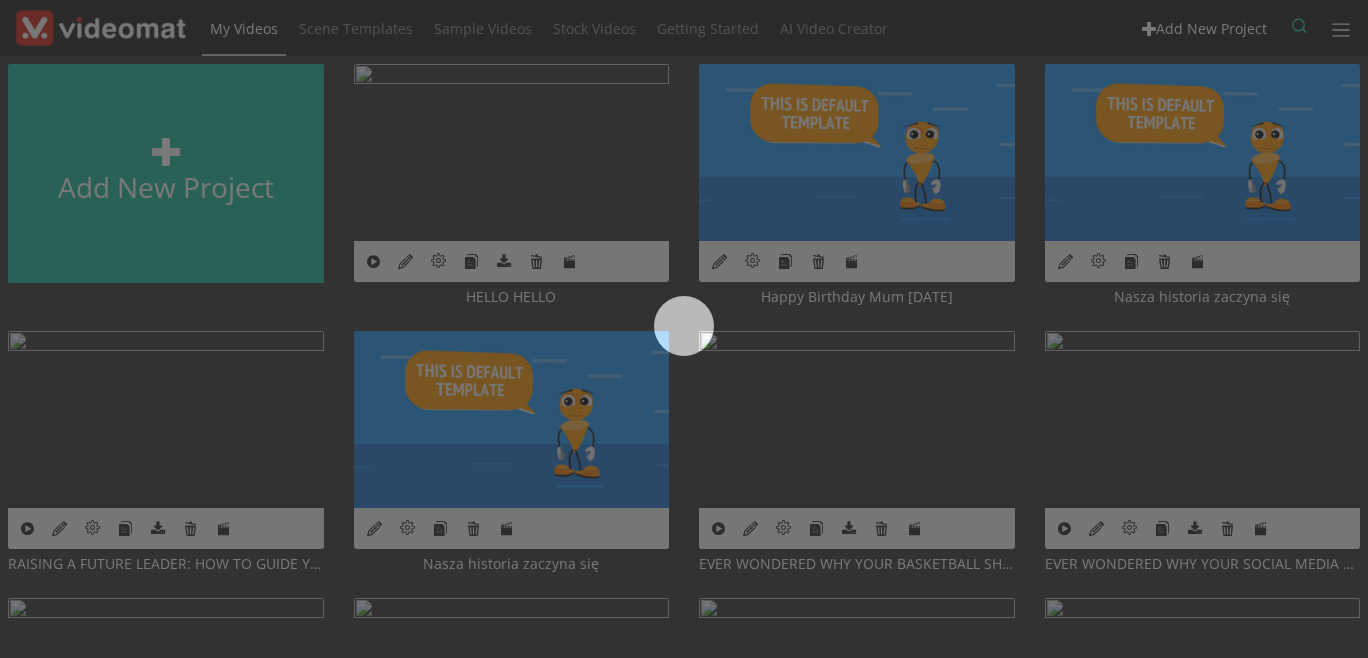 scroll, scrollTop: 0, scrollLeft: 0, axis: both 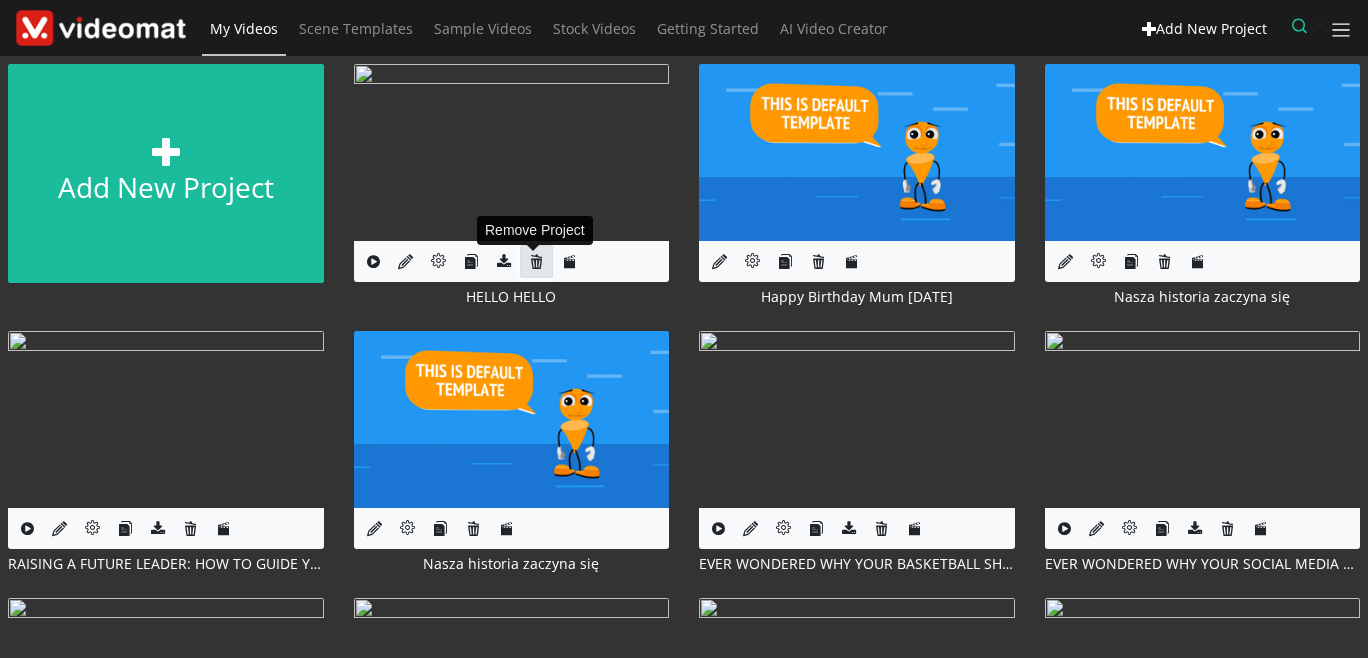 click at bounding box center (536, 261) 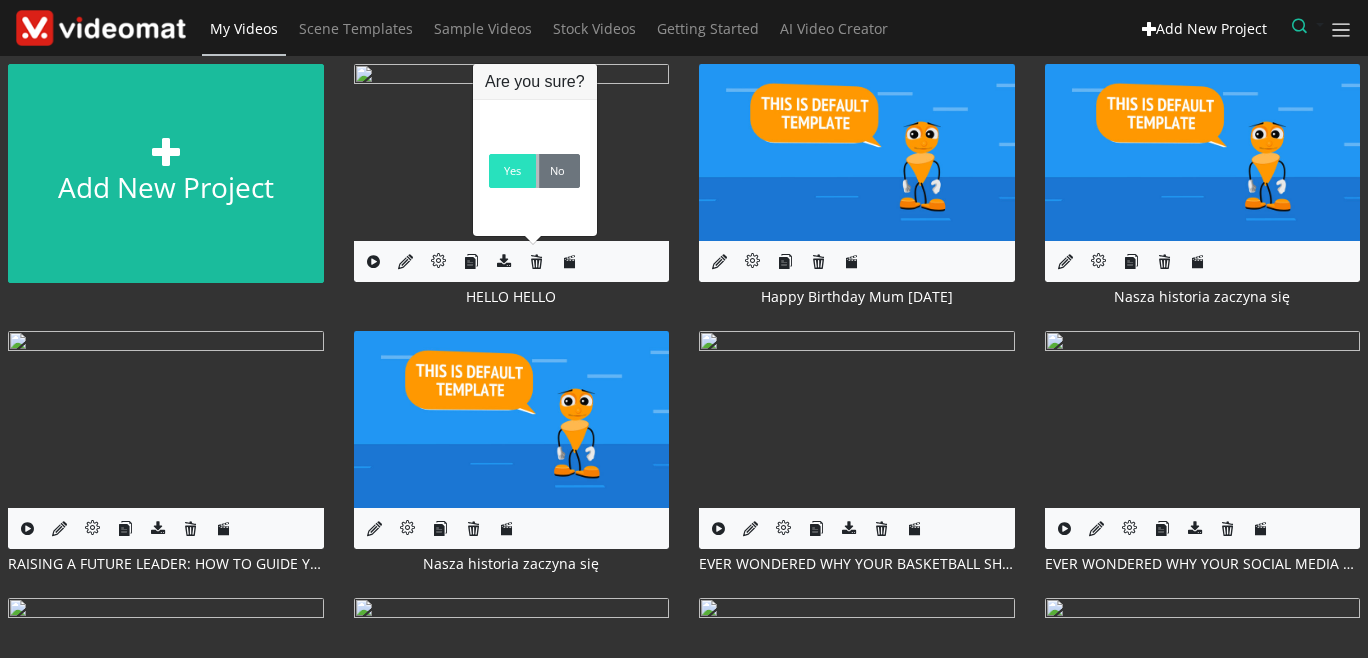 click on "Yes" at bounding box center [512, 171] 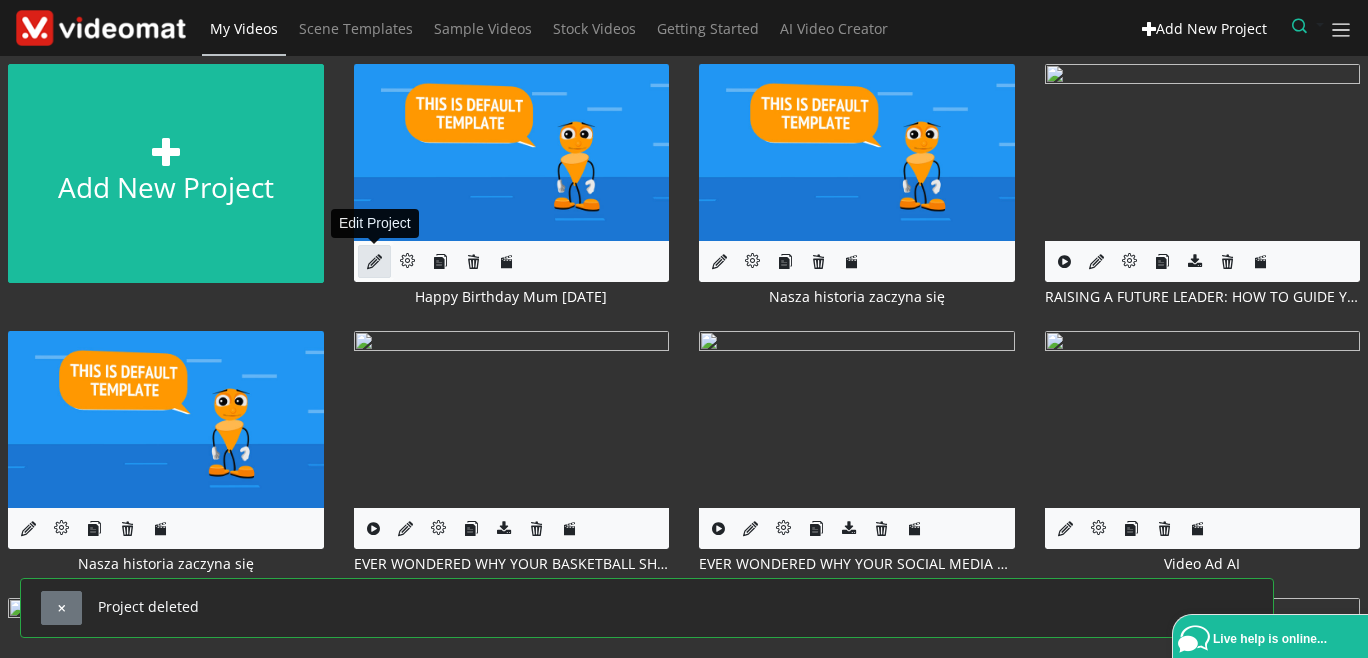 click at bounding box center (374, 261) 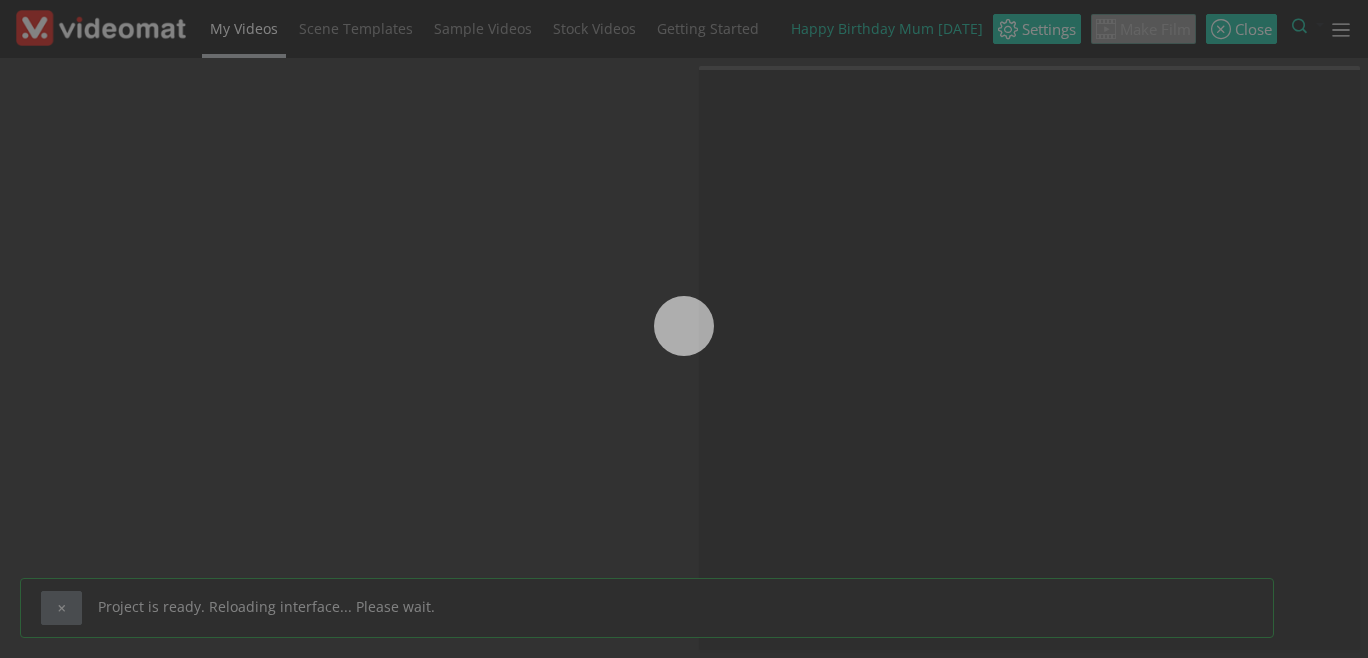 scroll, scrollTop: 0, scrollLeft: 0, axis: both 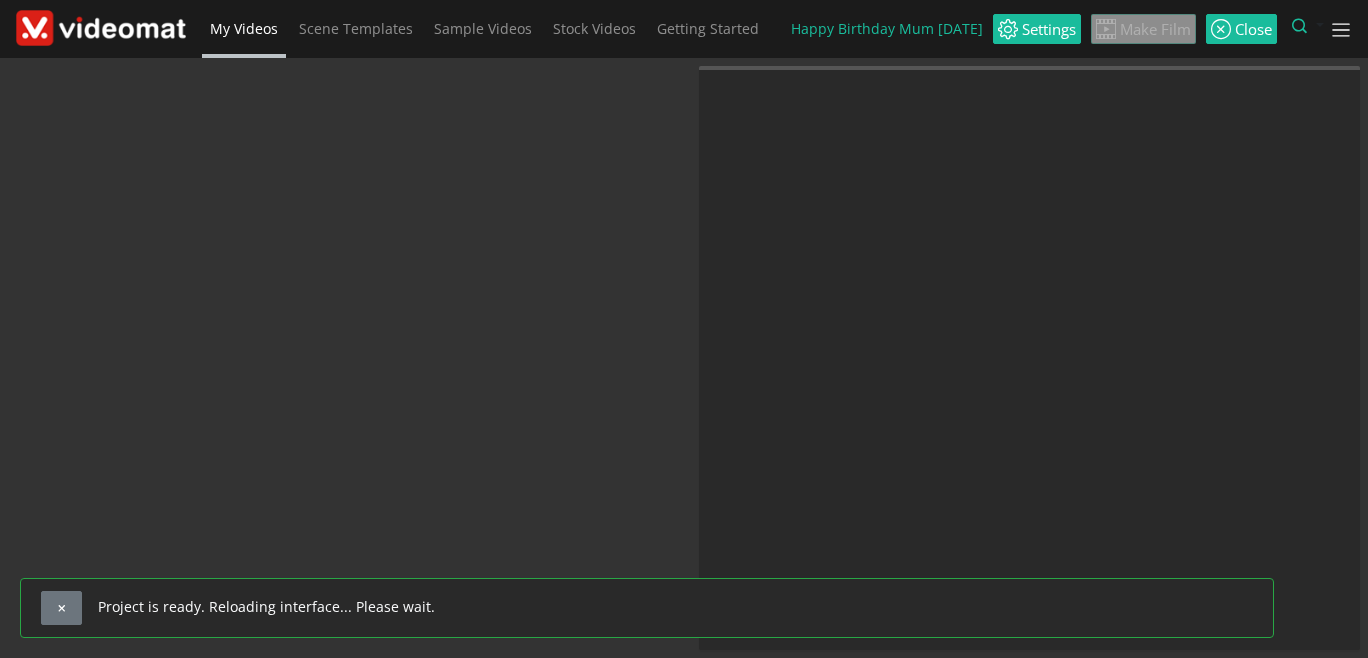 click at bounding box center (101, 28) 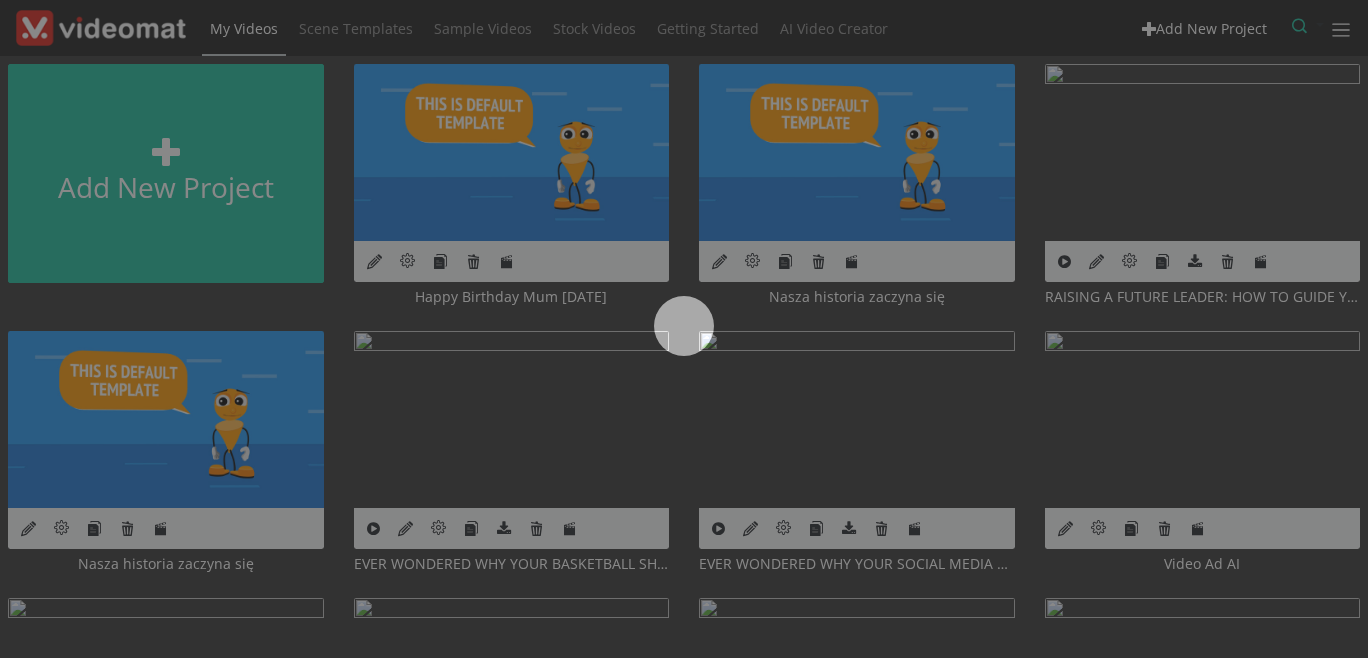 scroll, scrollTop: 0, scrollLeft: 0, axis: both 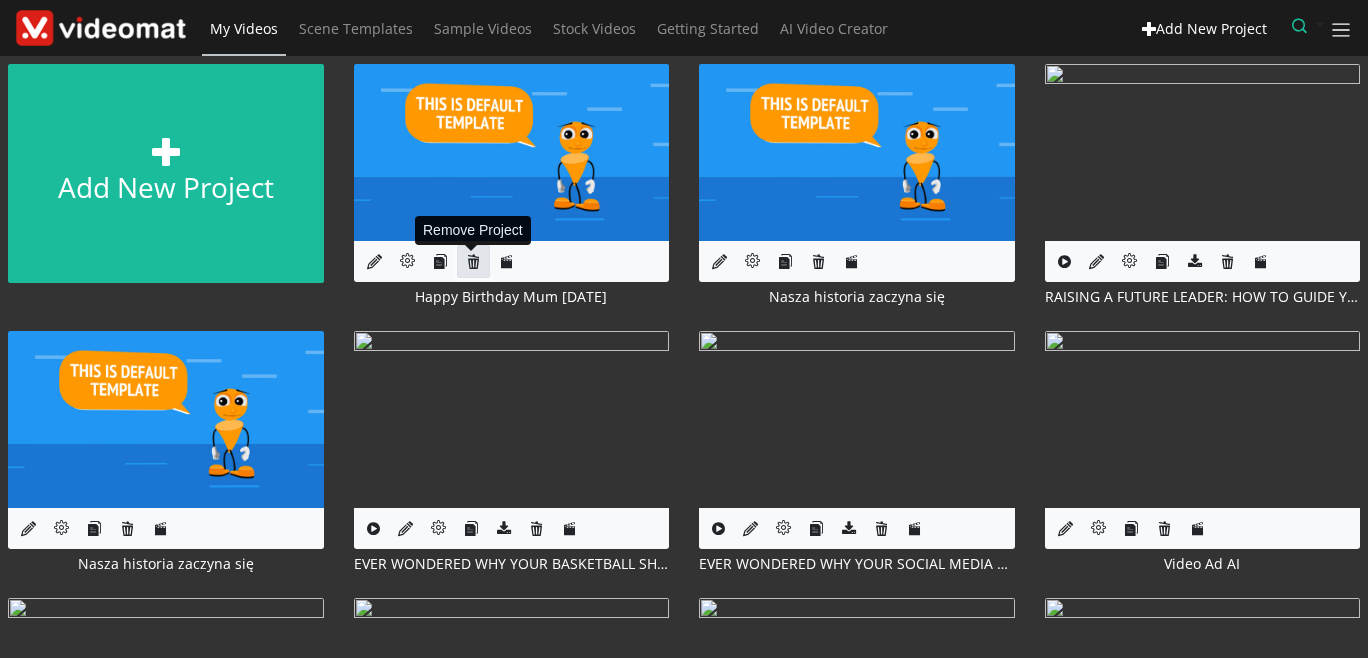click at bounding box center [473, 261] 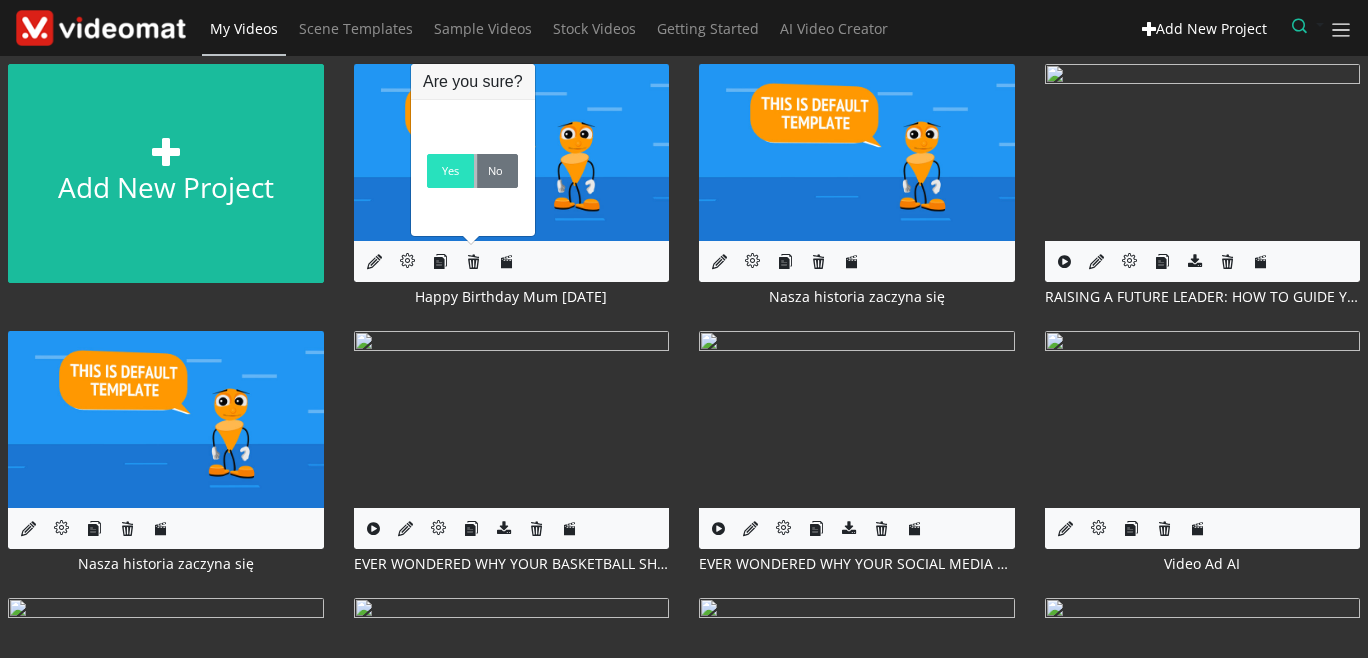 click on "Yes" at bounding box center [450, 171] 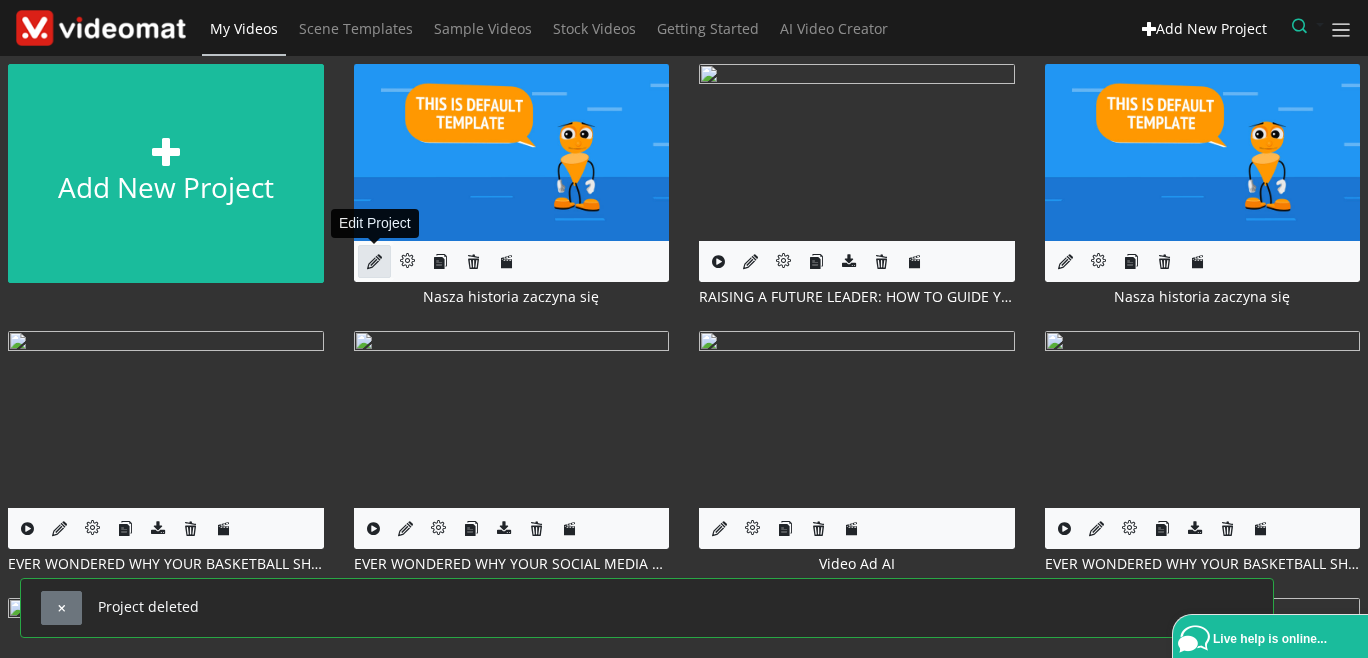 click at bounding box center [374, 261] 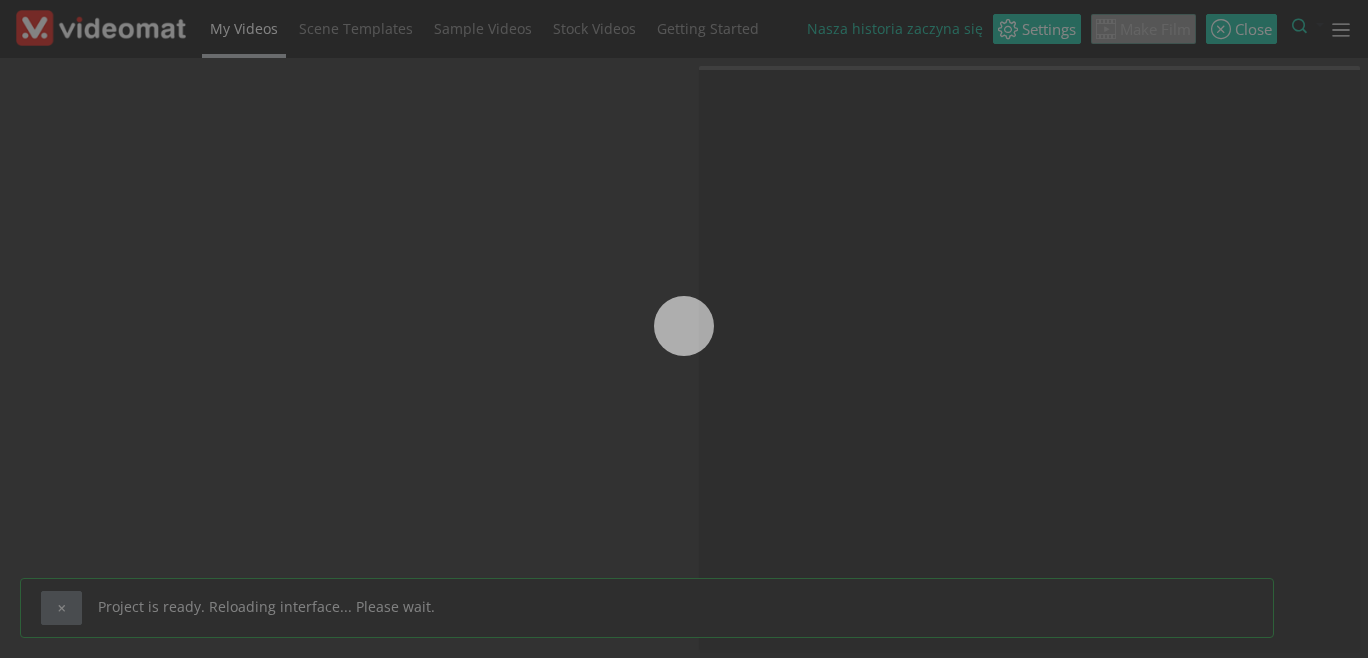 scroll, scrollTop: 0, scrollLeft: 0, axis: both 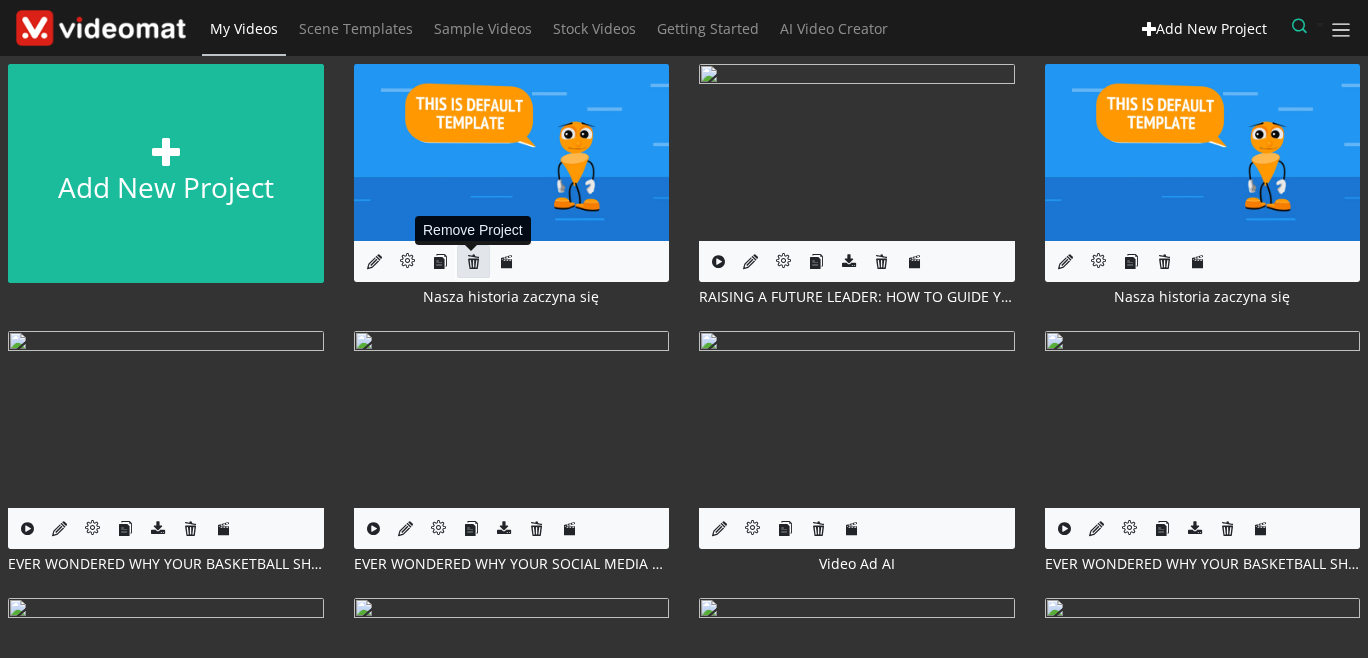 click at bounding box center (473, 261) 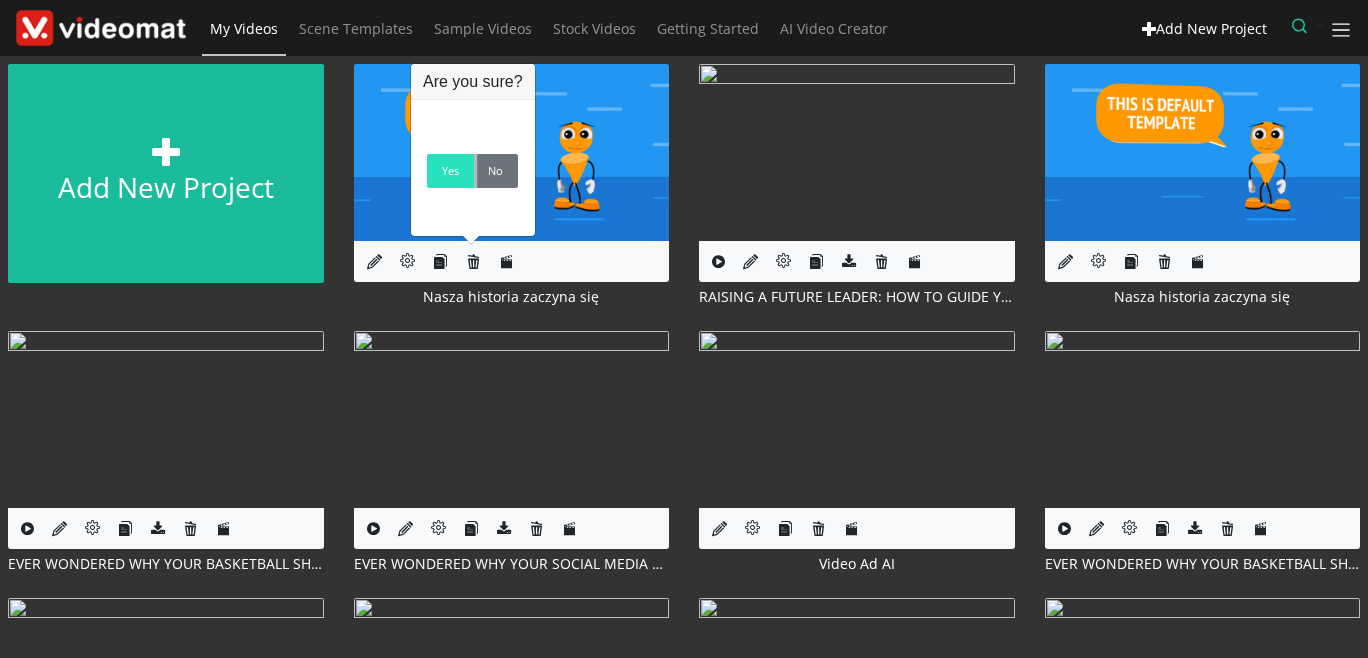click on "Yes" at bounding box center (450, 171) 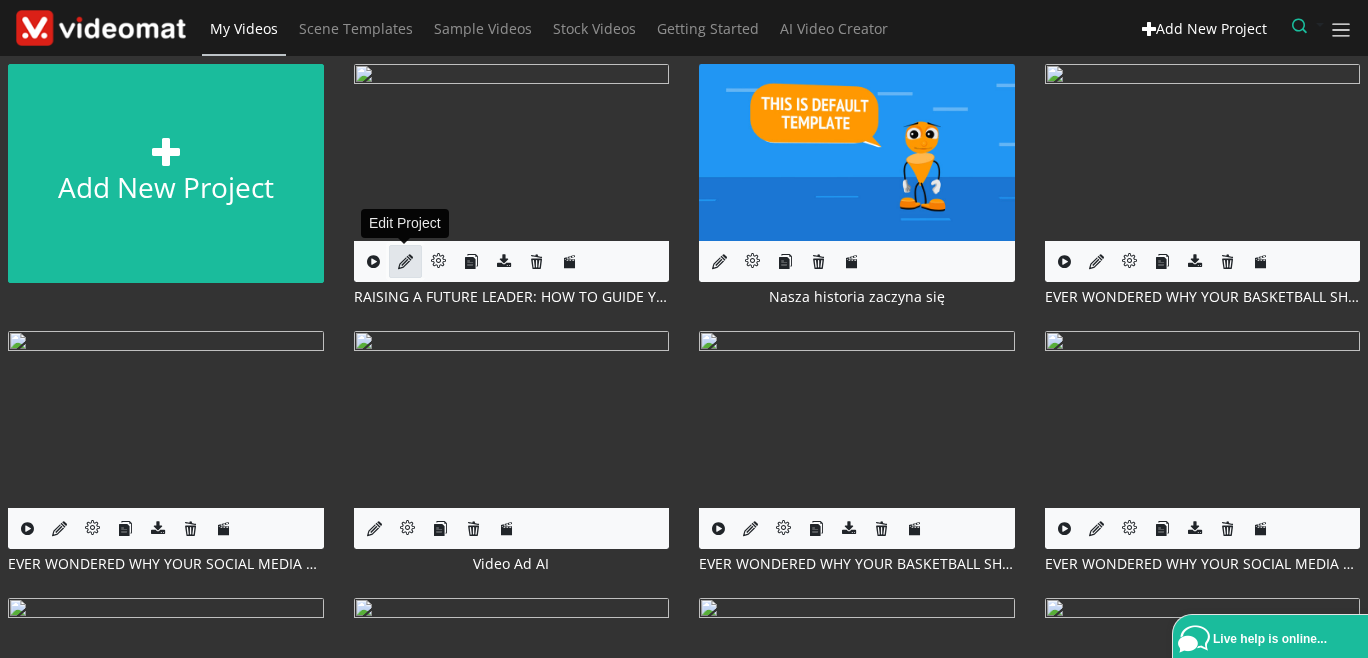 click at bounding box center [405, 261] 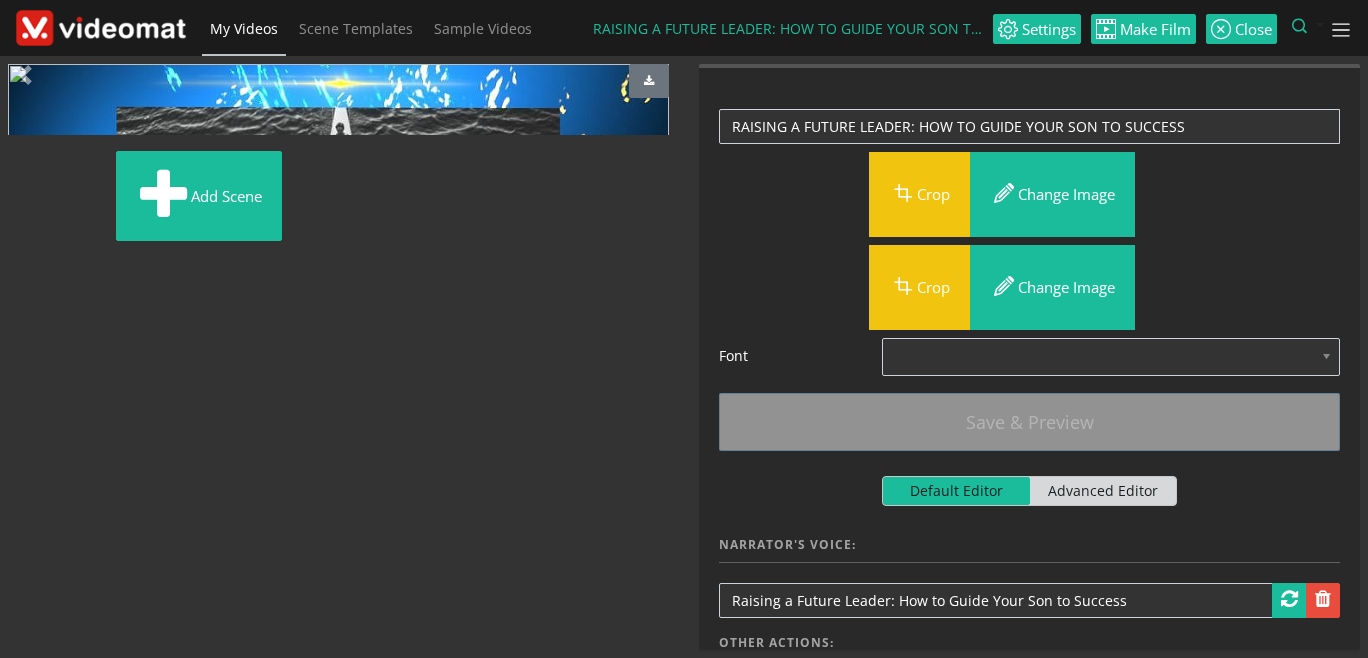 scroll, scrollTop: 0, scrollLeft: 0, axis: both 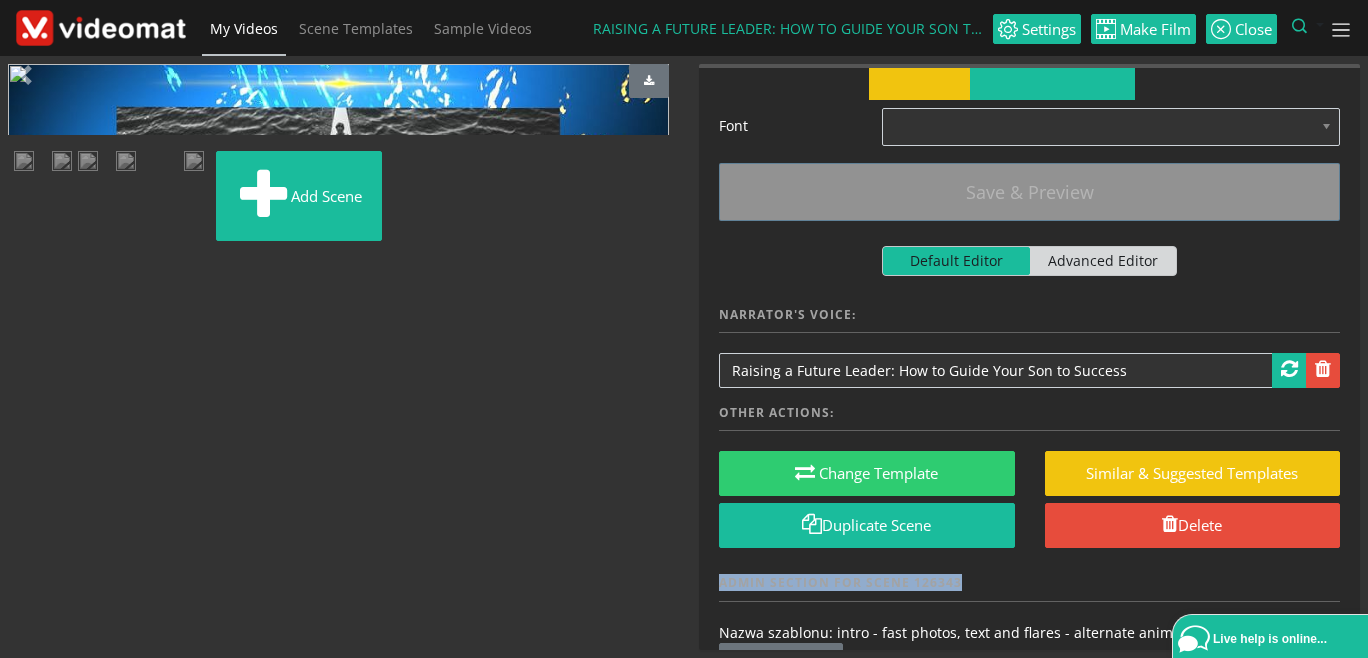drag, startPoint x: 965, startPoint y: 579, endPoint x: 719, endPoint y: 581, distance: 246.00813 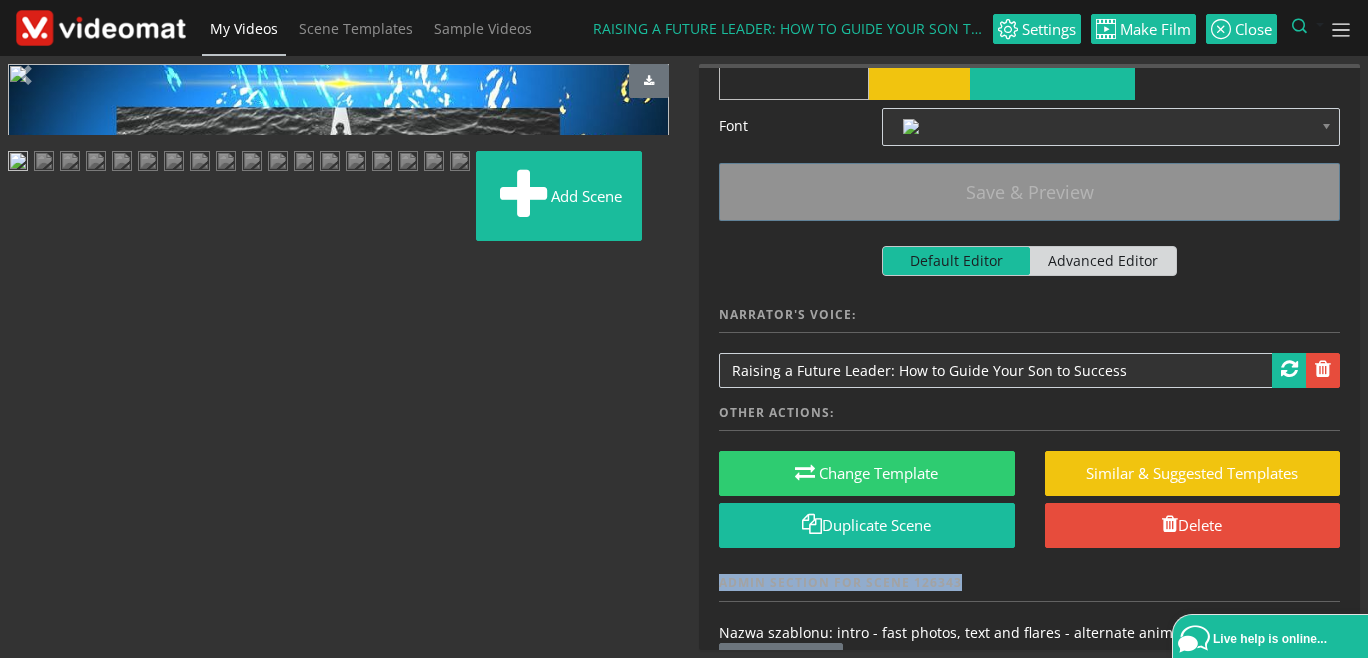 click on "Admin section for scene 126343" at bounding box center (1029, 588) 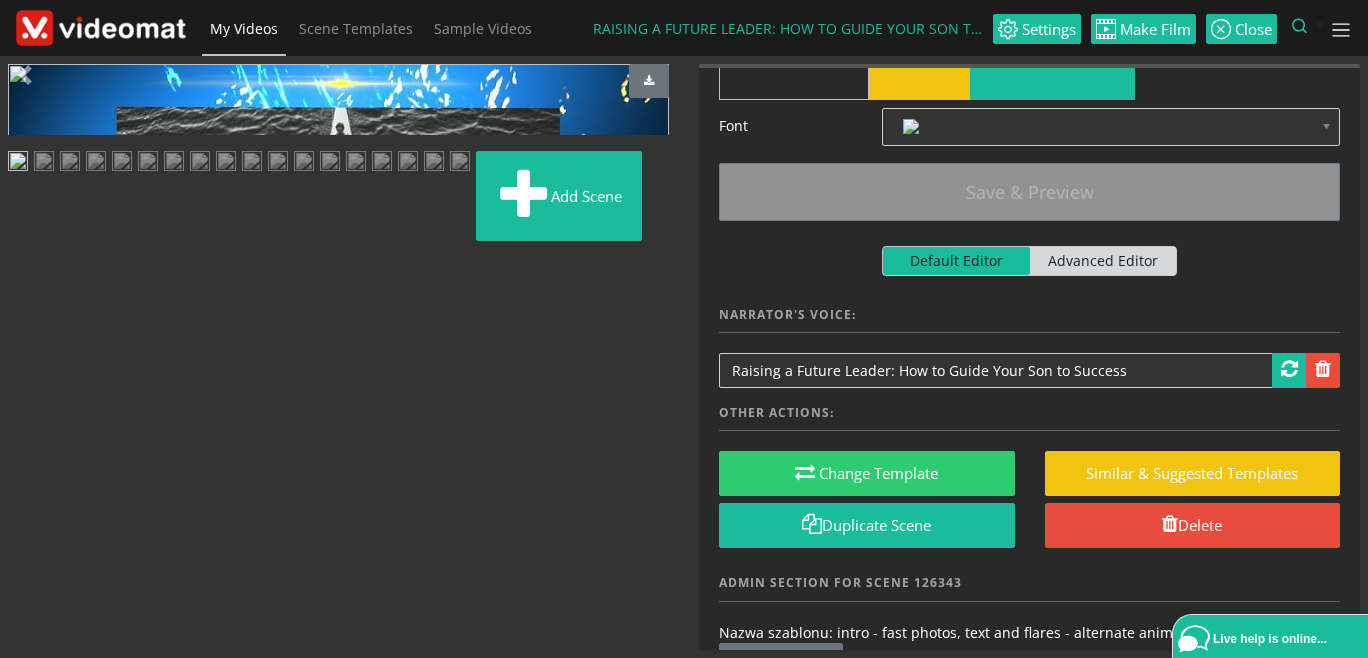 click on "Please update Scene's Preview with last changes:  Save & Preview
RAISING A FUTURE LEADER: HOW TO GUIDE YOUR SON TO SUCCESS
Crop
Change image
Choose your photo by clicking button above
Crop
Change image
Choose your photo by clicking button above
Font
Noto Sans All Languages
PT Sans Narrow
Alegreya
Alegreya Italic
Bangers" at bounding box center (1029, 357) 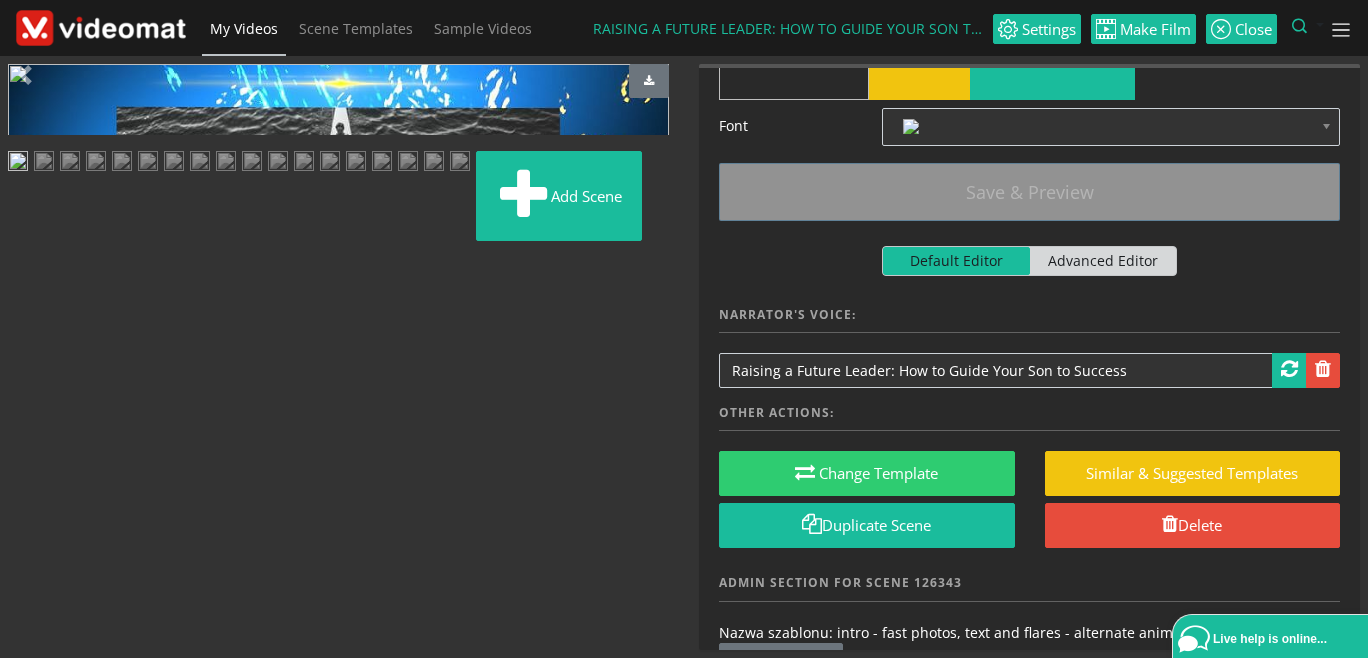 click on "RAISING A FUTURE LEADER: HOW TO GUIDE YOUR SON TO SUCCESS
Crop
Change image
Choose your photo by clicking button above
Crop
Change image
Choose your photo by clicking button above
Font
Noto Sans All Languages
PT Sans Narrow
Alegreya
Alegreya Italic
Alegreya Sans
Alegreya Sans Italic
Bangers" at bounding box center (1029, 1255) 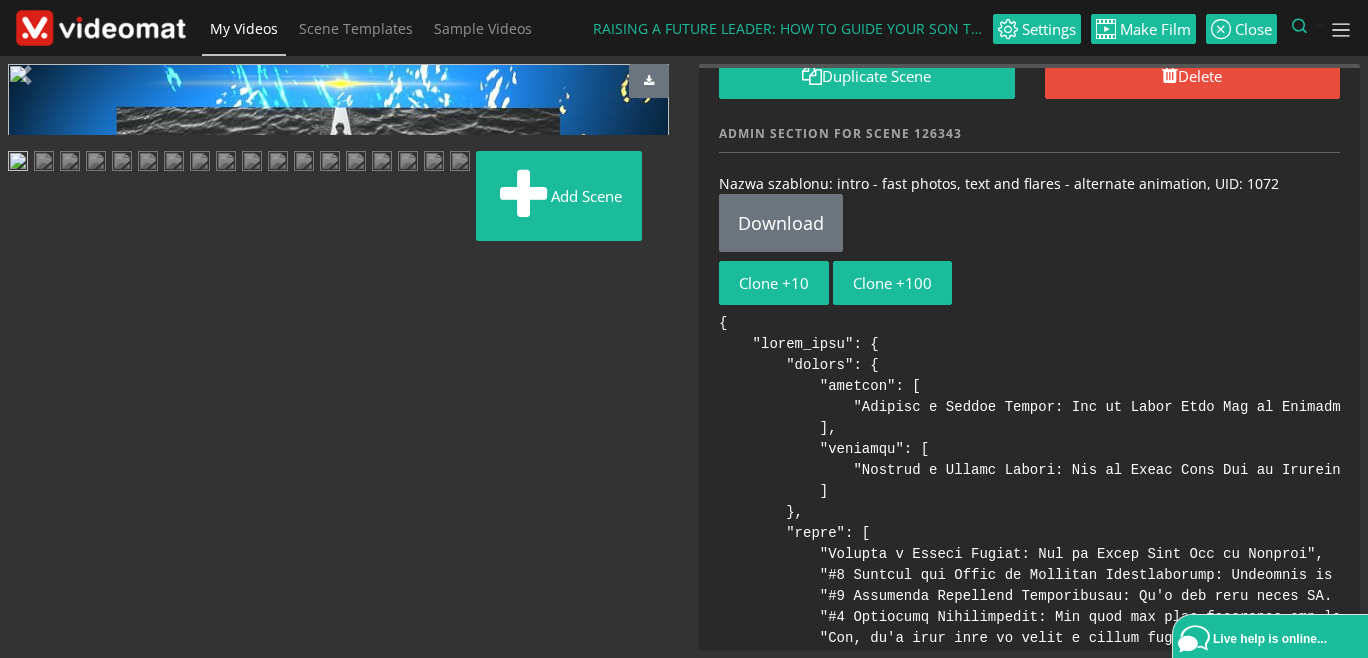 scroll, scrollTop: 691, scrollLeft: 0, axis: vertical 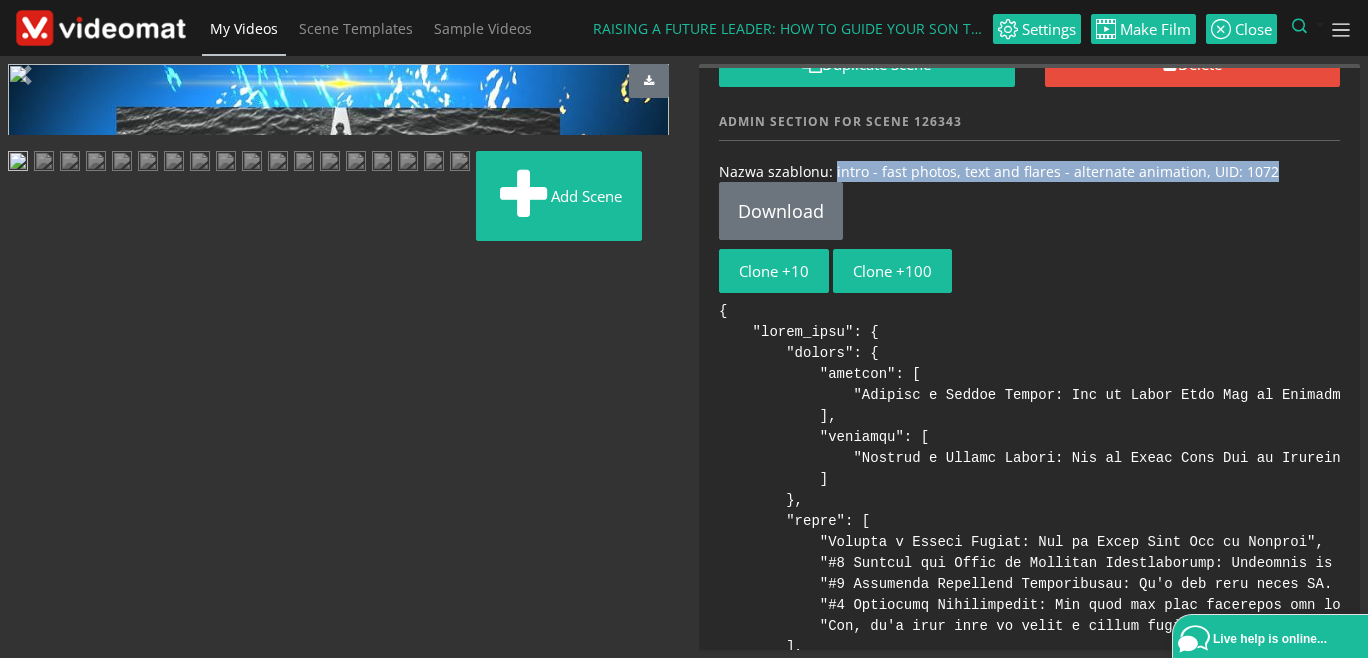 drag, startPoint x: 1266, startPoint y: 167, endPoint x: 832, endPoint y: 174, distance: 434.05646 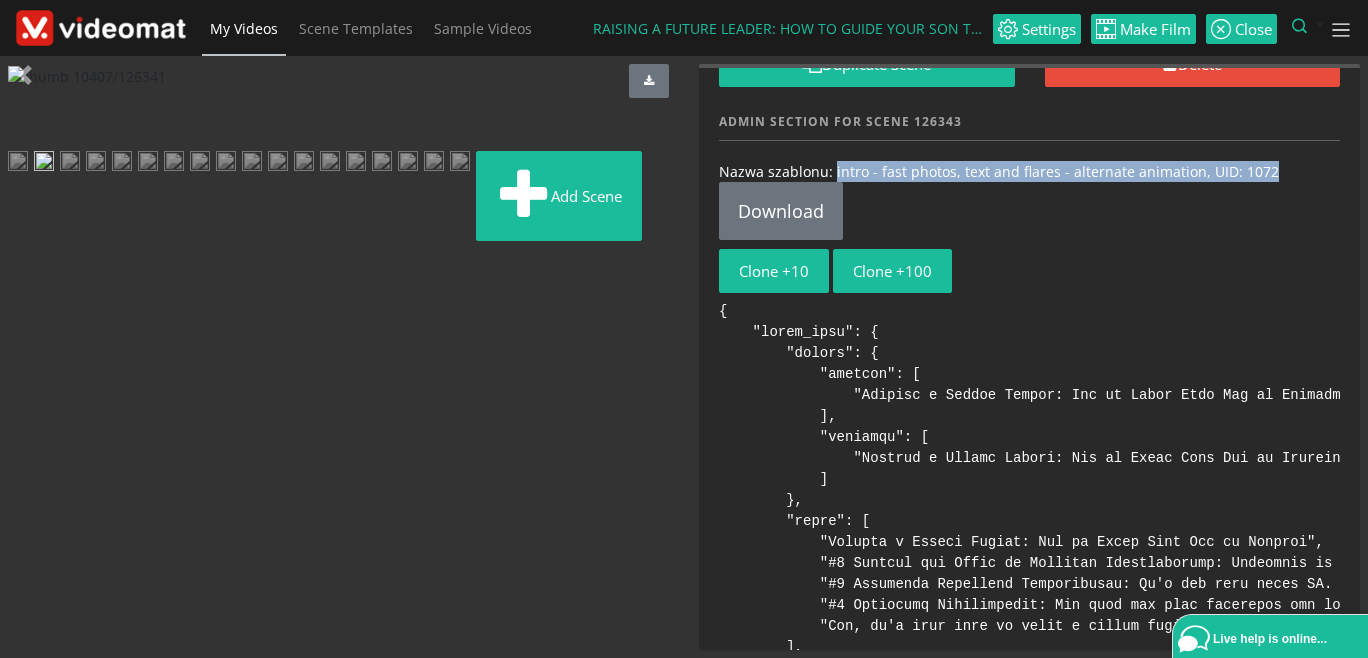scroll, scrollTop: 0, scrollLeft: 0, axis: both 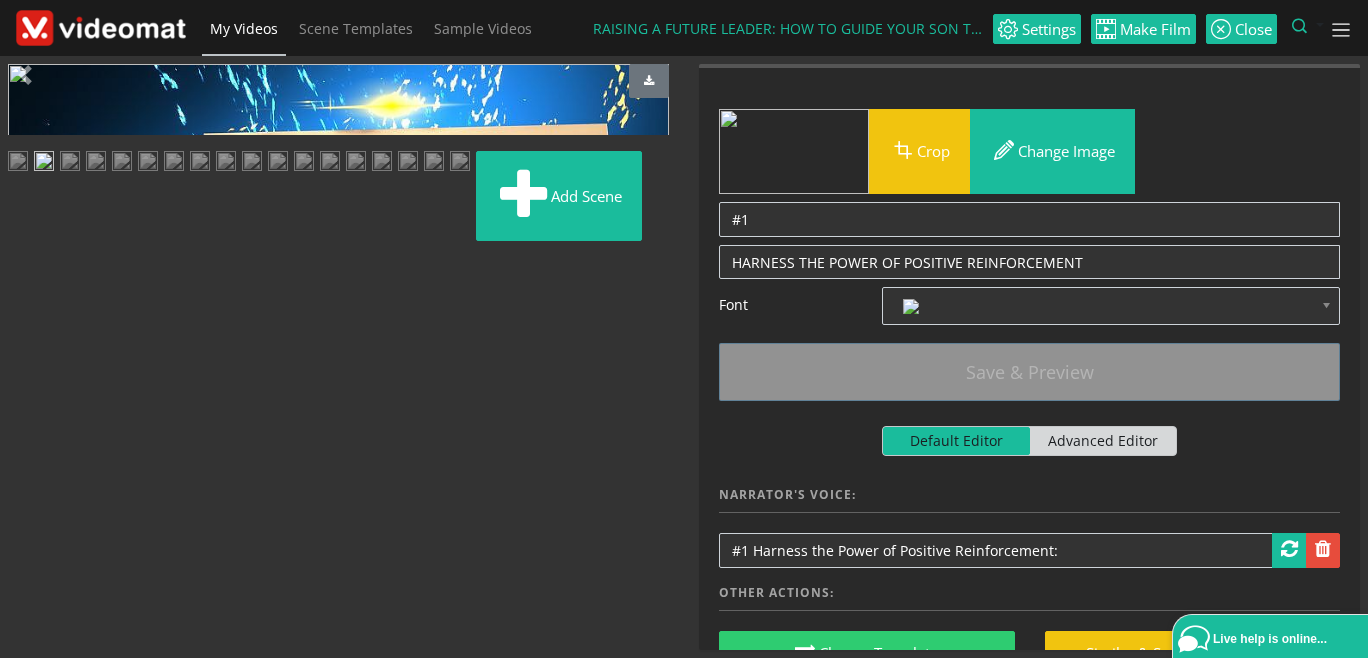 click at bounding box center [28, 451] 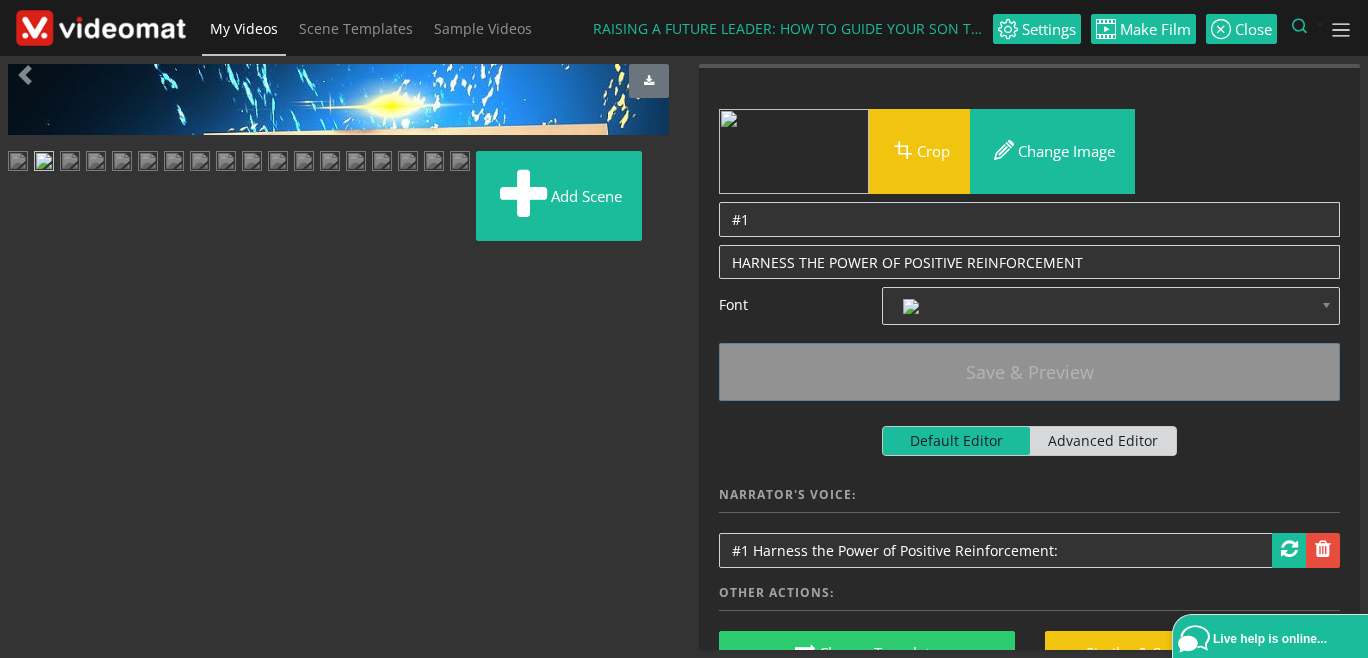 click at bounding box center (28, 451) 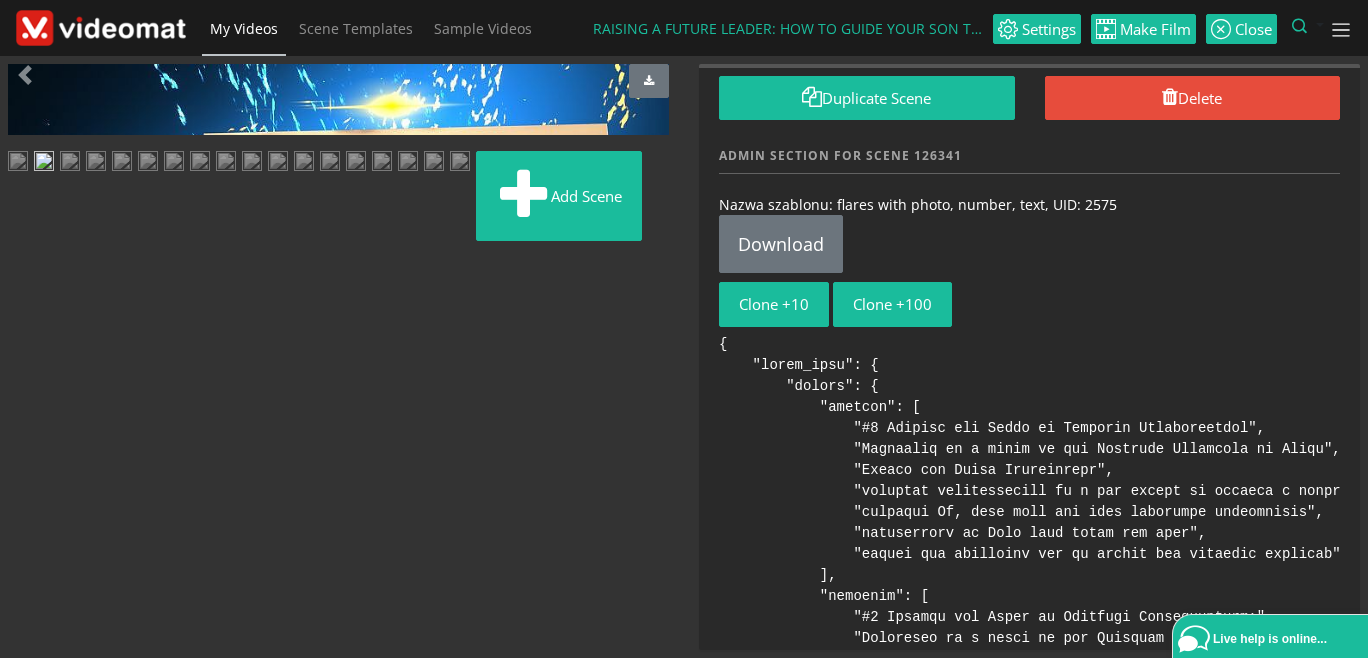 scroll, scrollTop: 691, scrollLeft: 0, axis: vertical 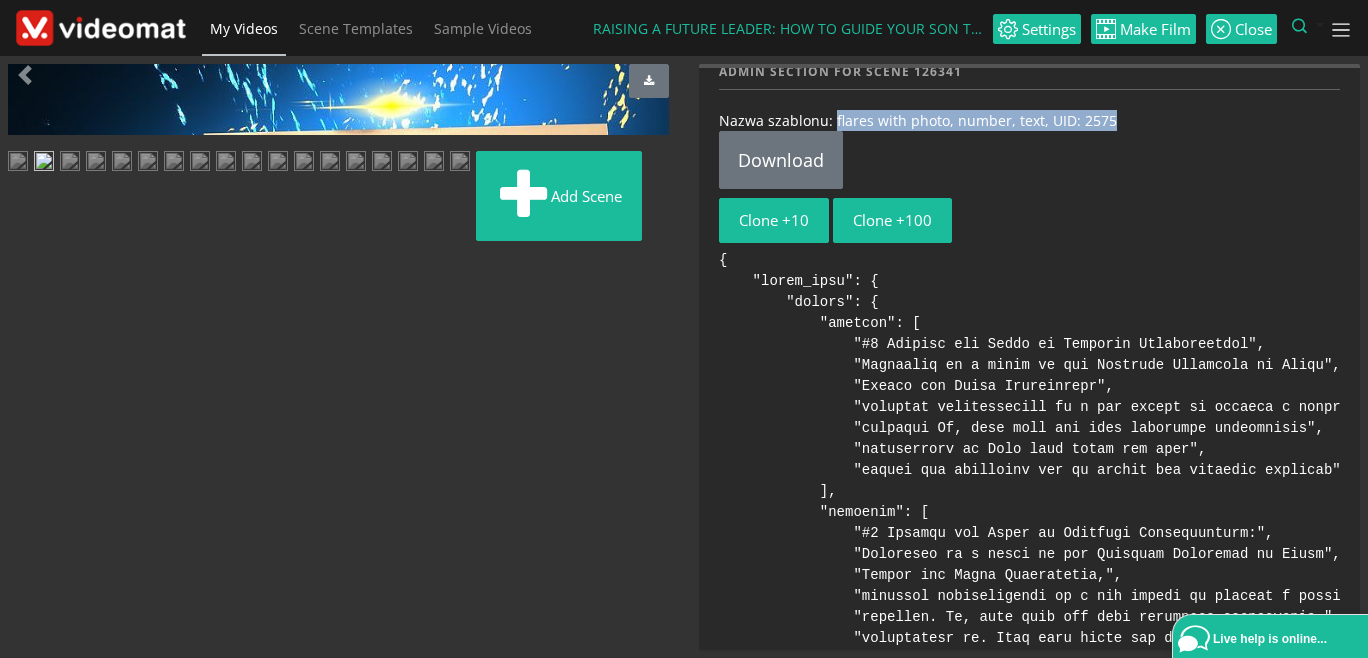 drag, startPoint x: 1082, startPoint y: 116, endPoint x: 834, endPoint y: 114, distance: 248.00807 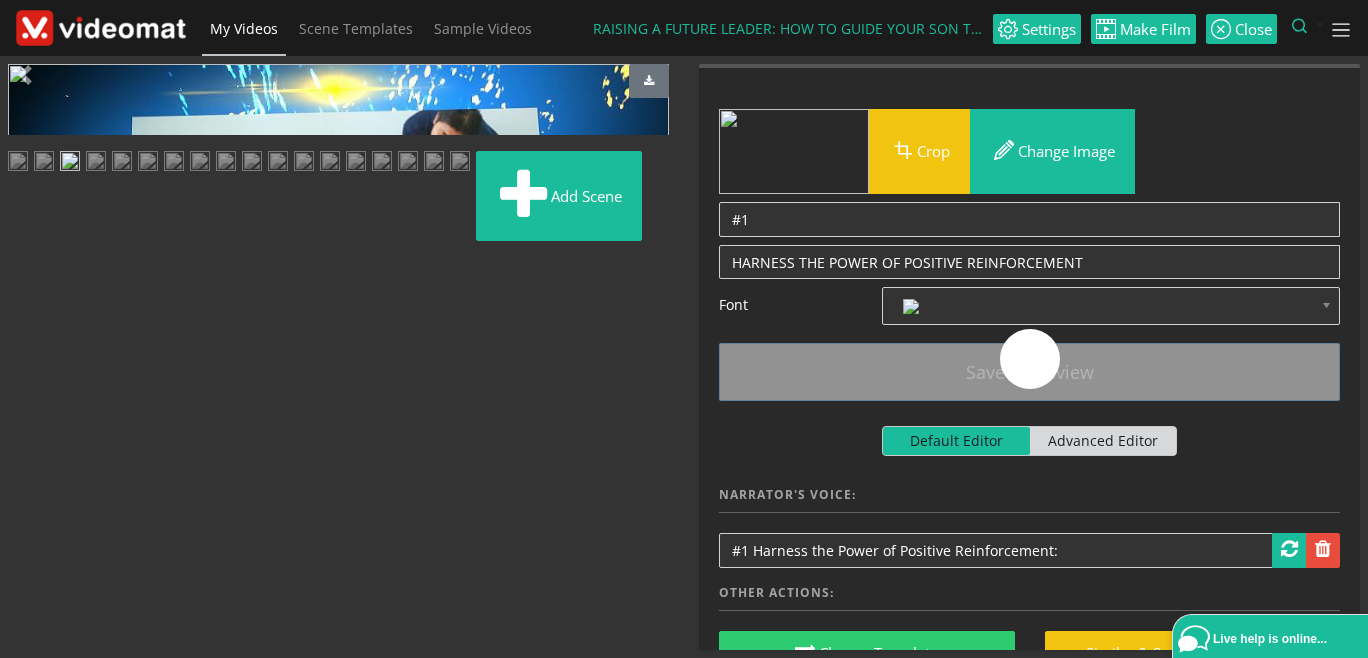 scroll, scrollTop: 0, scrollLeft: 0, axis: both 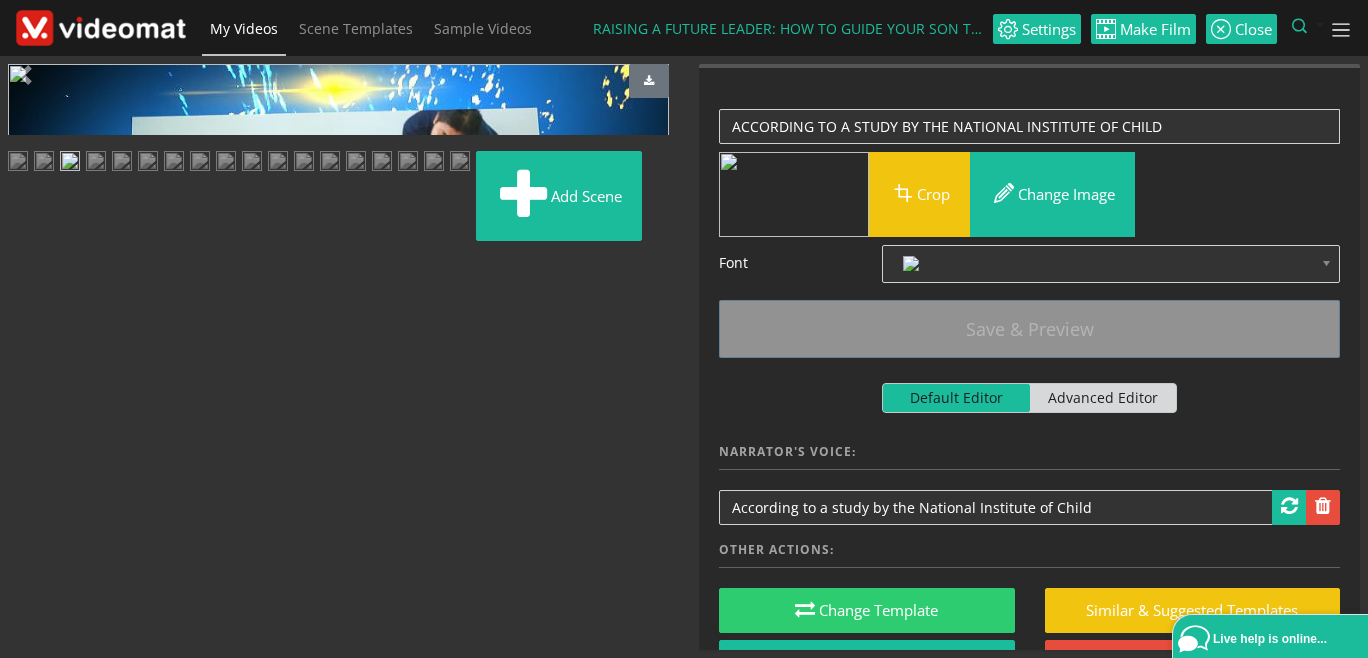 click at bounding box center [96, 163] 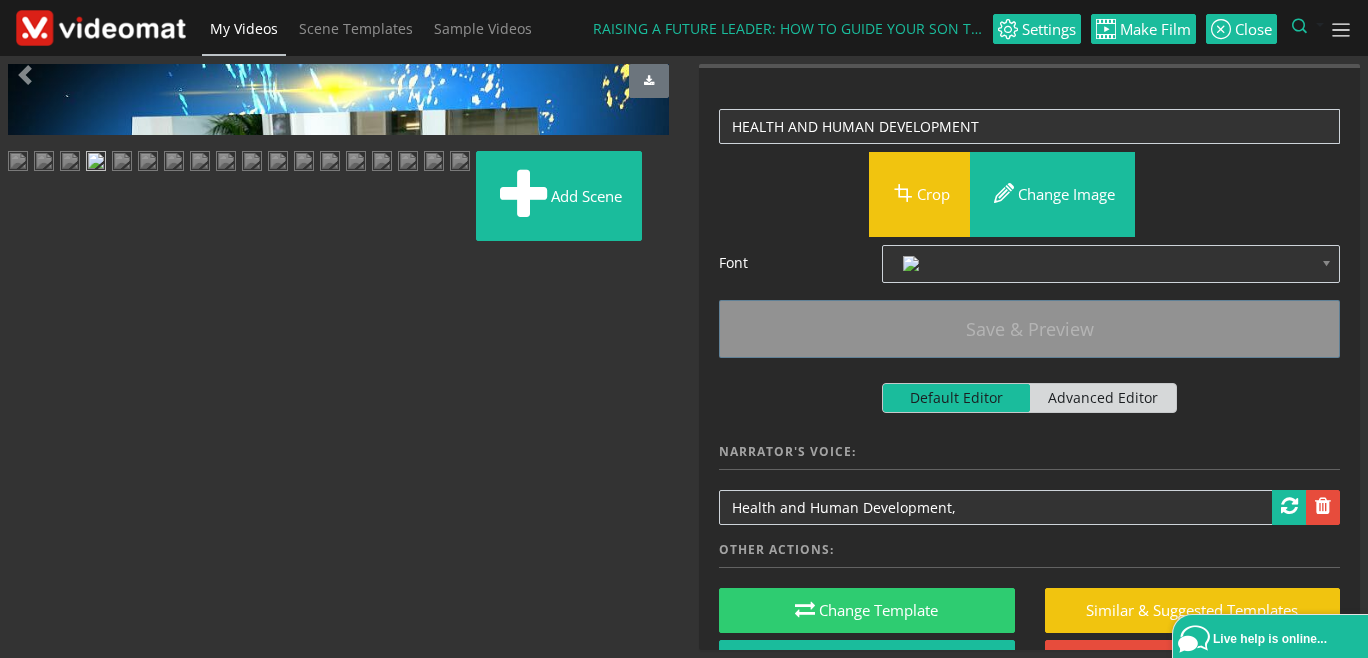 scroll, scrollTop: 230, scrollLeft: 0, axis: vertical 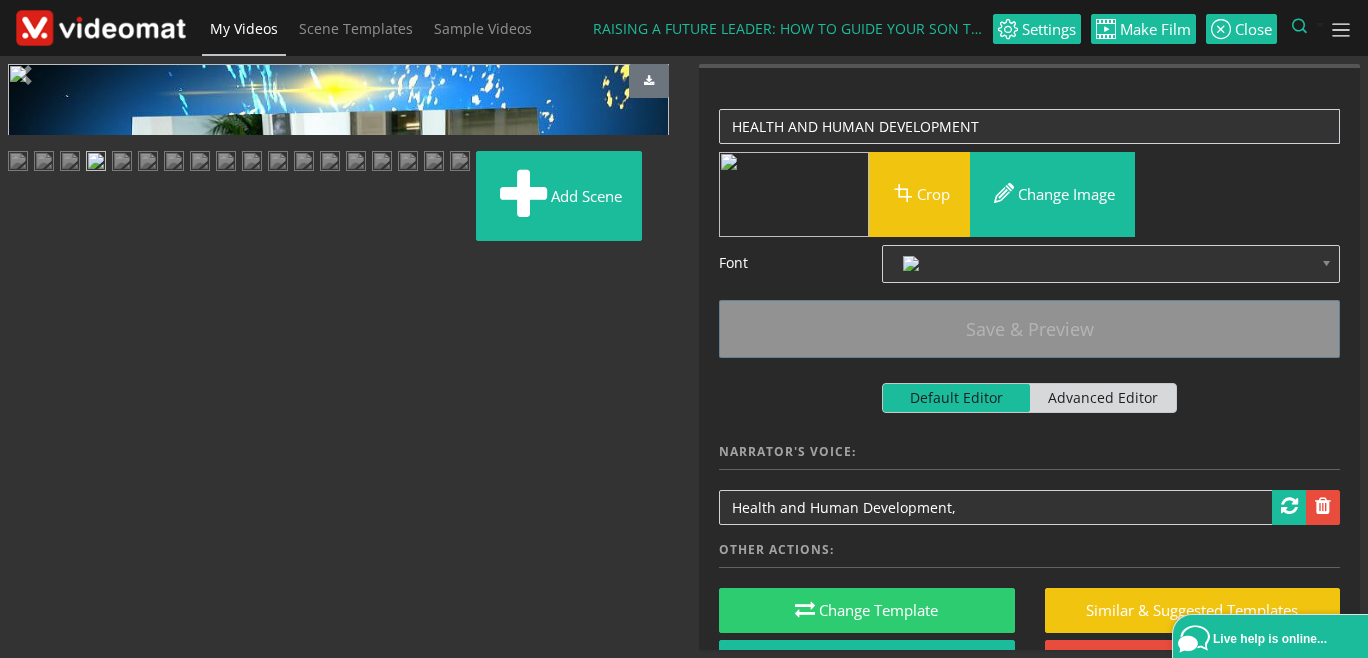 click at bounding box center (122, 163) 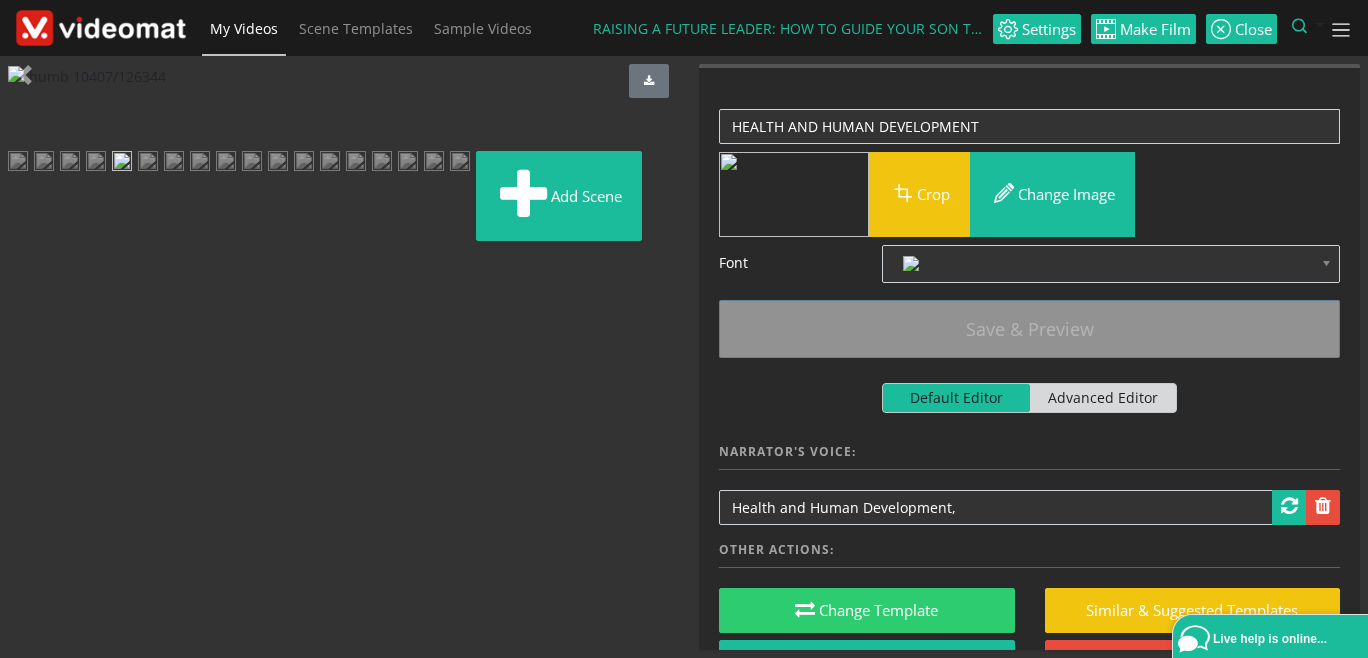scroll, scrollTop: 0, scrollLeft: 0, axis: both 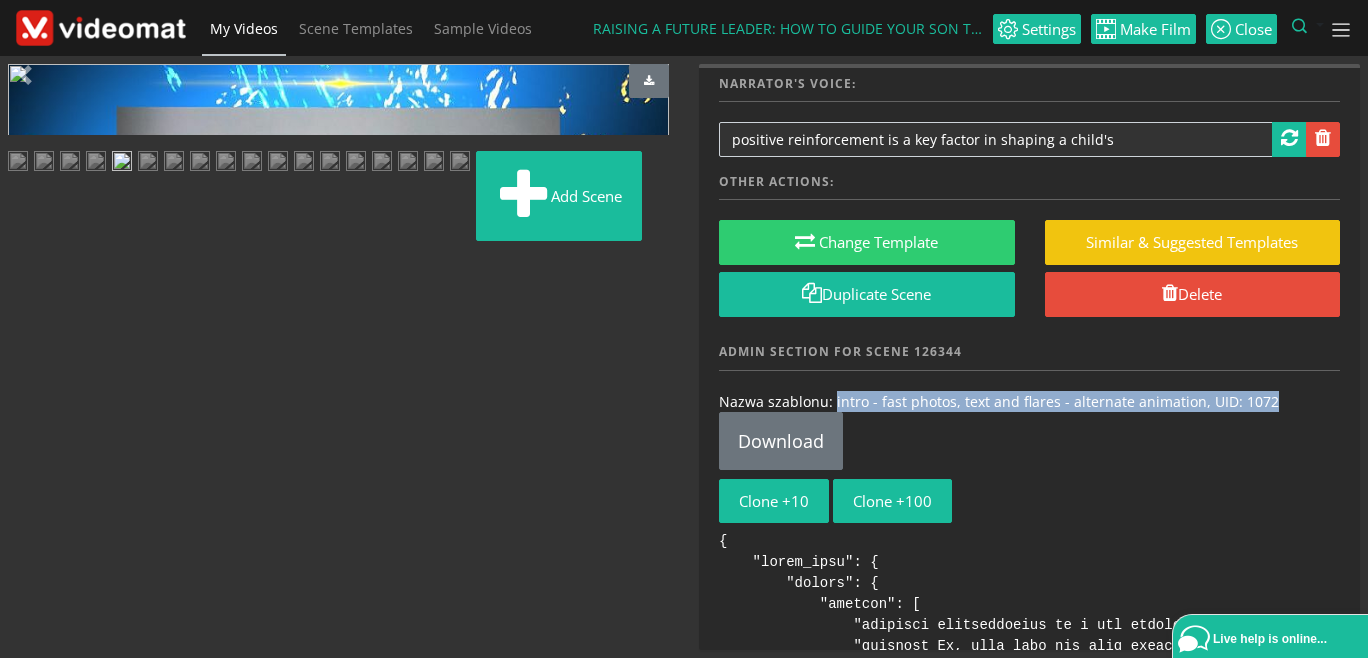 drag, startPoint x: 1268, startPoint y: 391, endPoint x: 831, endPoint y: 396, distance: 437.0286 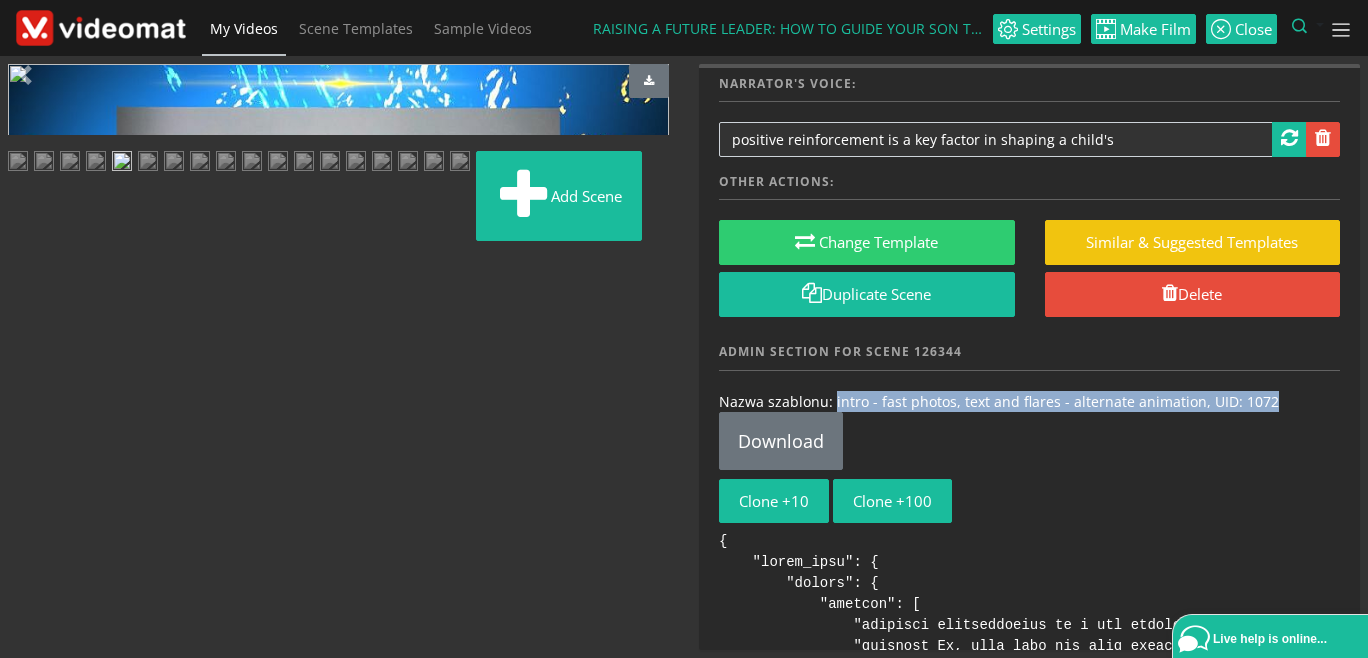 scroll, scrollTop: 230, scrollLeft: 0, axis: vertical 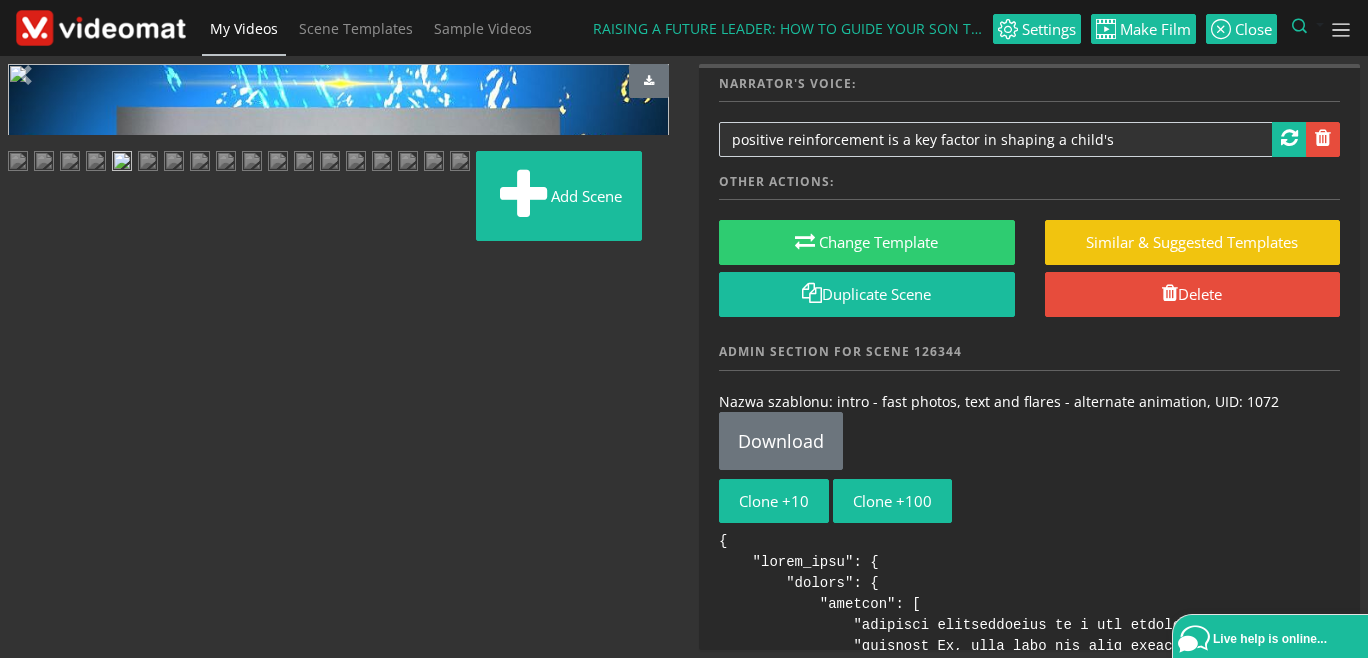 click on "Add scene" at bounding box center [338, 200] 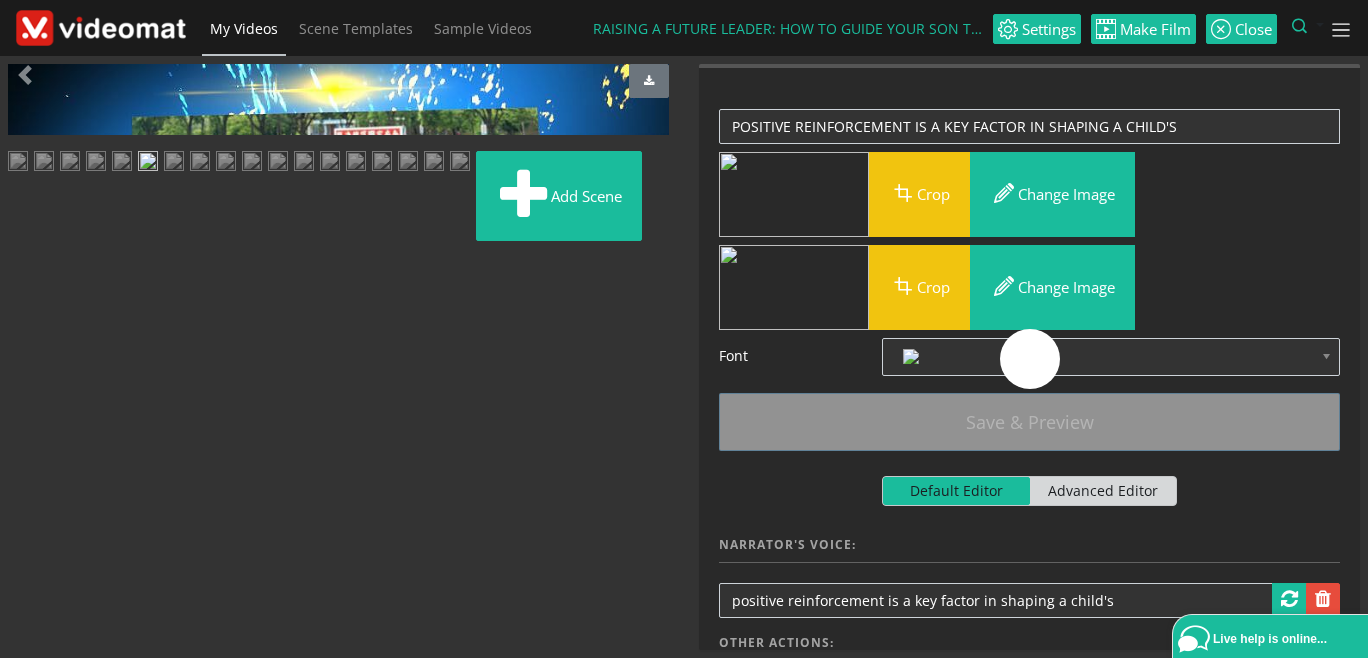 scroll, scrollTop: 0, scrollLeft: 0, axis: both 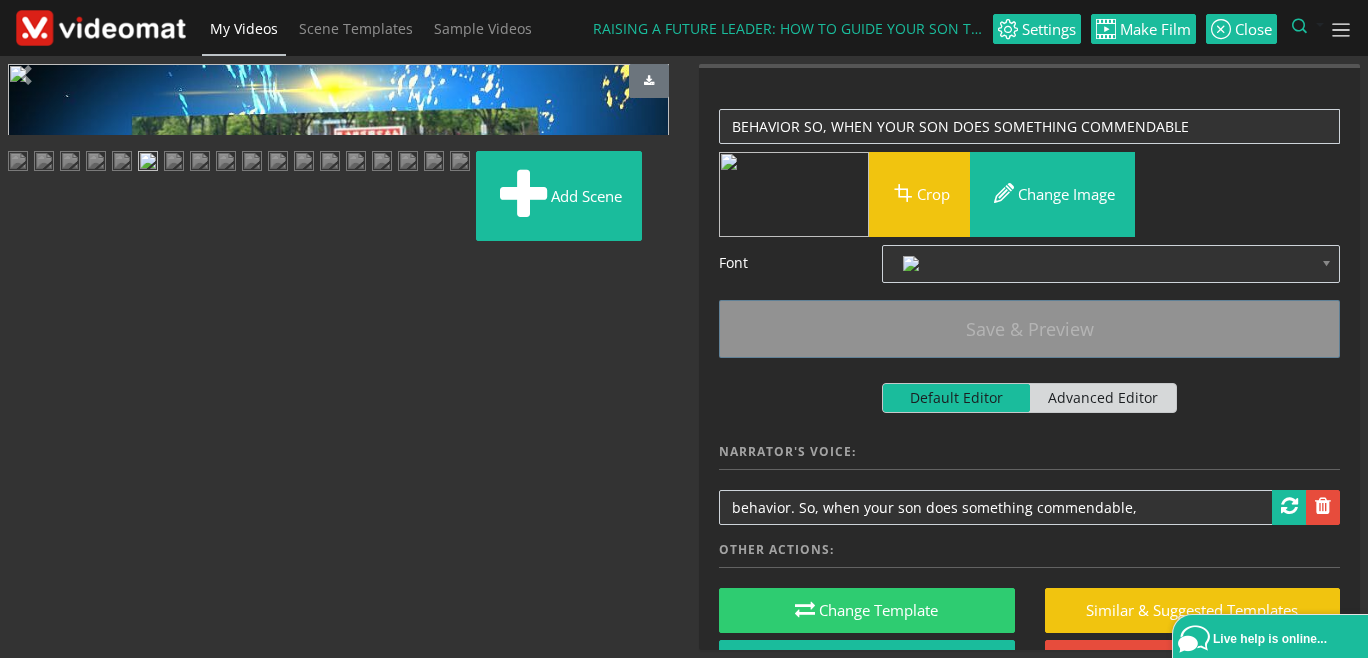 click at bounding box center (174, 163) 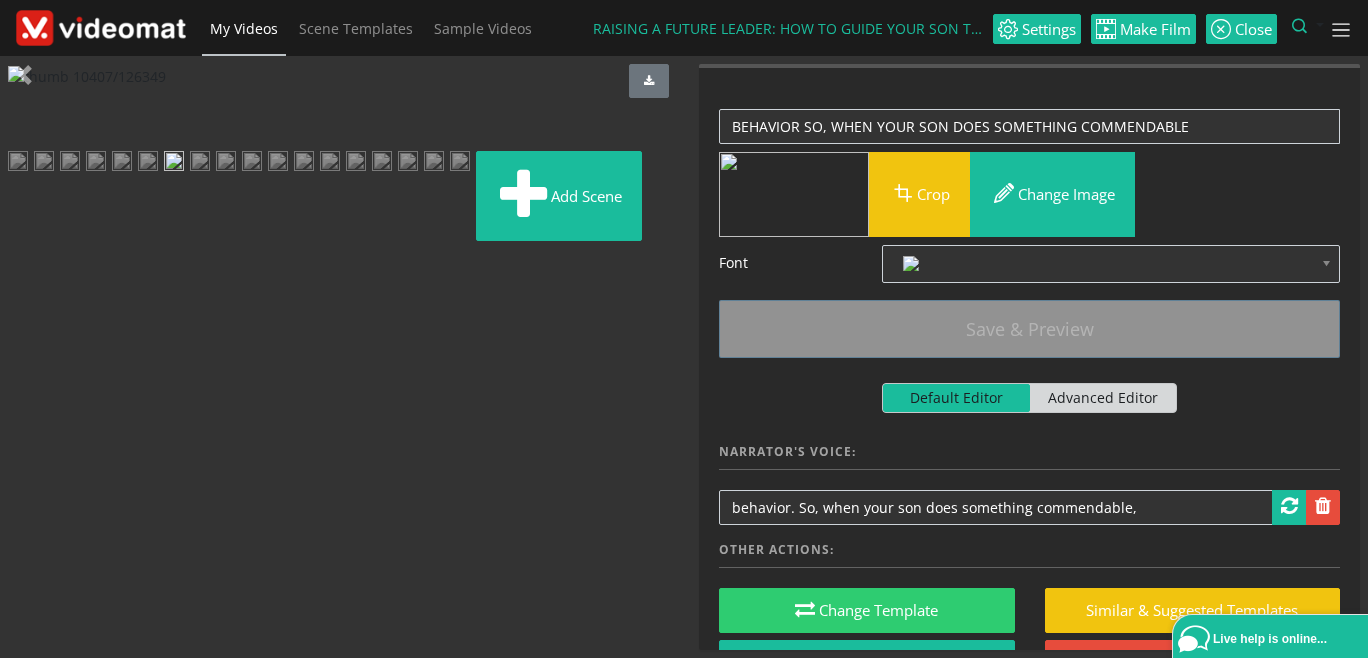 scroll, scrollTop: 0, scrollLeft: 0, axis: both 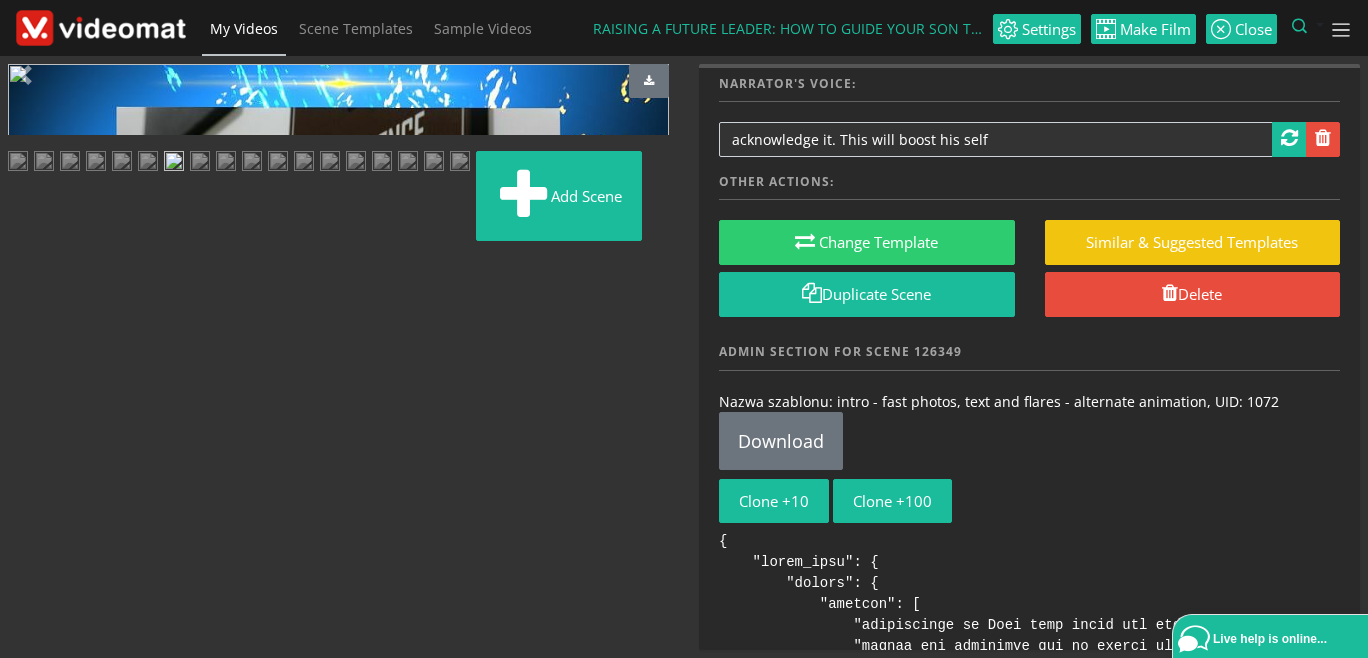 click at bounding box center [226, 163] 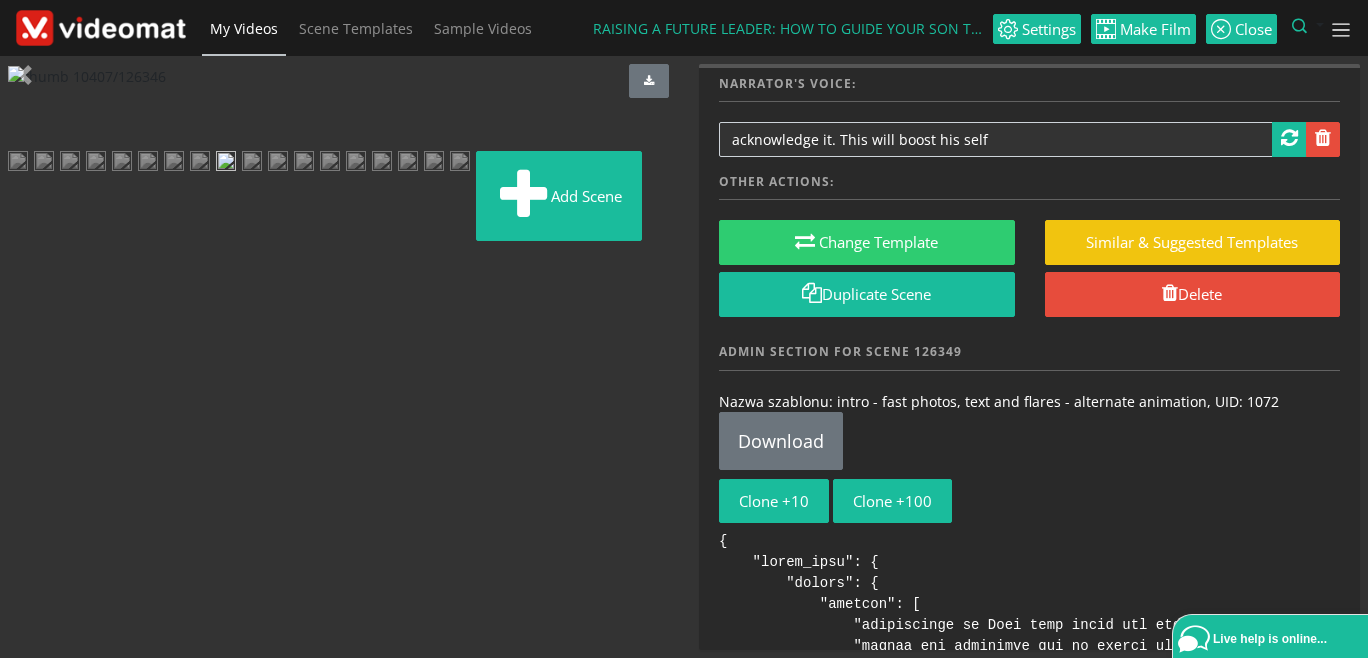 scroll, scrollTop: 293, scrollLeft: 0, axis: vertical 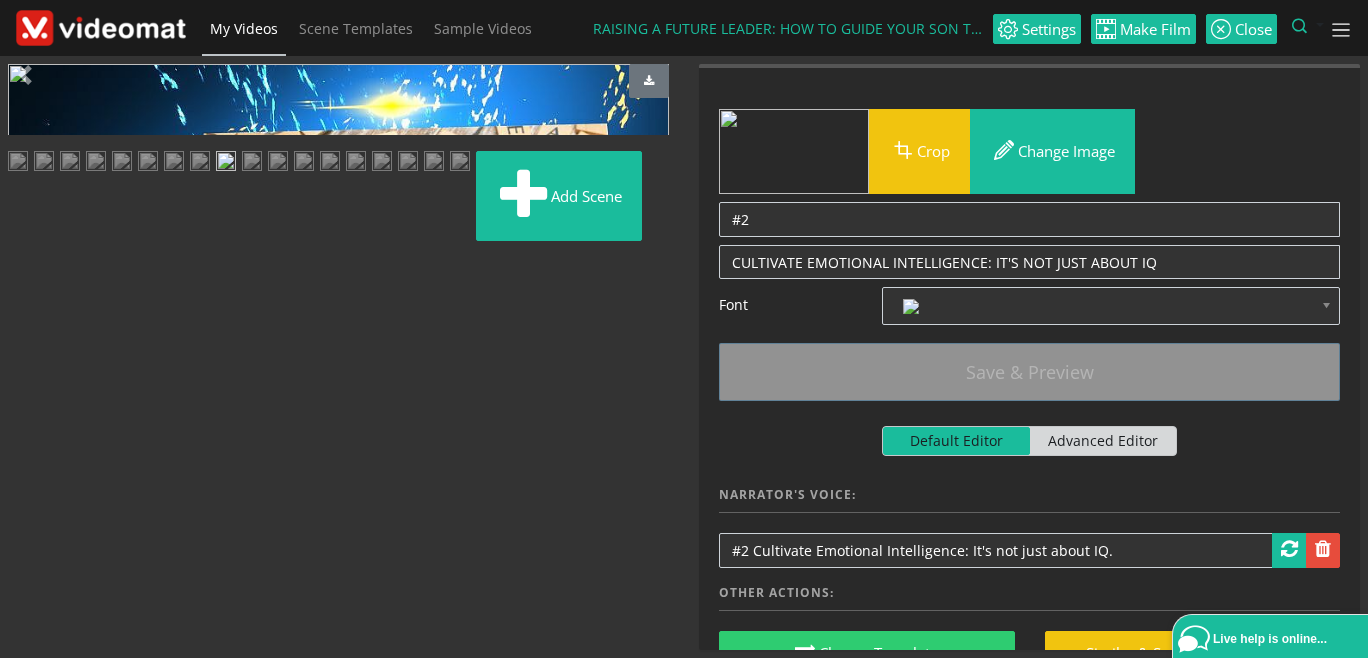 click at bounding box center (252, 163) 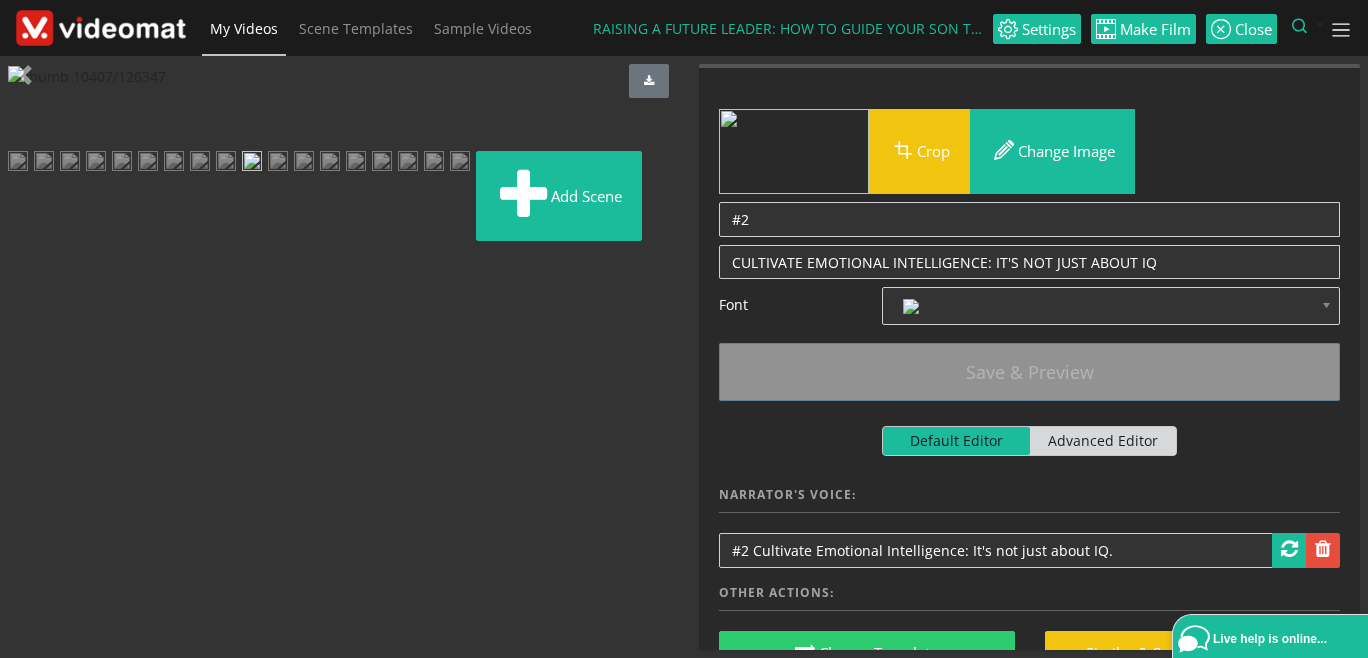 scroll, scrollTop: 30, scrollLeft: 0, axis: vertical 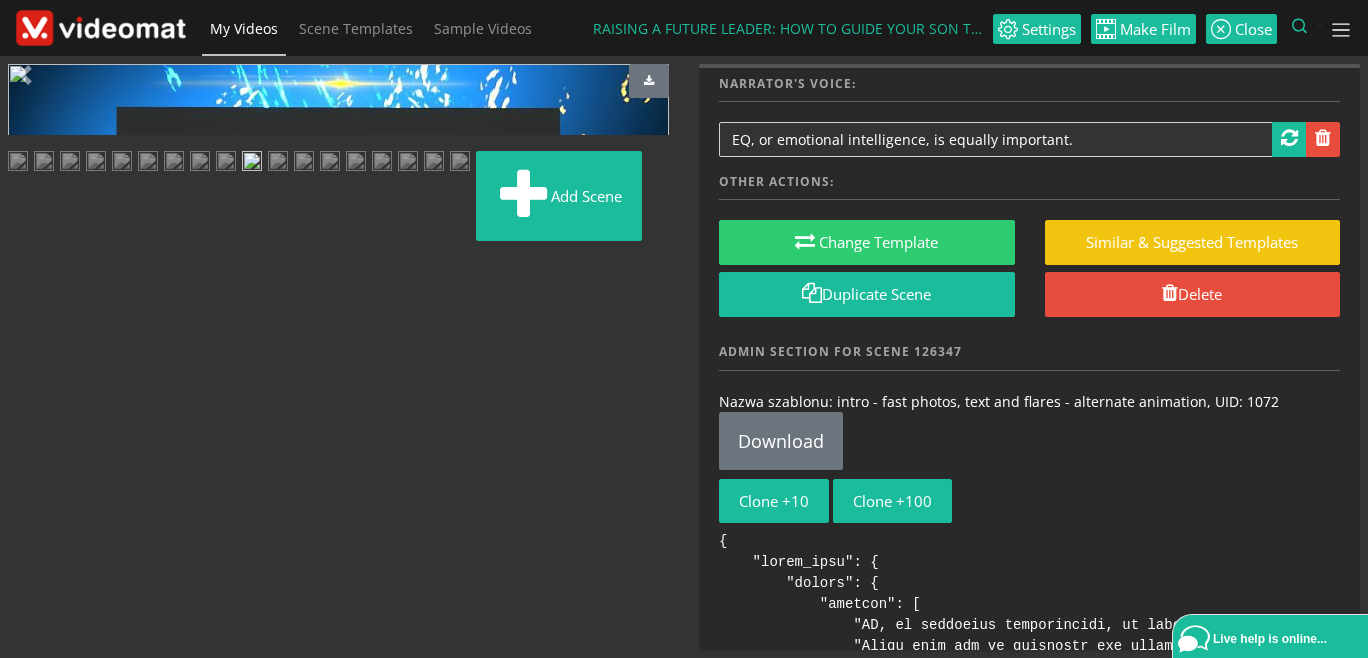 click at bounding box center (330, 163) 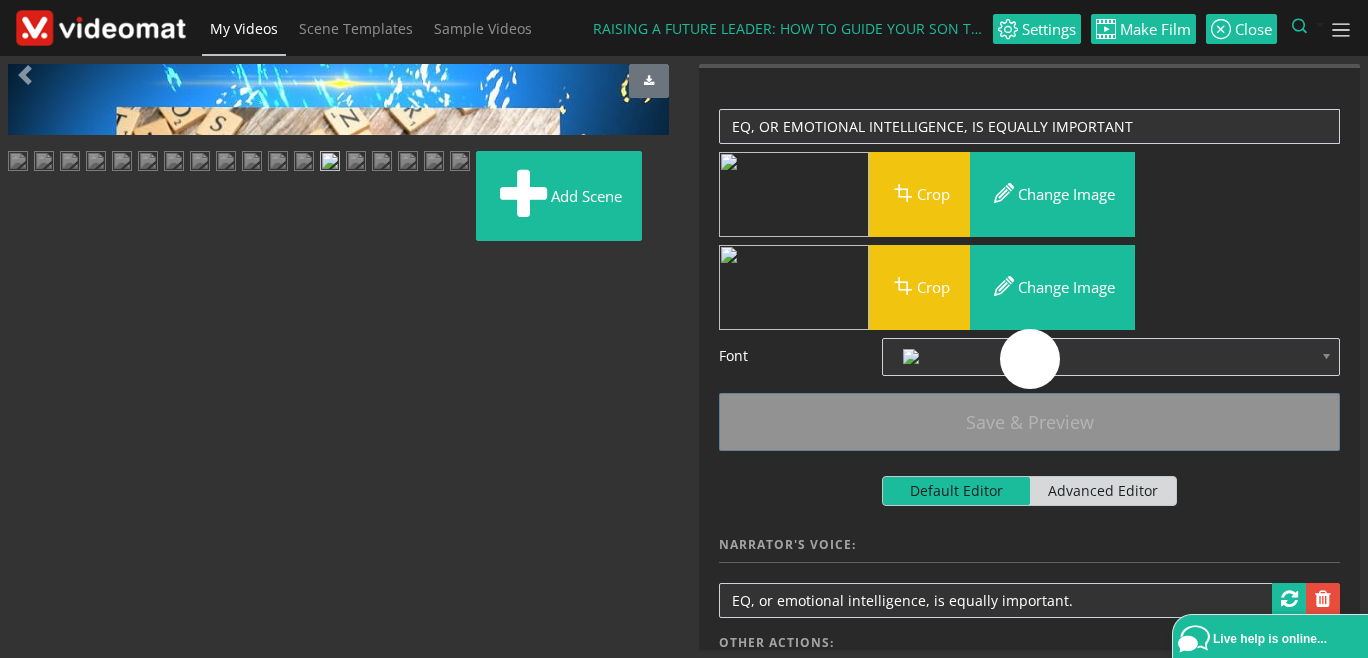 scroll, scrollTop: 491, scrollLeft: 0, axis: vertical 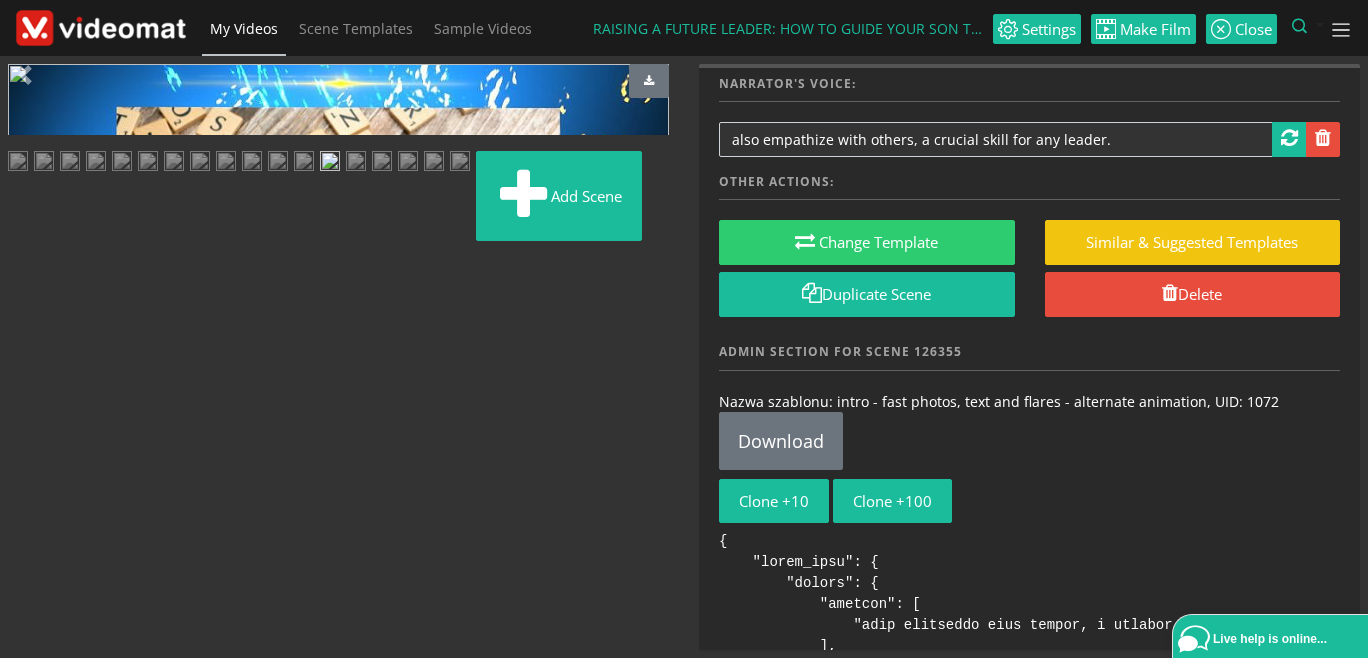 click at bounding box center [382, 163] 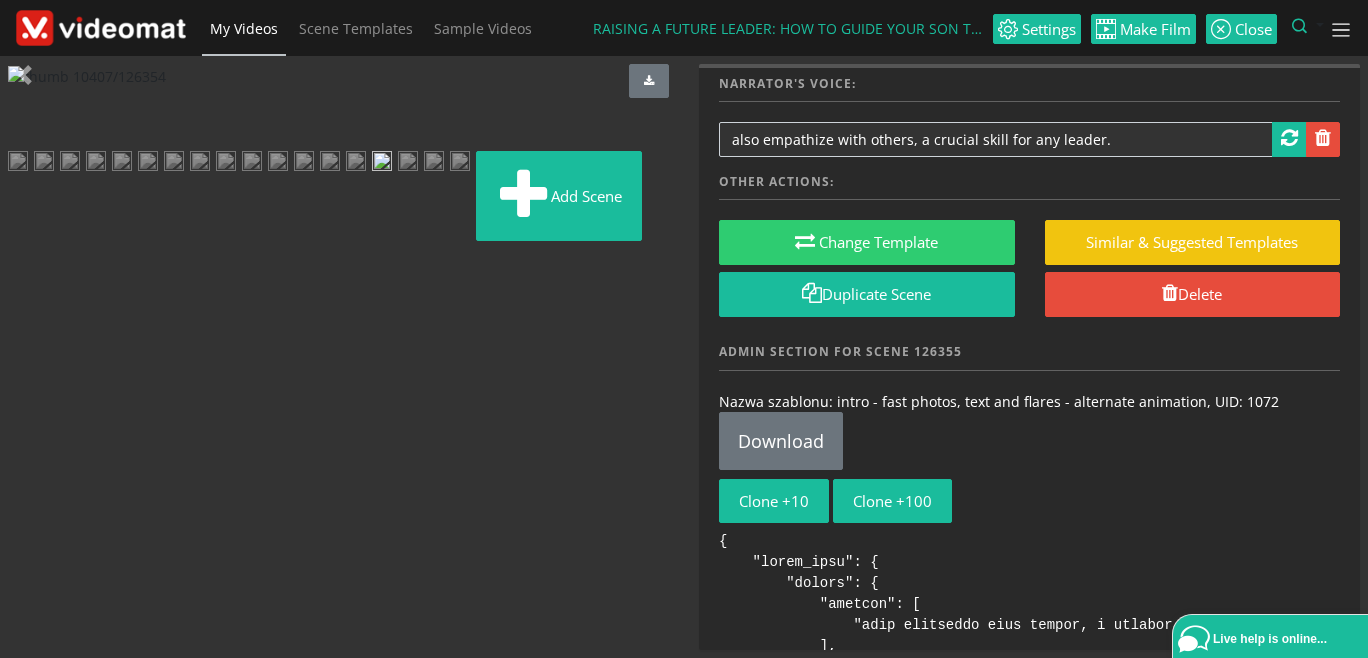 scroll, scrollTop: 491, scrollLeft: 0, axis: vertical 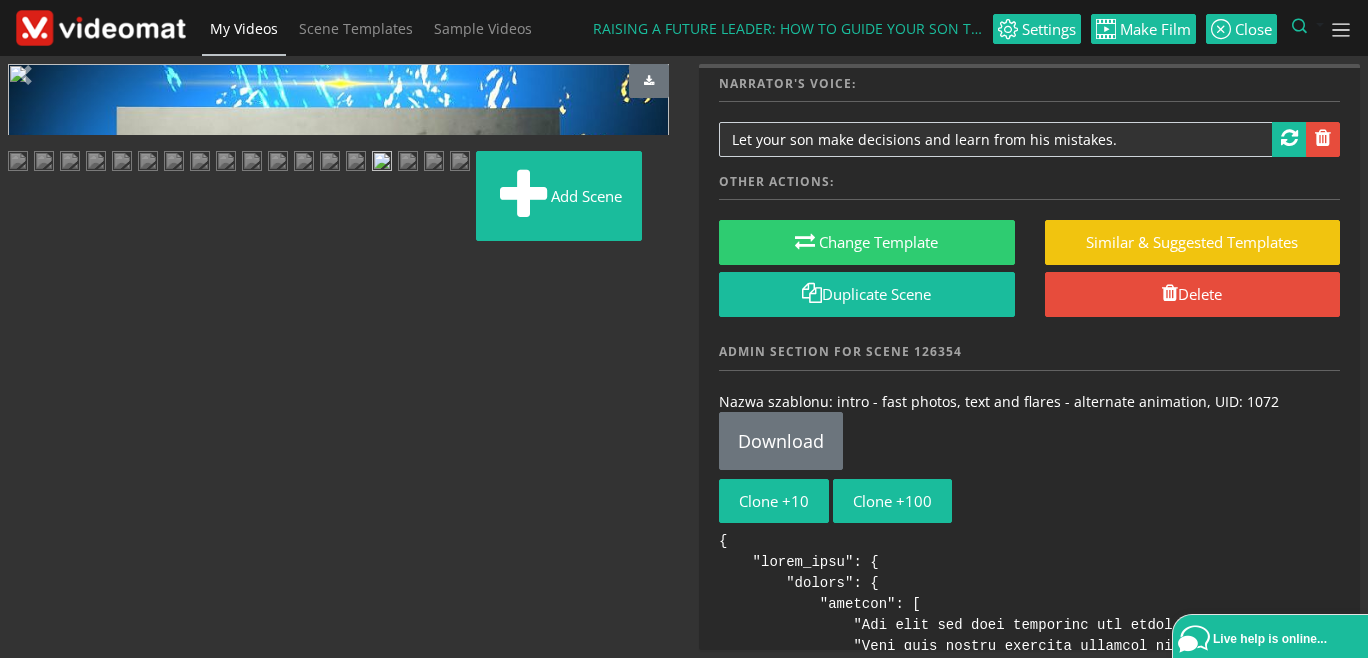 click at bounding box center (460, 163) 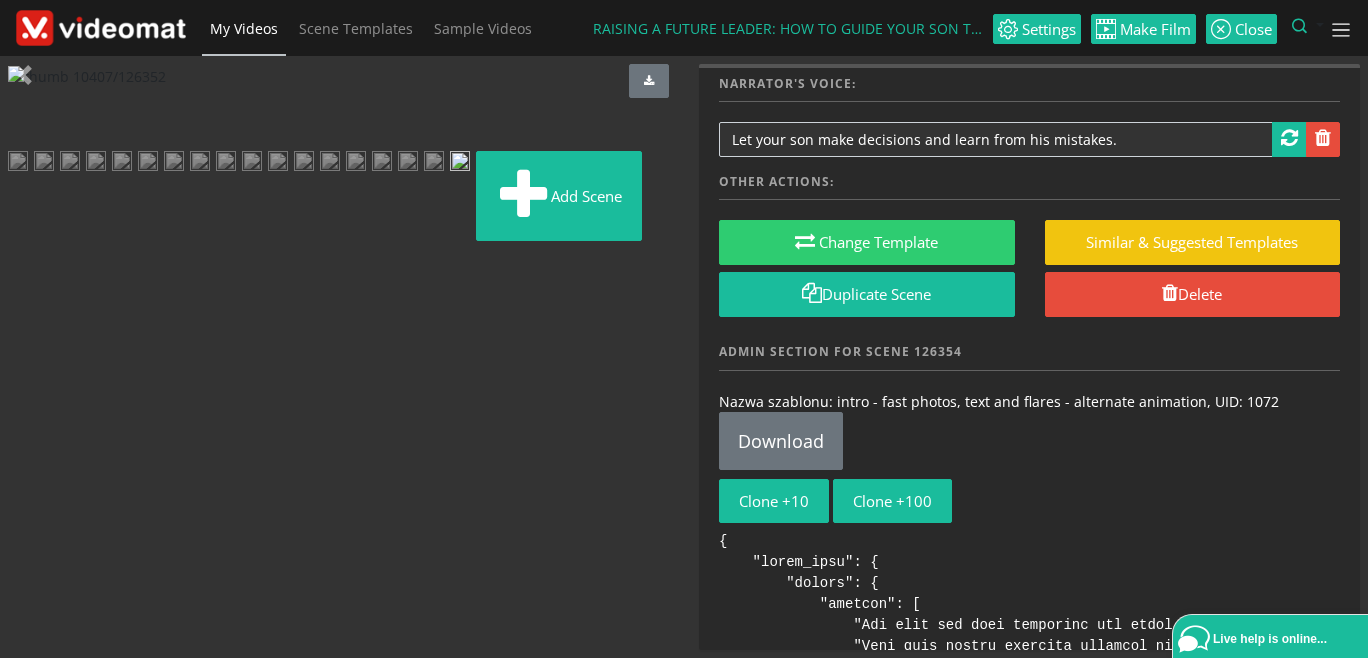 scroll, scrollTop: 491, scrollLeft: 0, axis: vertical 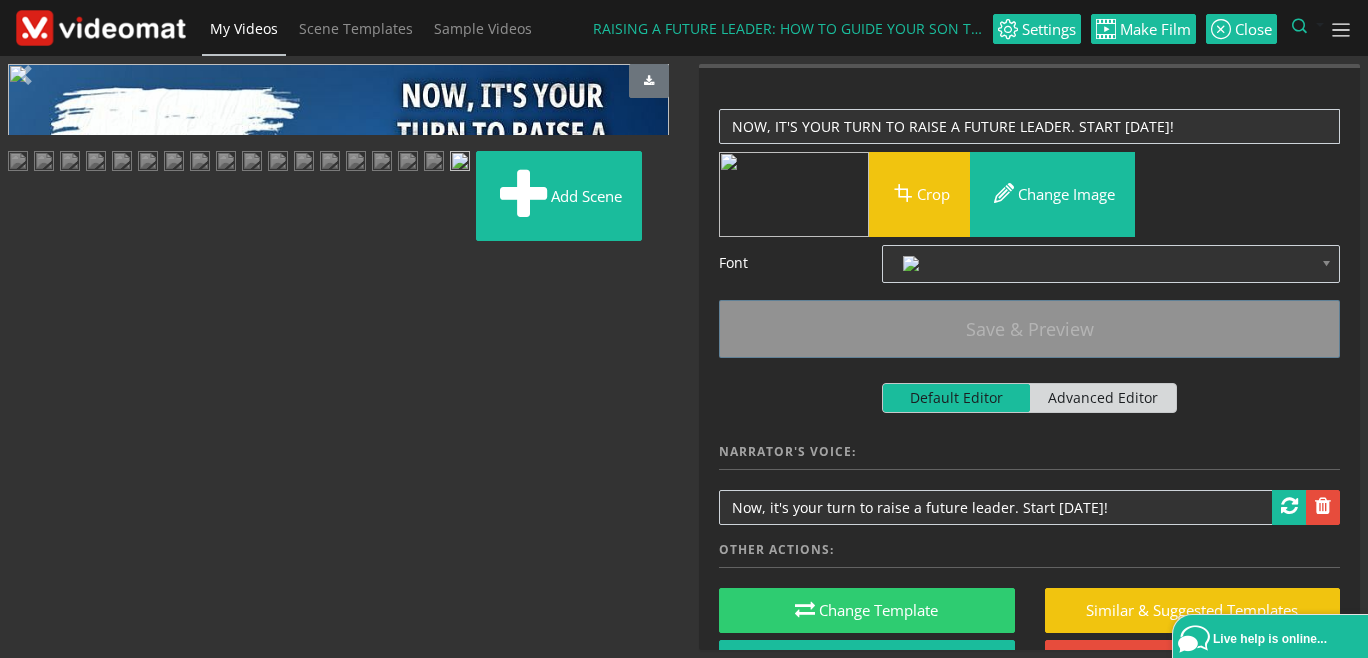 click on "My Videos" at bounding box center [244, 28] 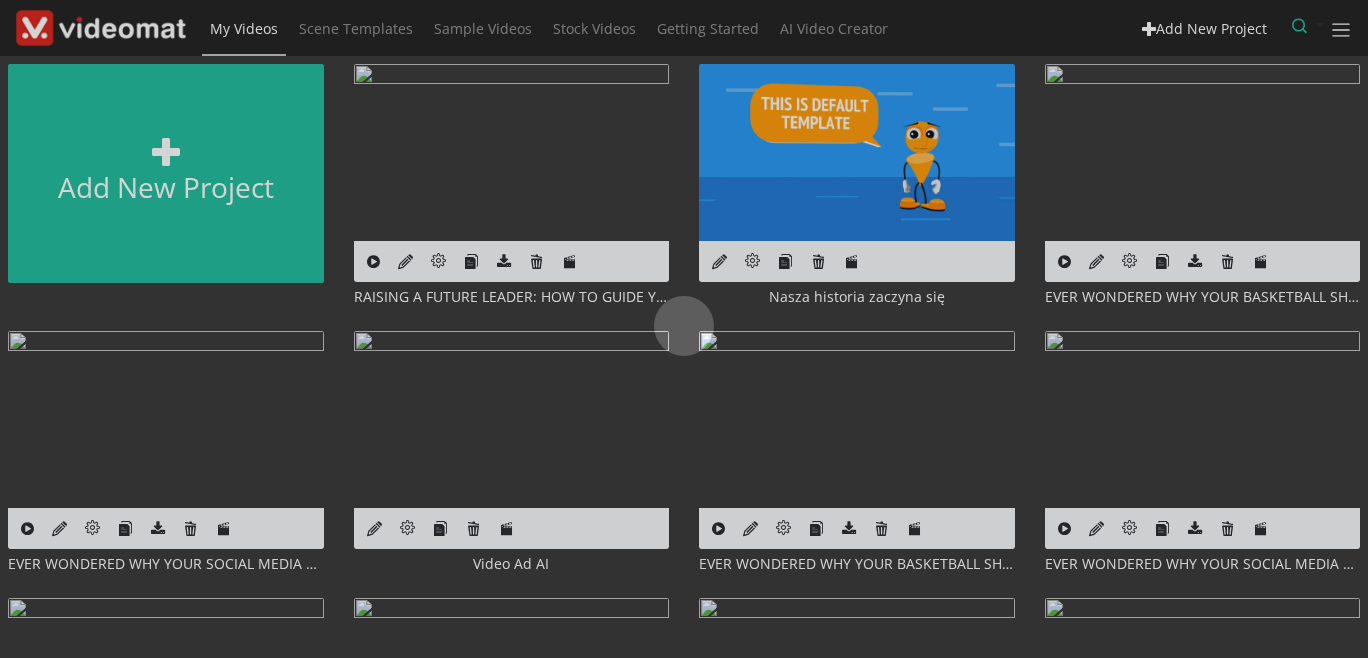 scroll, scrollTop: 0, scrollLeft: 0, axis: both 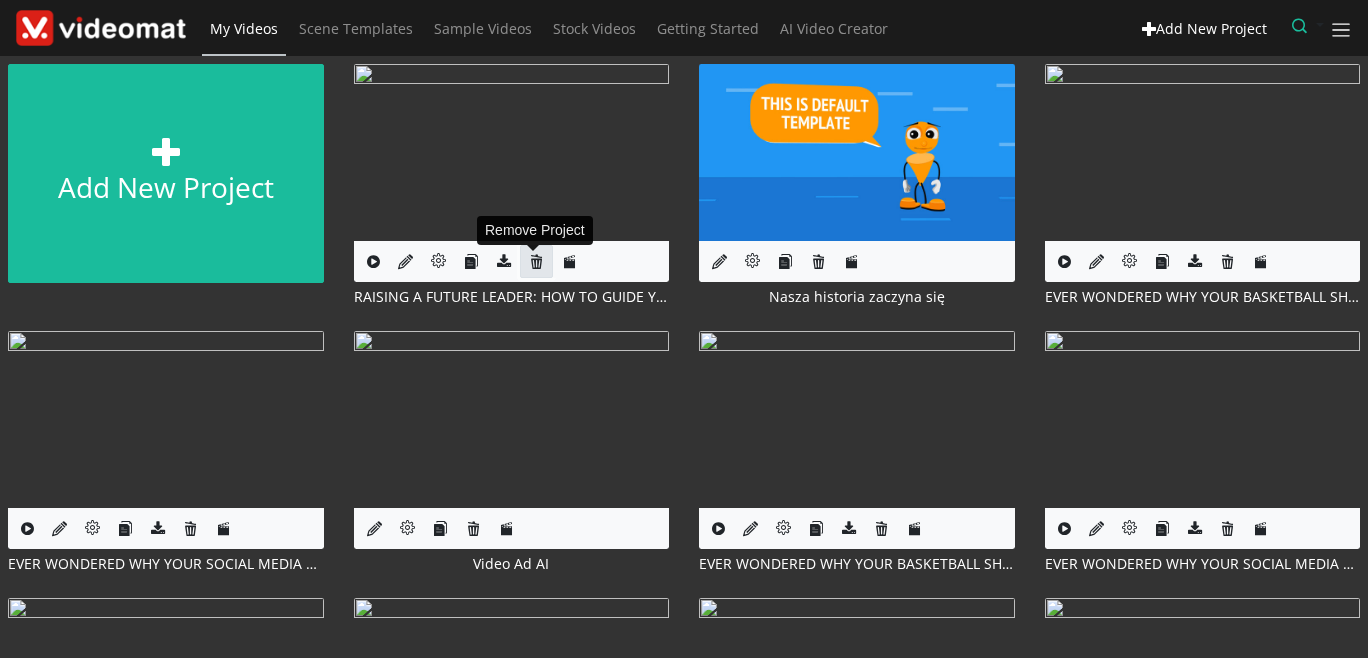 click at bounding box center [536, 261] 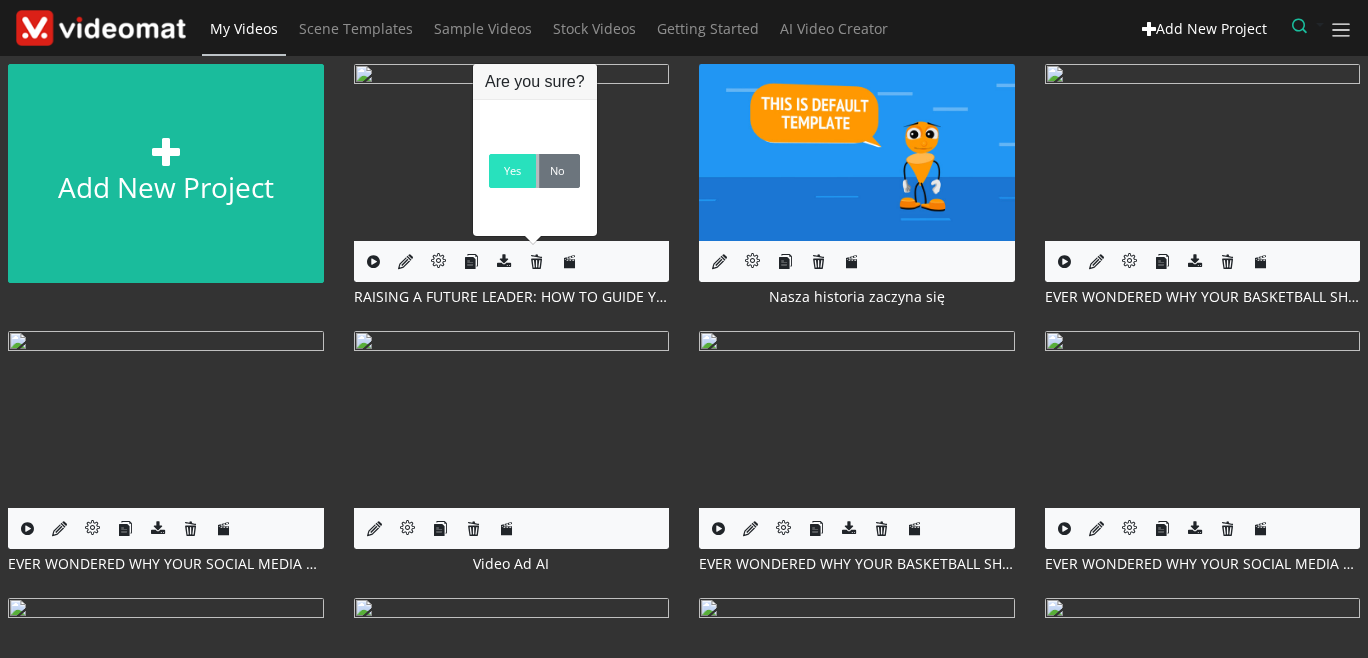 click on "Yes" at bounding box center [512, 171] 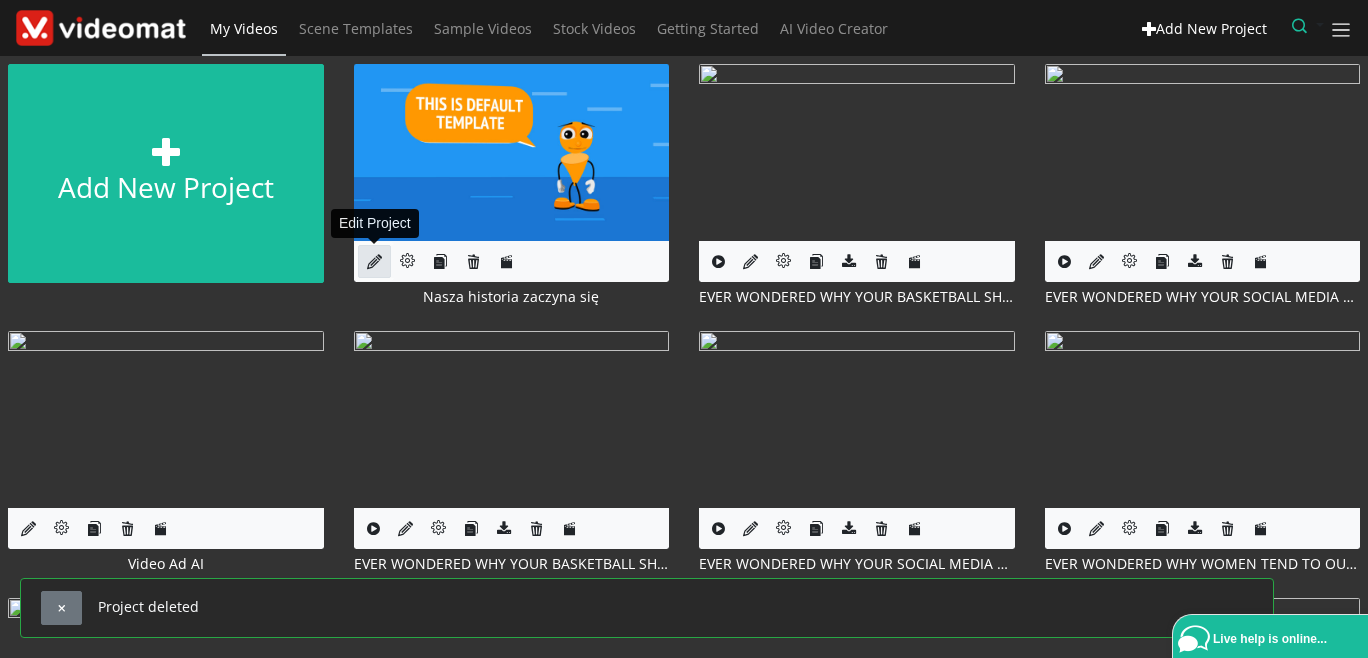 click at bounding box center (374, 261) 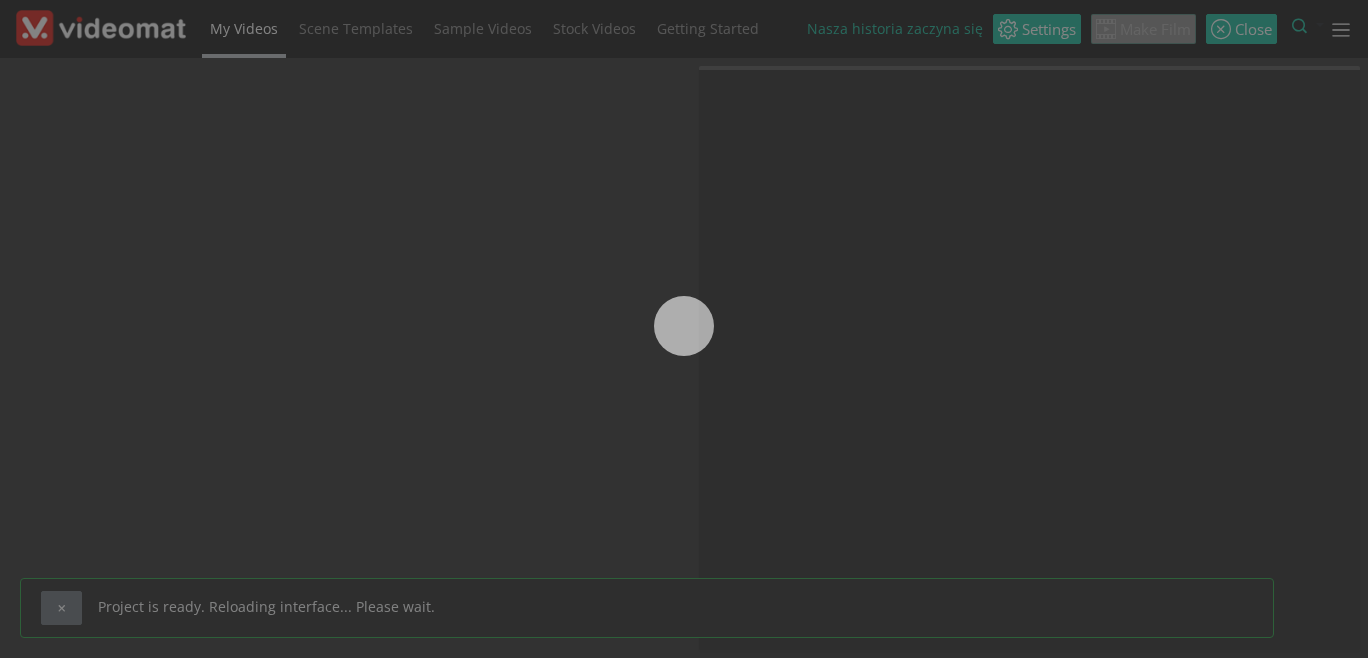 scroll, scrollTop: 0, scrollLeft: 0, axis: both 